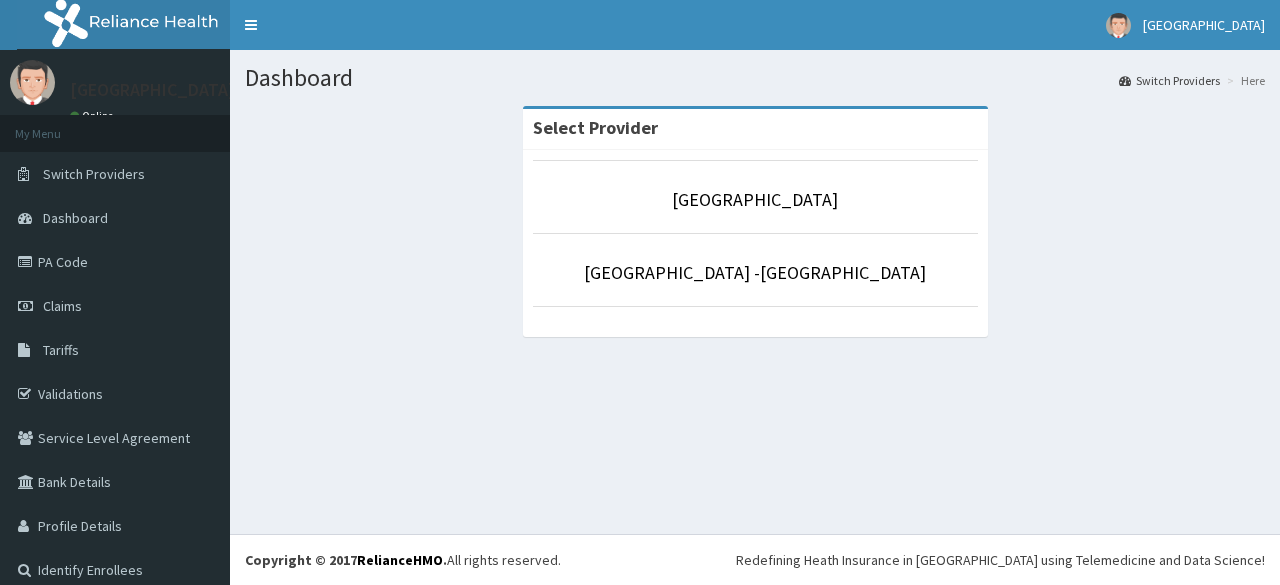 scroll, scrollTop: 0, scrollLeft: 0, axis: both 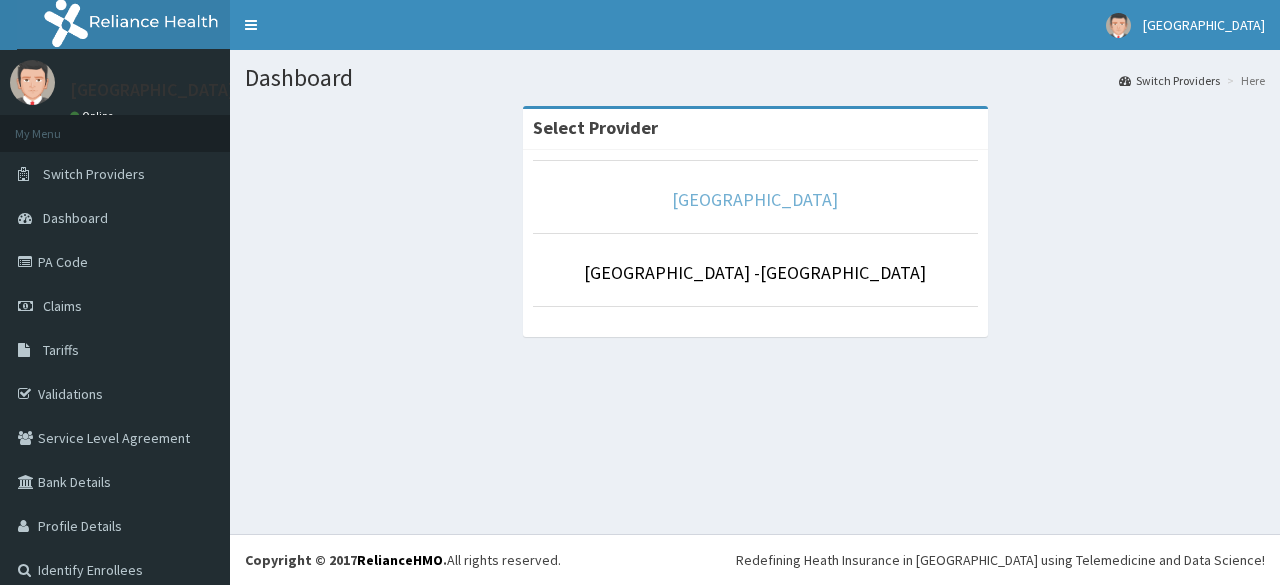 click on "[GEOGRAPHIC_DATA]" at bounding box center (755, 199) 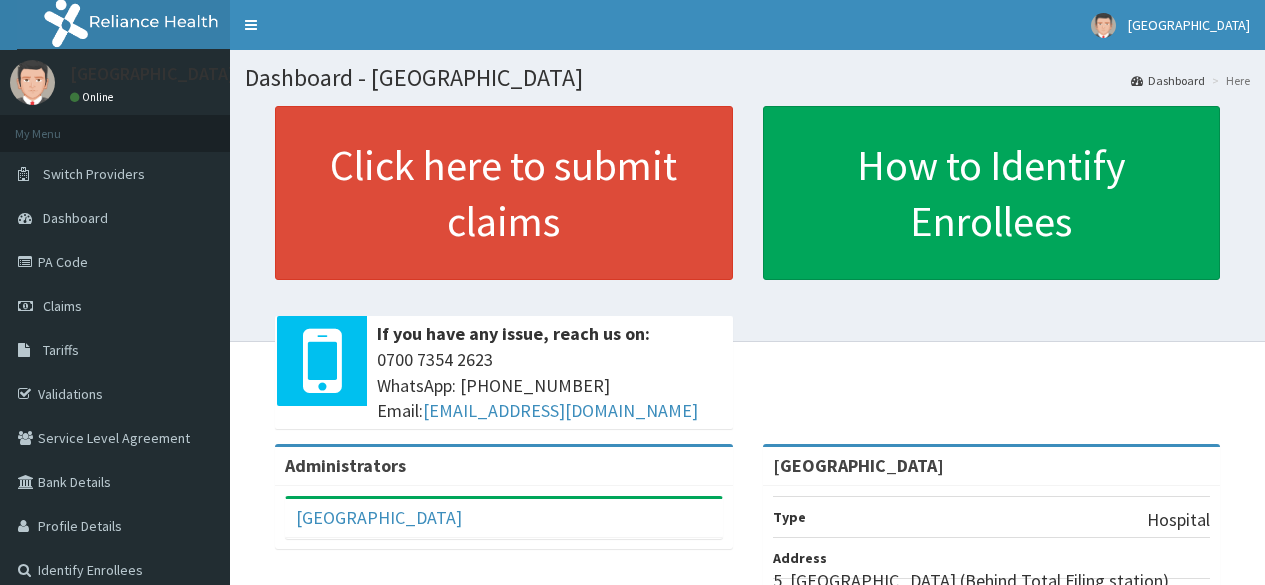 scroll, scrollTop: 0, scrollLeft: 0, axis: both 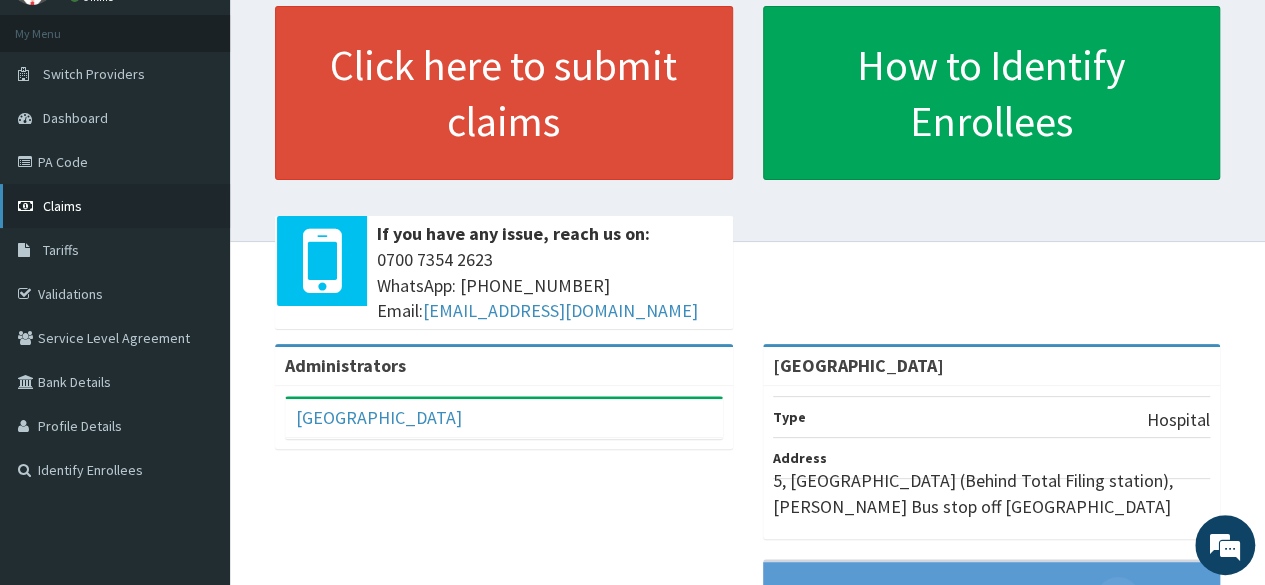 click on "Claims" at bounding box center (115, 206) 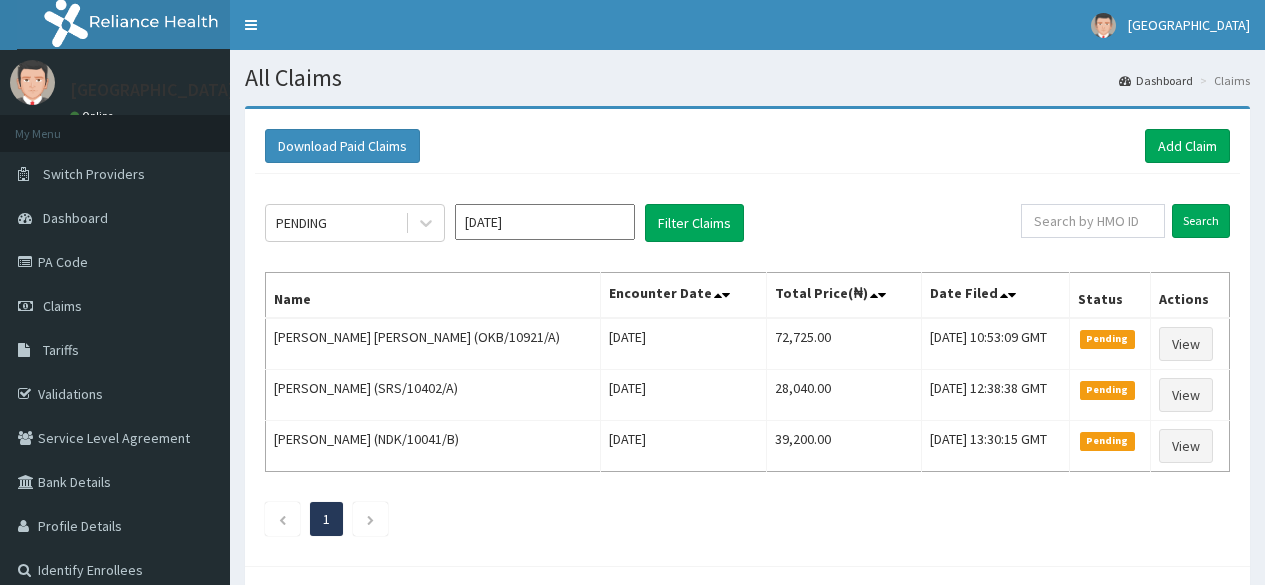 scroll, scrollTop: 0, scrollLeft: 0, axis: both 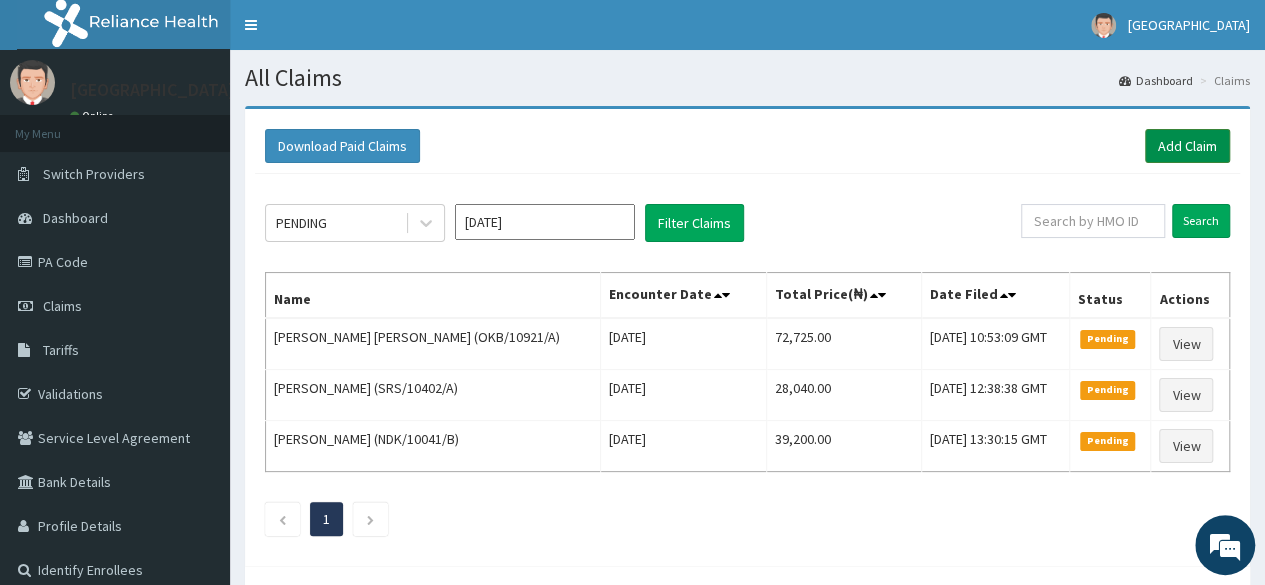 click on "Add Claim" at bounding box center [1187, 146] 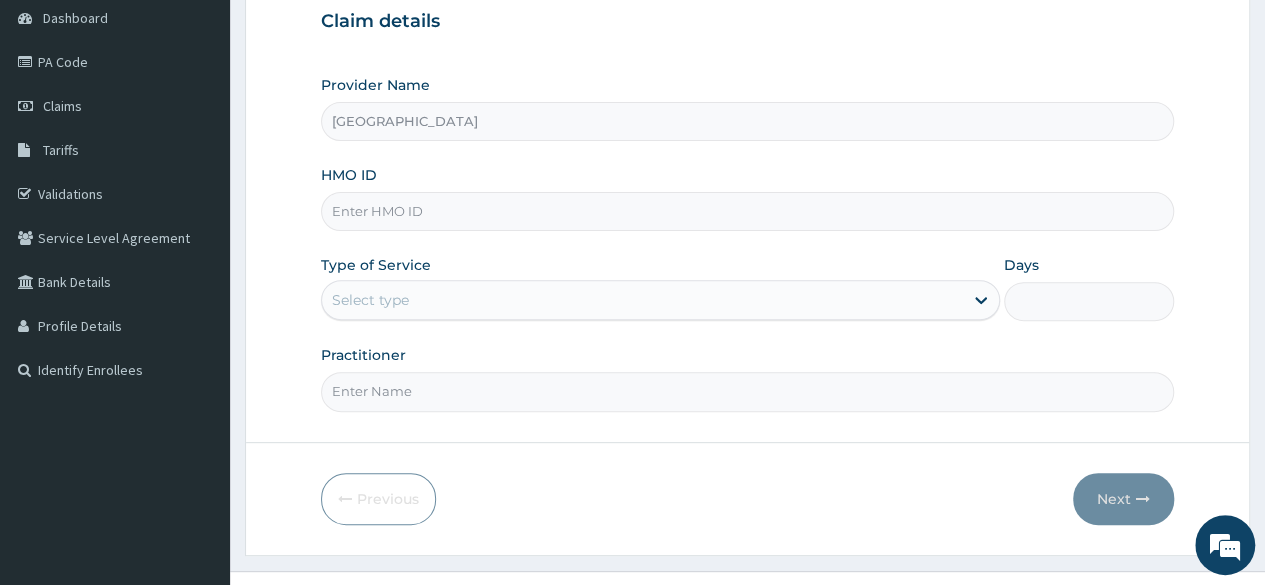 drag, startPoint x: 0, startPoint y: 0, endPoint x: 462, endPoint y: 211, distance: 507.90256 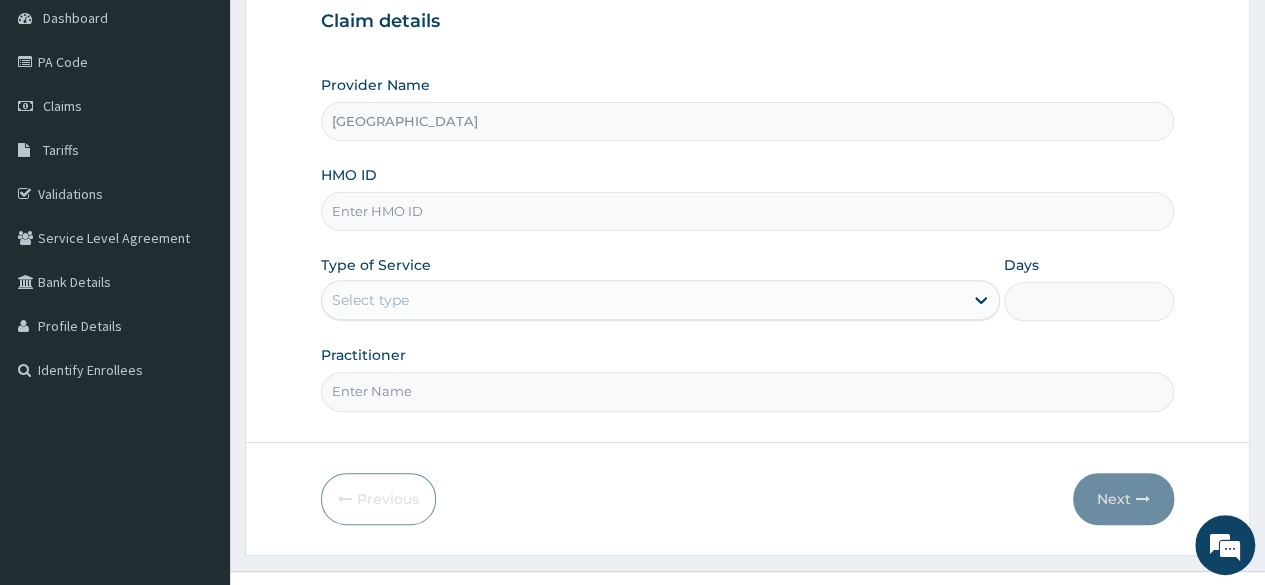 scroll, scrollTop: 0, scrollLeft: 0, axis: both 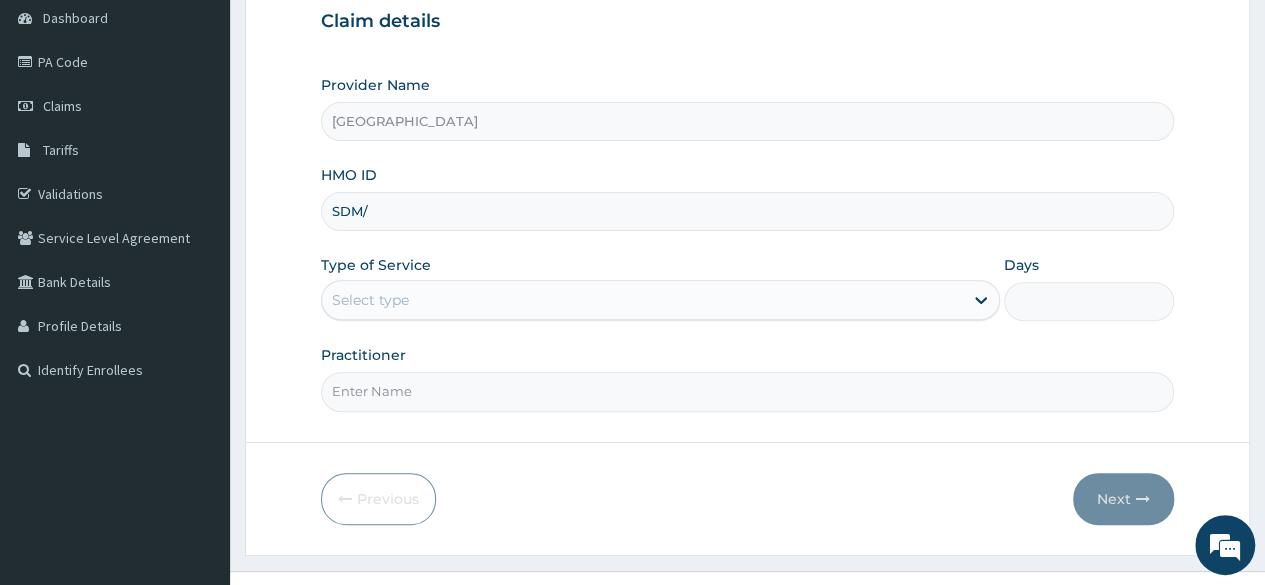 type on "SDM/10083/A" 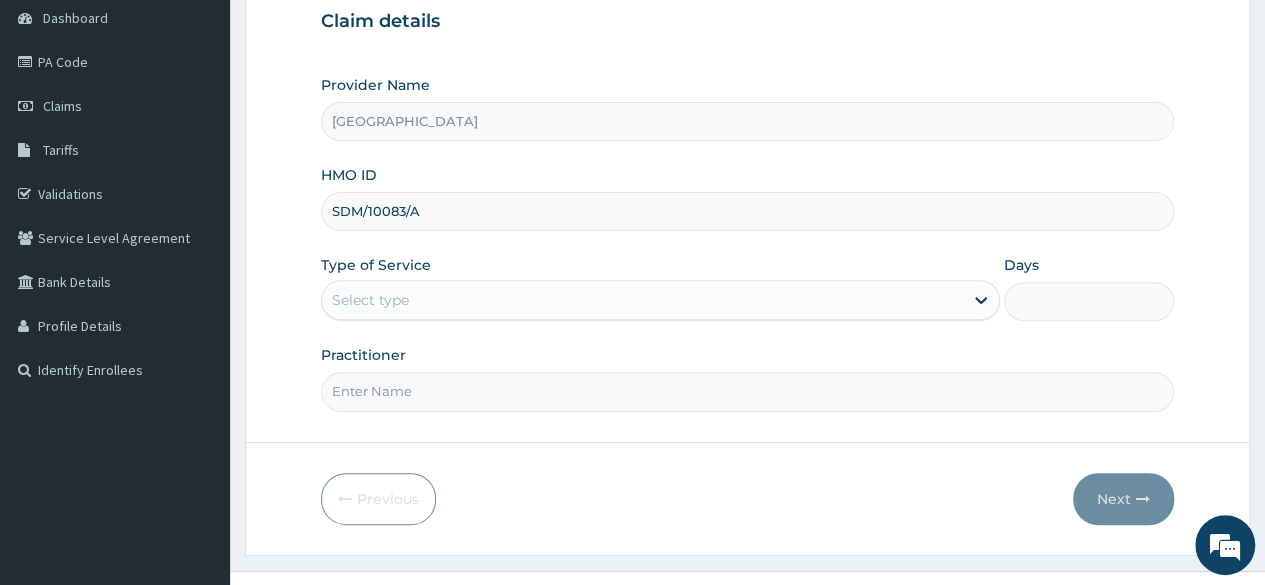 click on "Select type" at bounding box center (642, 300) 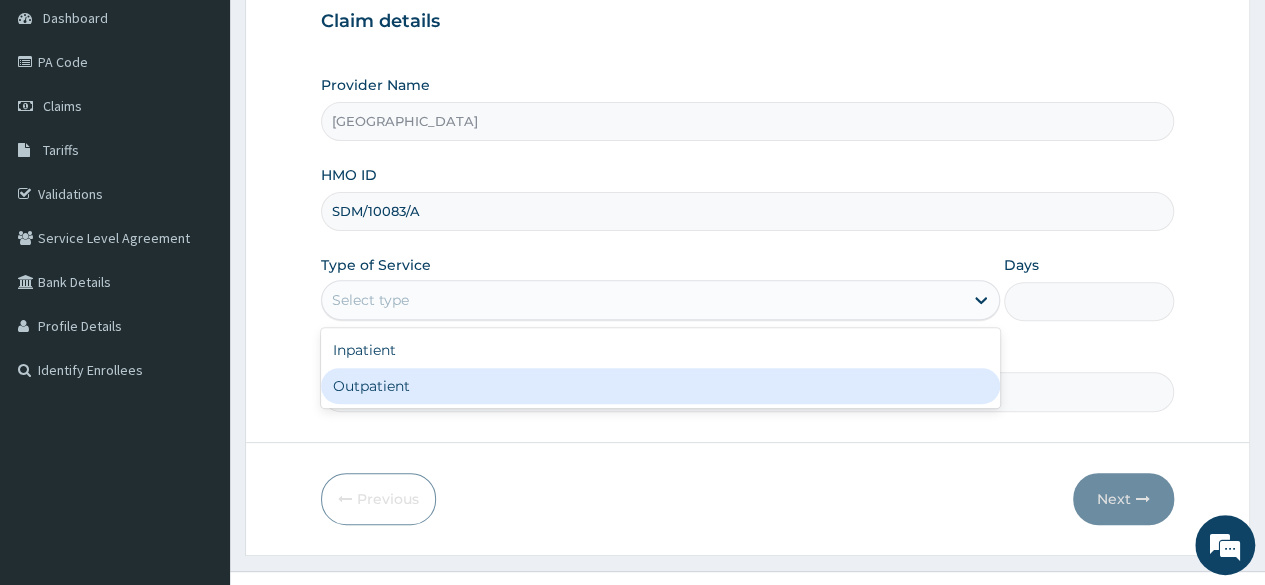 click on "Outpatient" at bounding box center (660, 386) 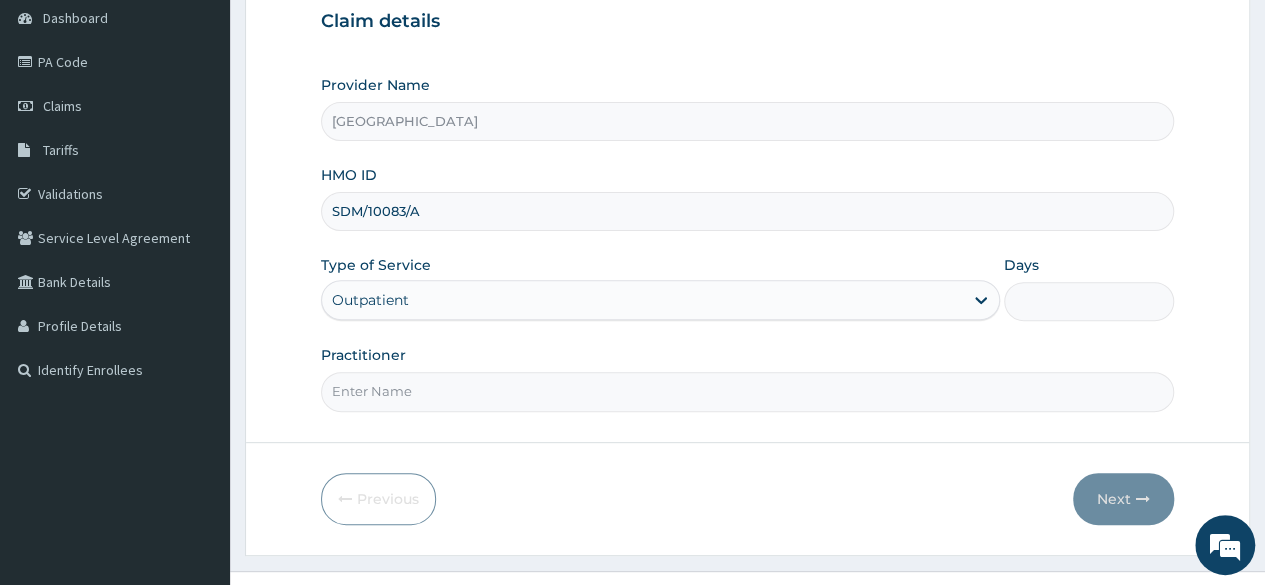 type on "1" 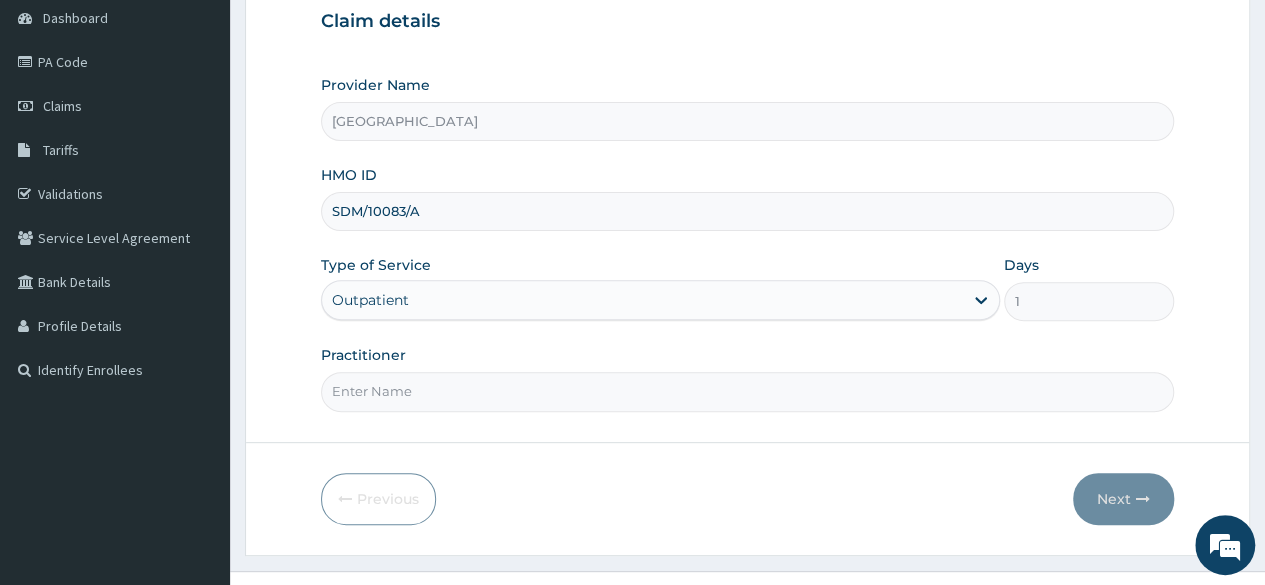click on "Practitioner" at bounding box center [747, 391] 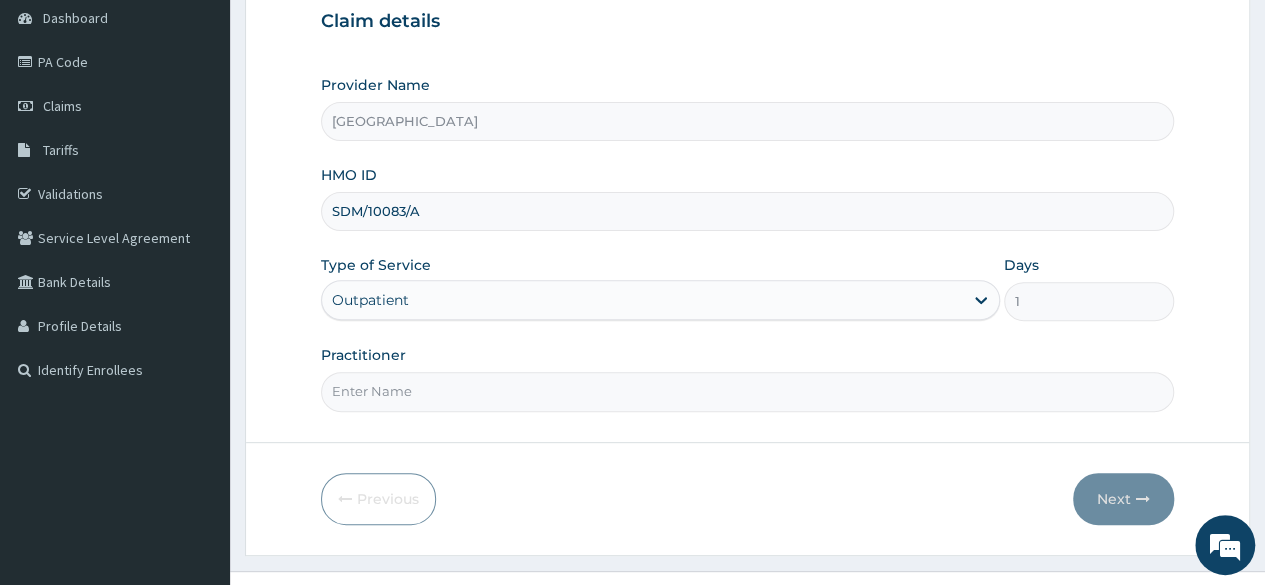 type on "DR MIKE" 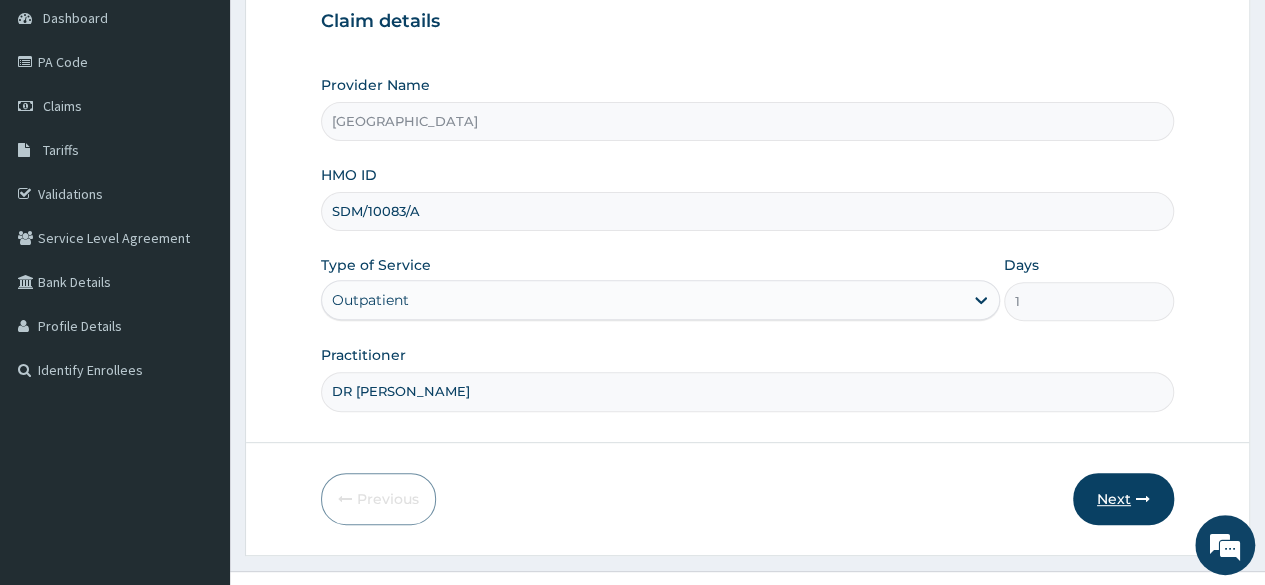 click on "Next" at bounding box center [1123, 499] 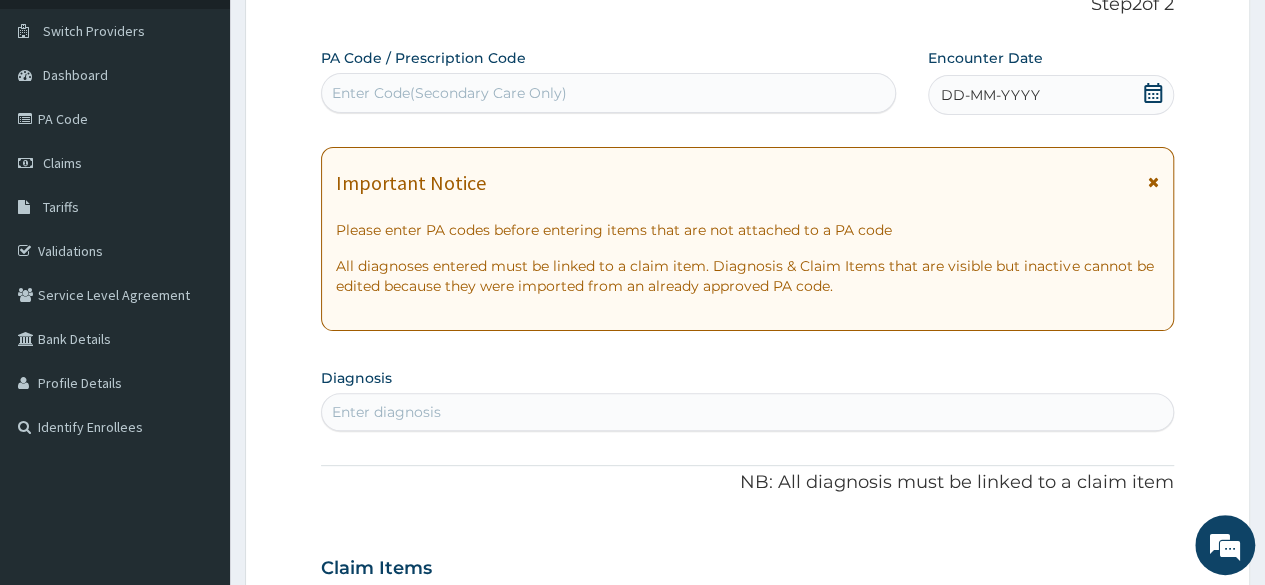 scroll, scrollTop: 100, scrollLeft: 0, axis: vertical 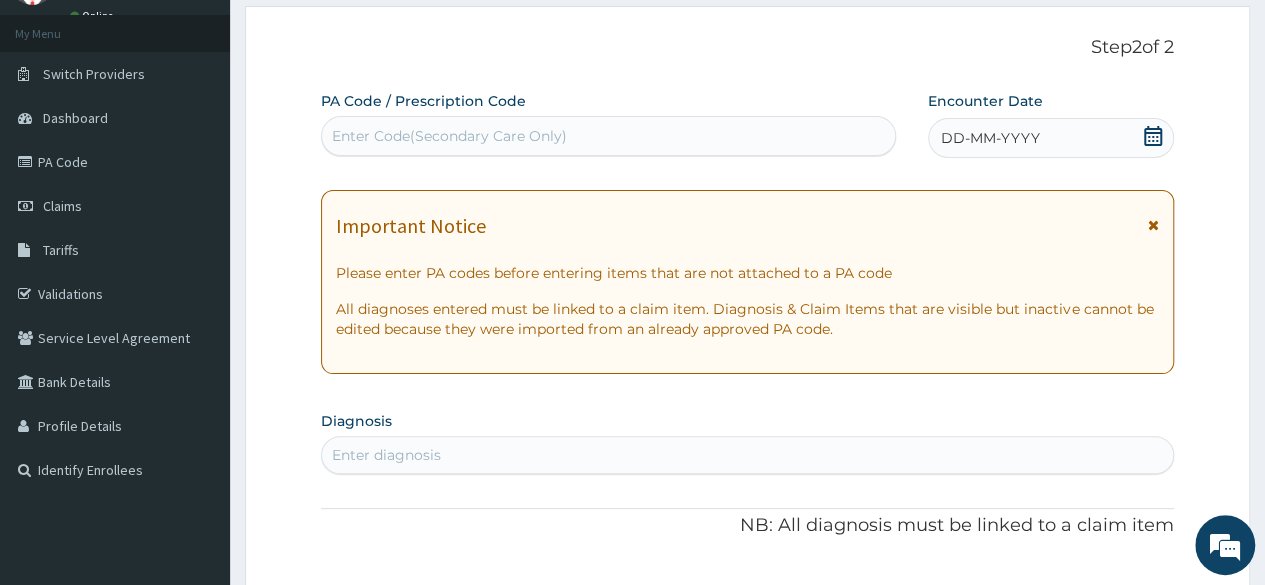 click 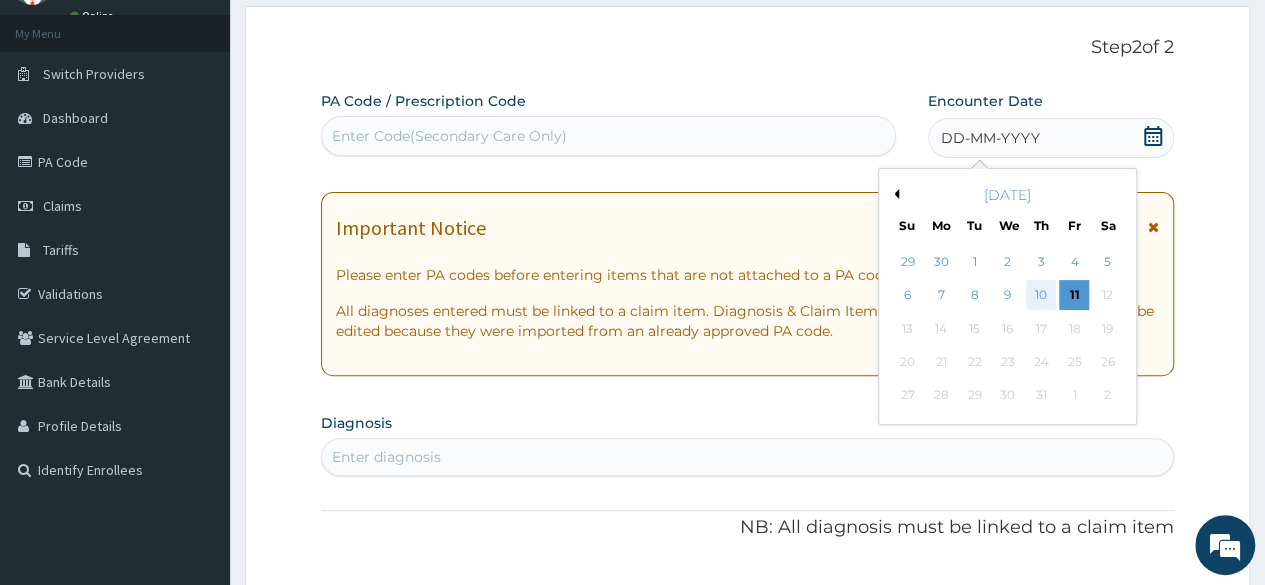 click on "10" at bounding box center (1041, 296) 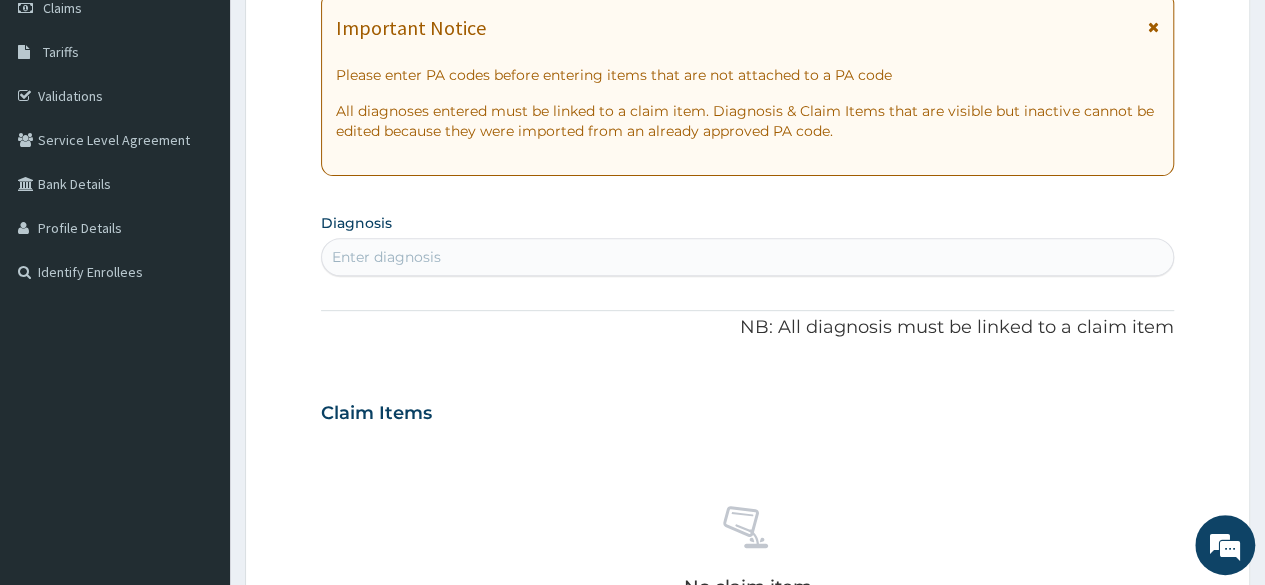 scroll, scrollTop: 300, scrollLeft: 0, axis: vertical 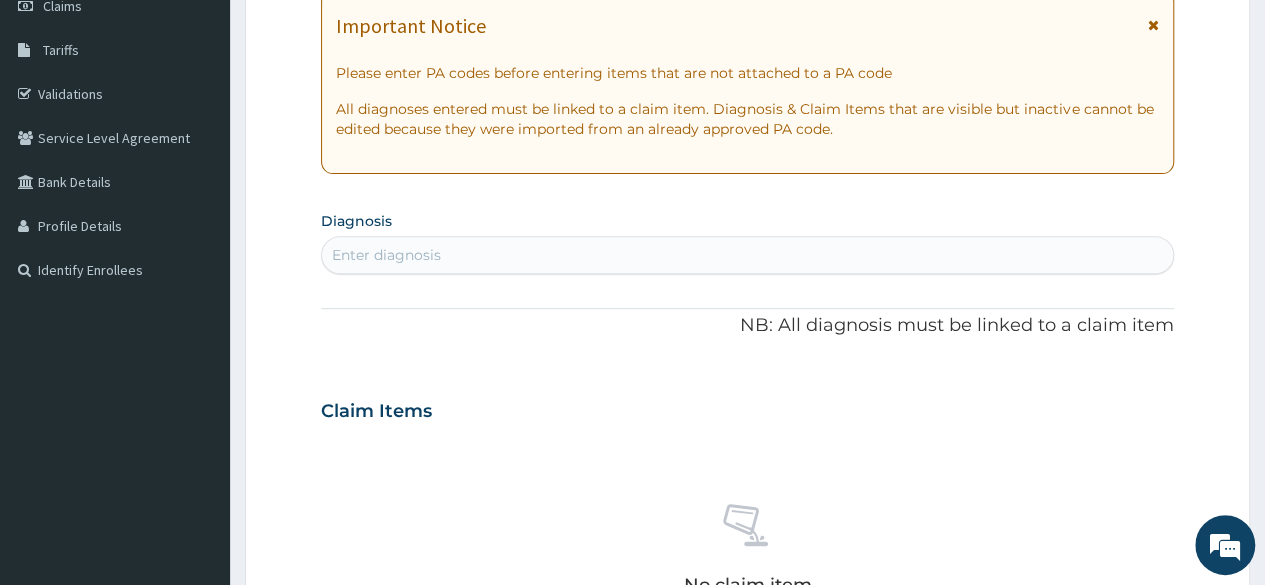 click on "Enter diagnosis" at bounding box center (747, 255) 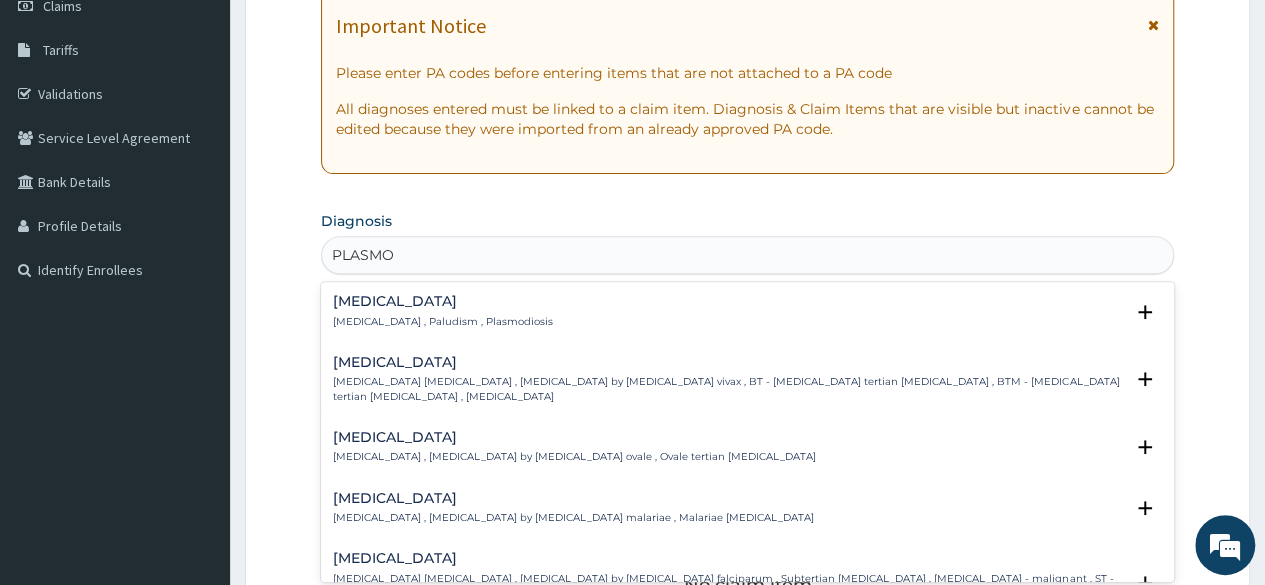 type on "PLASMOD" 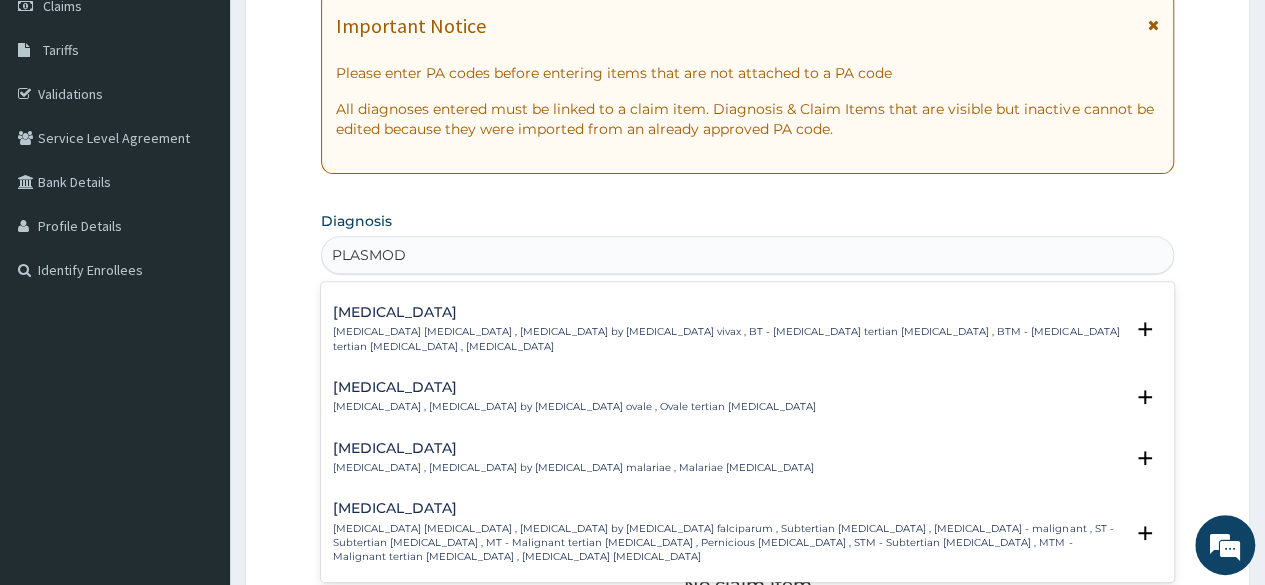 scroll, scrollTop: 0, scrollLeft: 0, axis: both 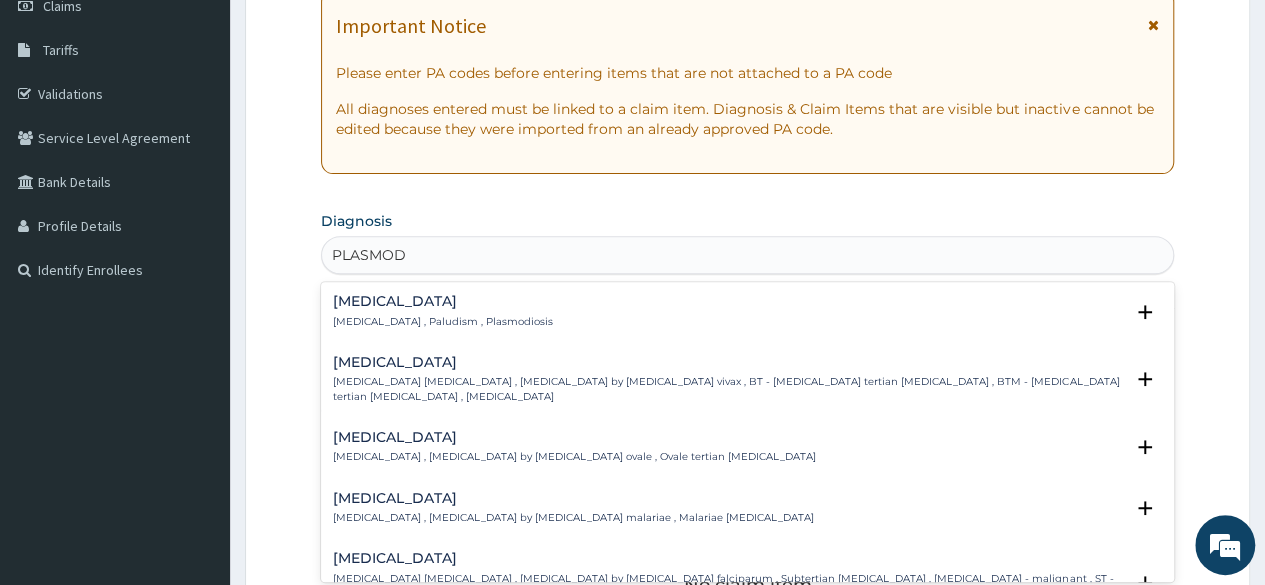 click on "Malaria , Paludism , Plasmodiosis" at bounding box center [443, 322] 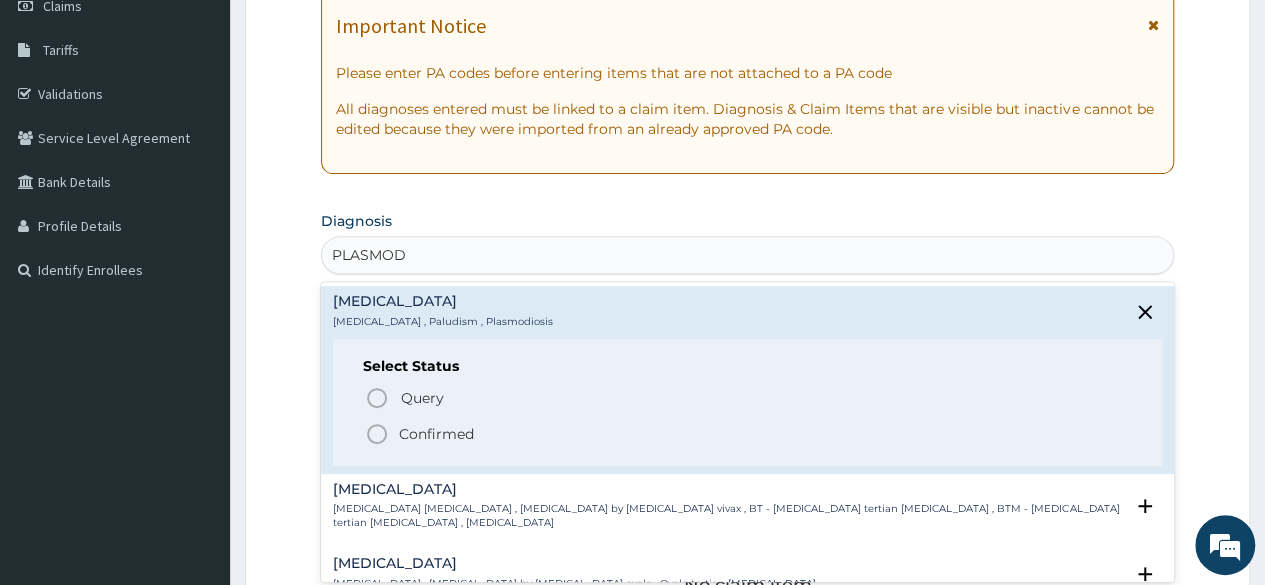click 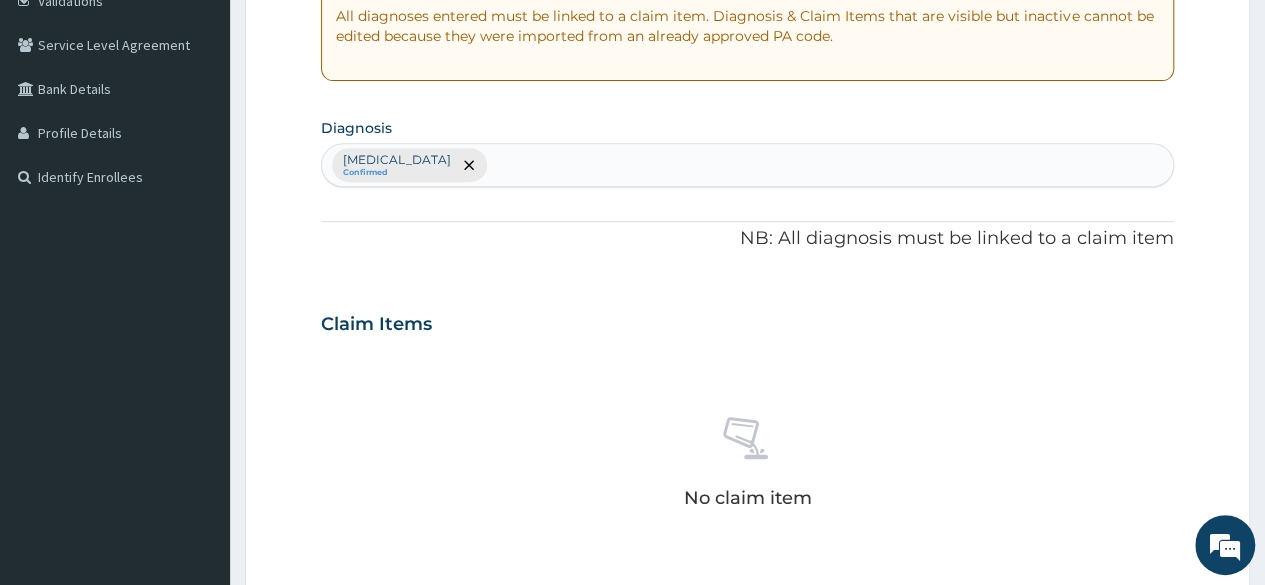 scroll, scrollTop: 300, scrollLeft: 0, axis: vertical 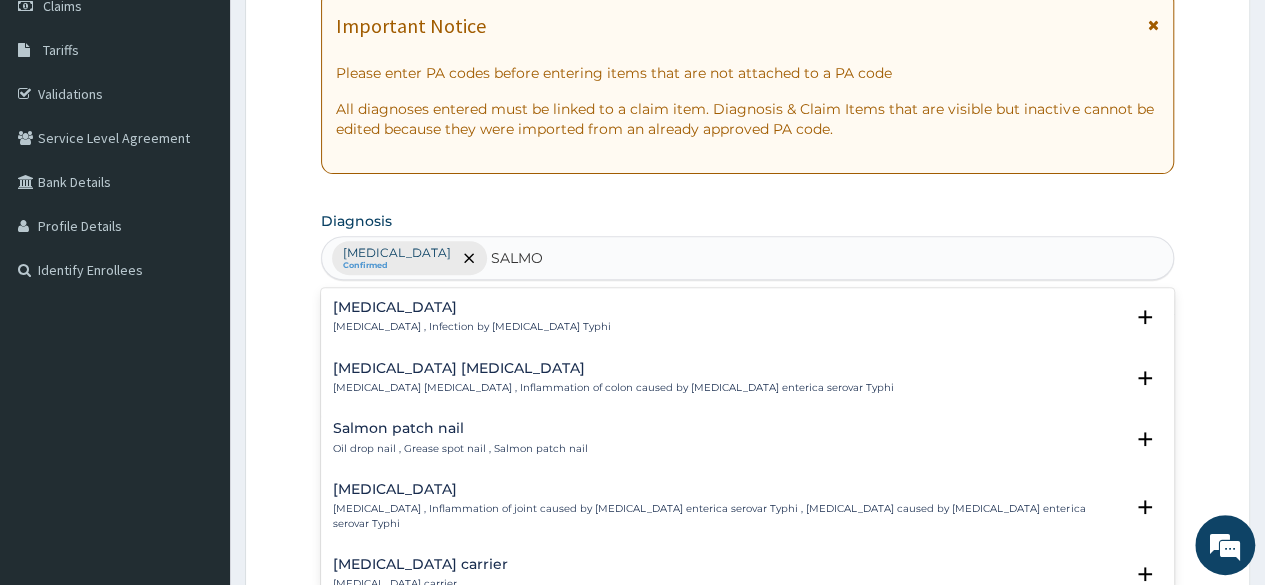 type on "SALMON" 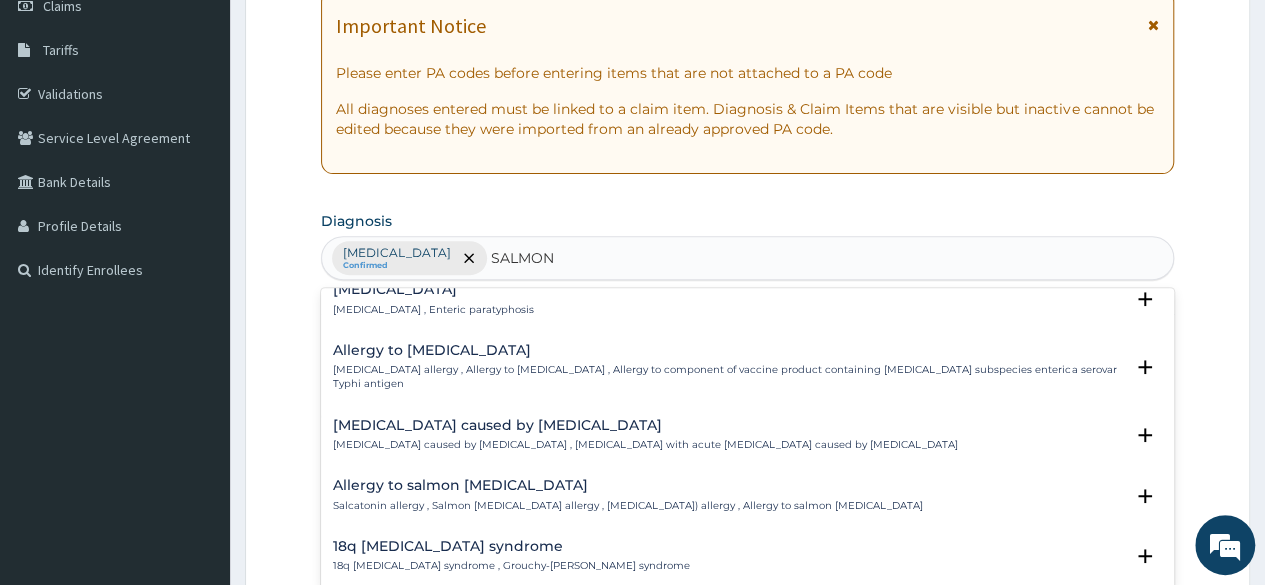 scroll, scrollTop: 1200, scrollLeft: 0, axis: vertical 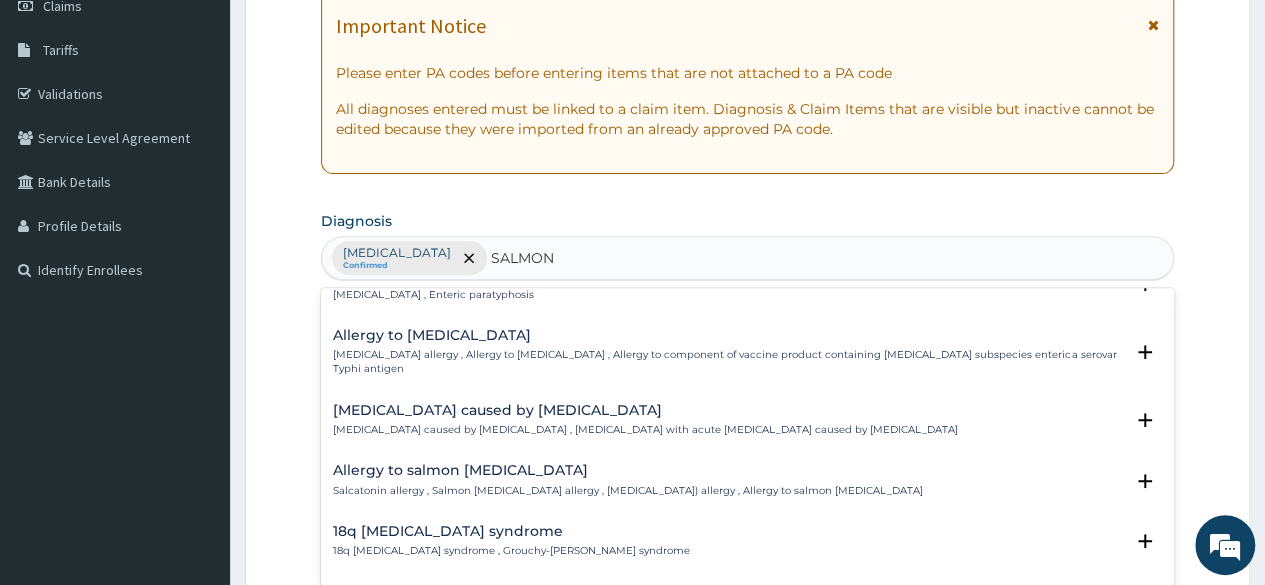 click on "Sepsis caused by Salmonella" at bounding box center (645, 410) 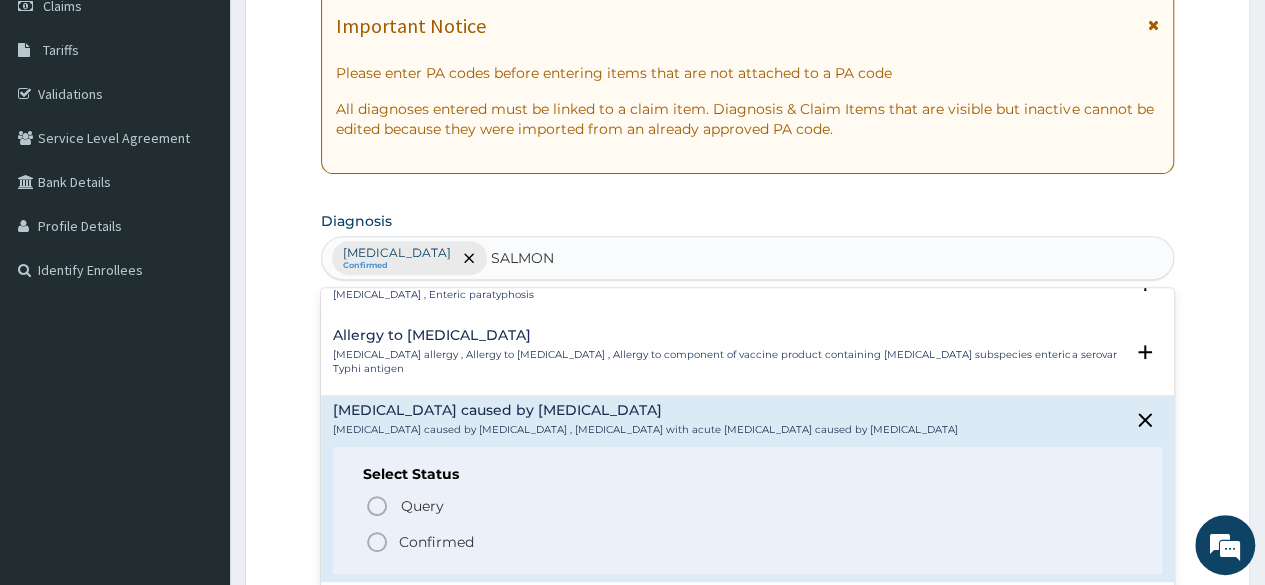 click 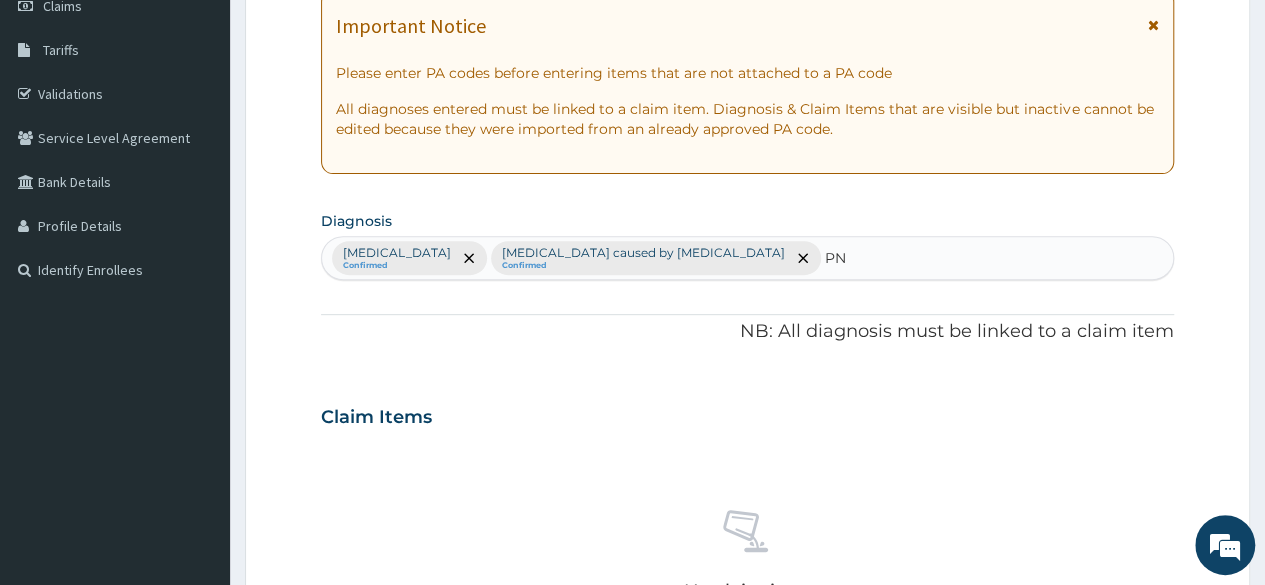 type on "PNE" 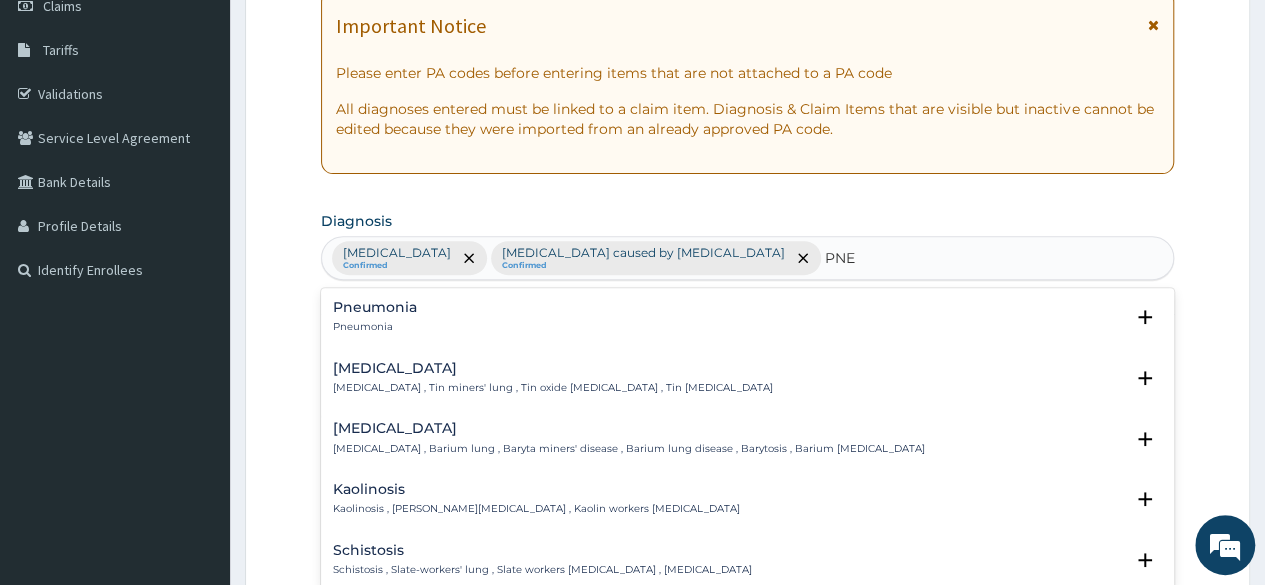 click on "Pneumonia" at bounding box center (375, 327) 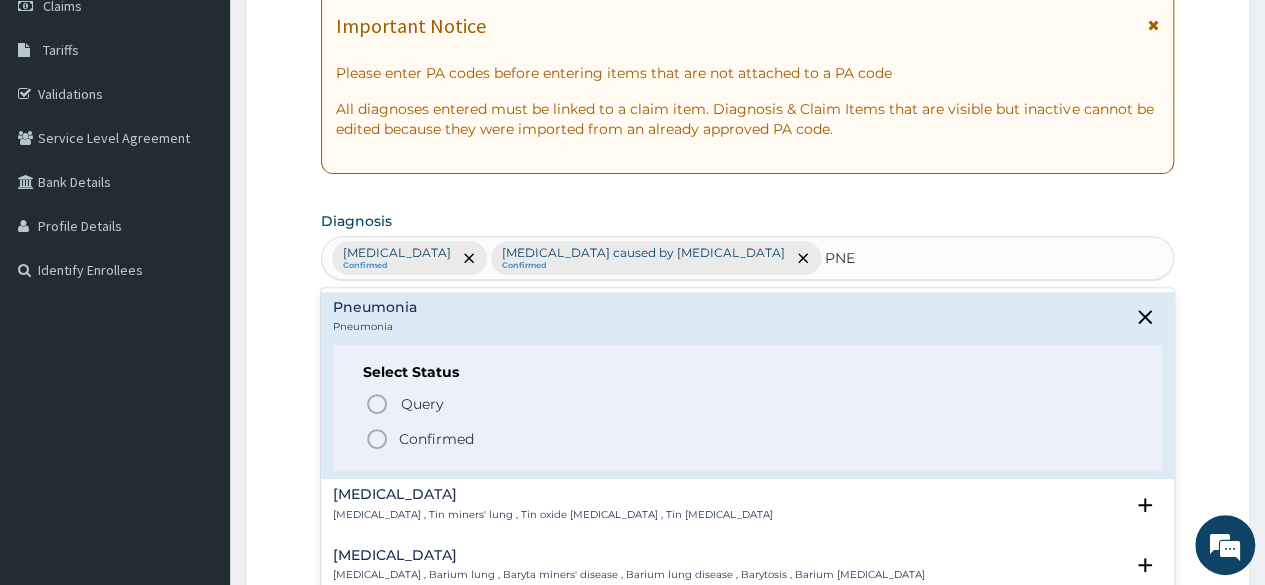 click on "Query Query covers suspected (?), Keep in view (kiv), Ruled out (r/o) Confirmed" at bounding box center (747, 420) 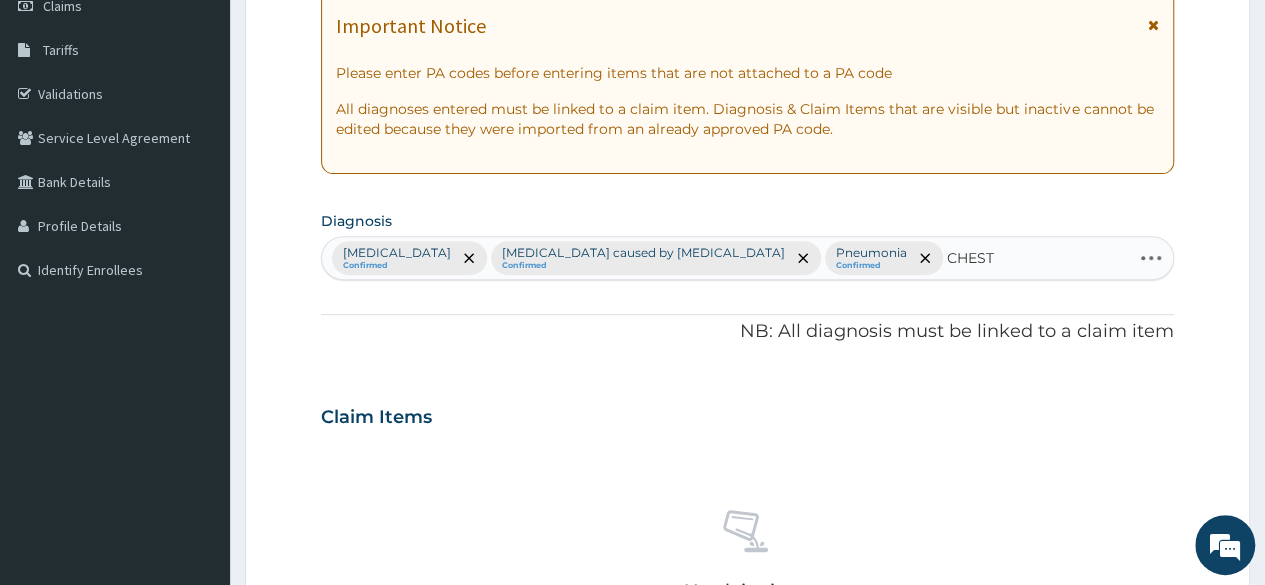 type on "CHEST" 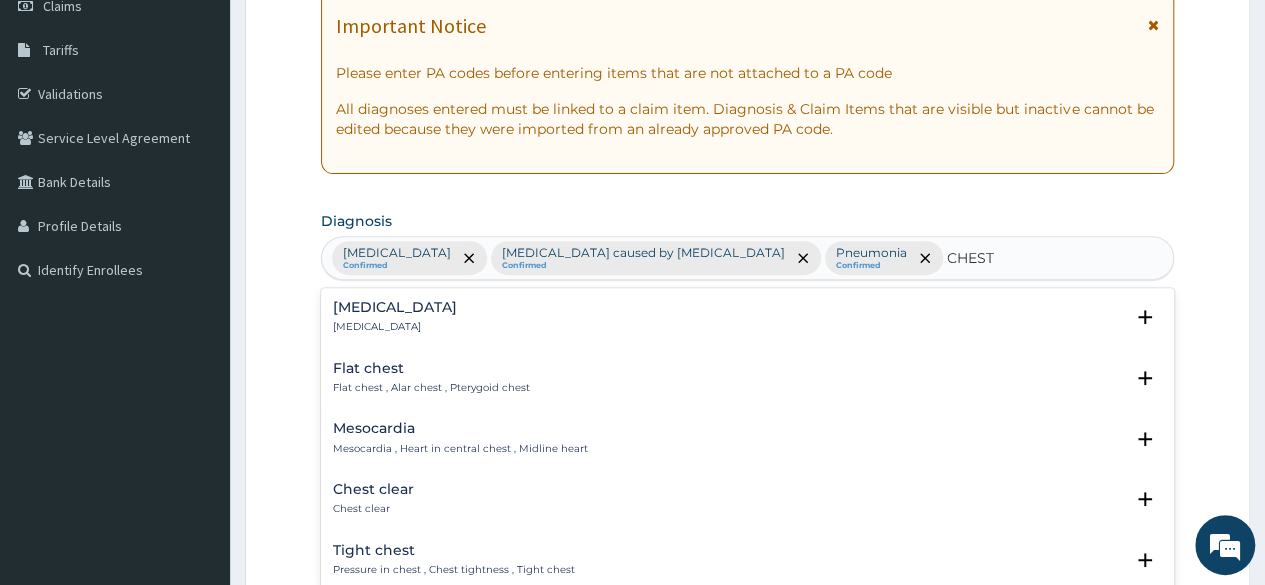 click on "Chest pain" at bounding box center (395, 307) 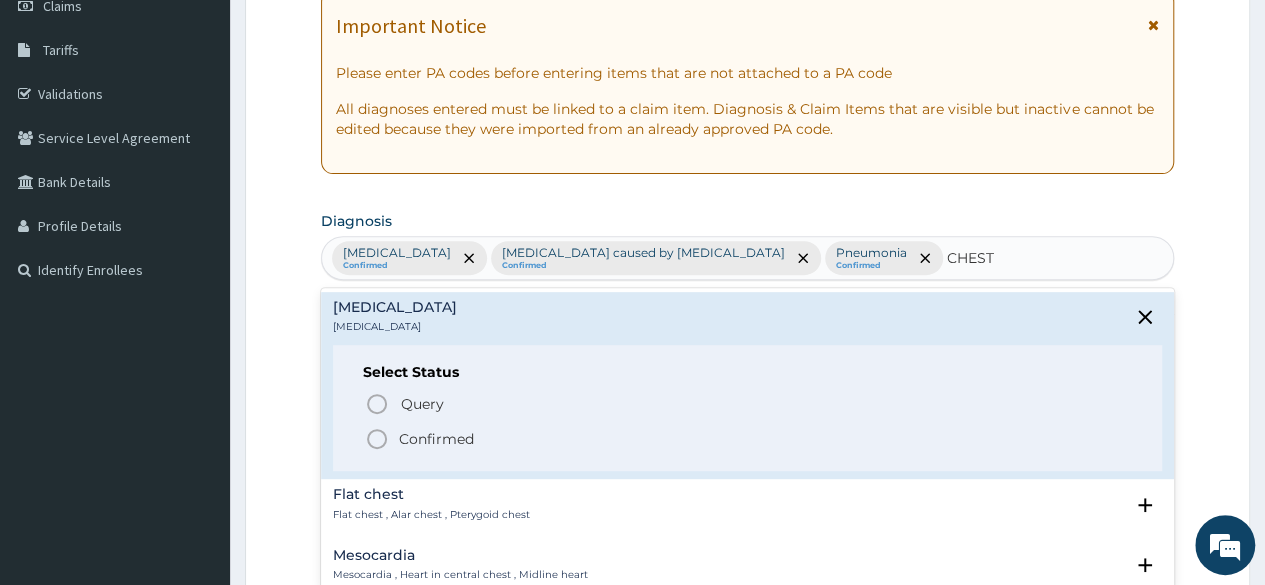 click 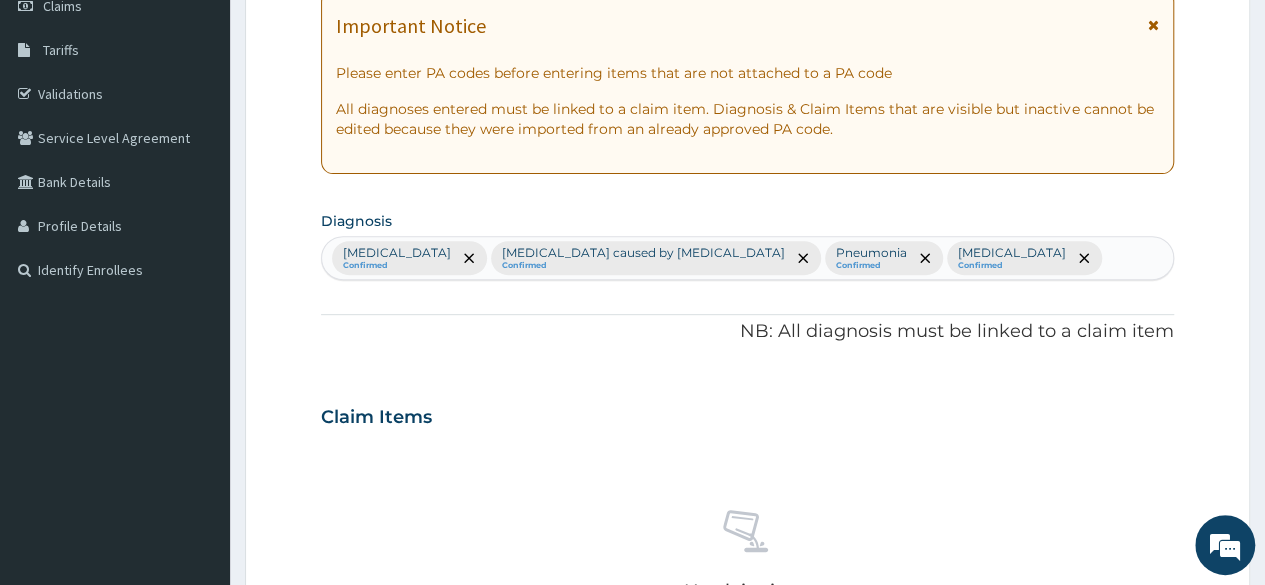 click on "Pneumonia" at bounding box center [871, 253] 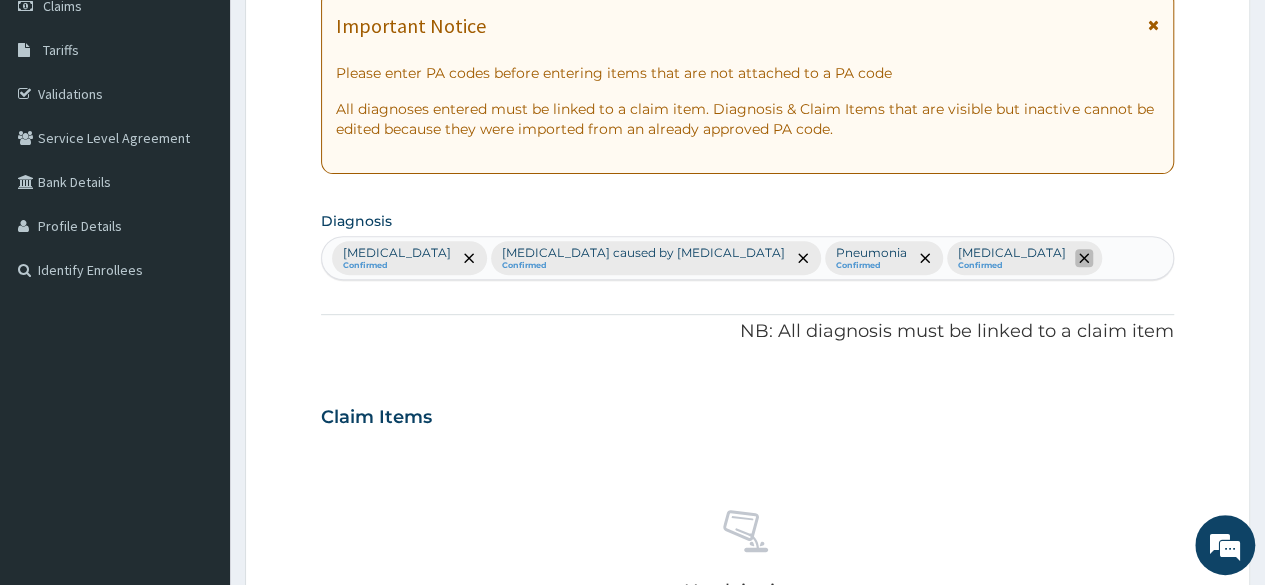 click 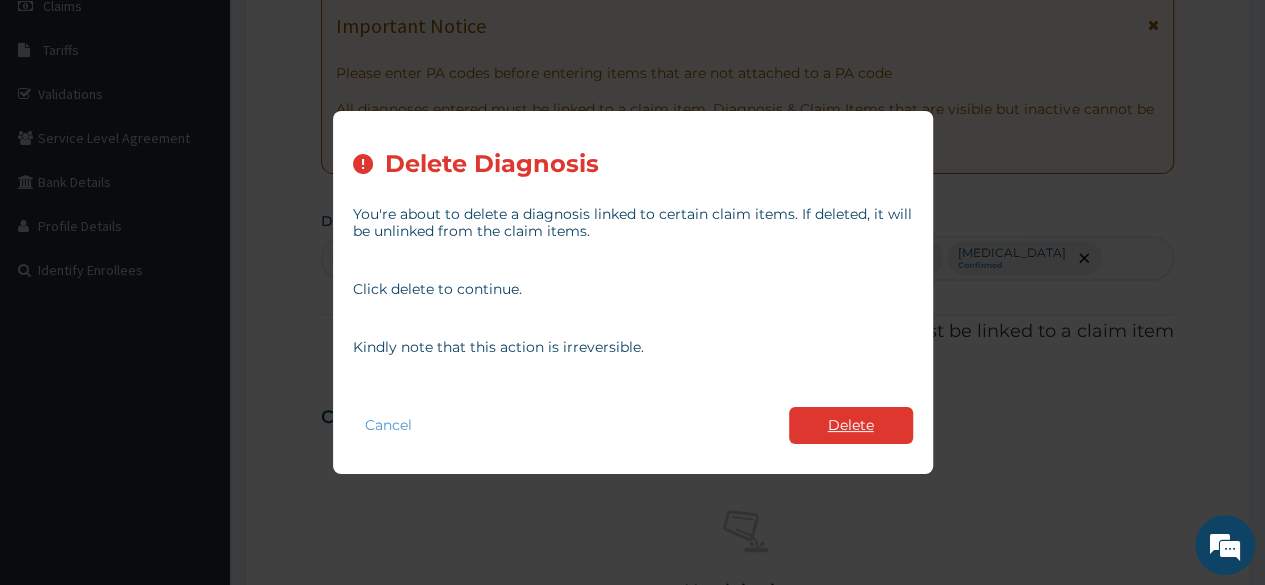 click on "Delete" at bounding box center [851, 425] 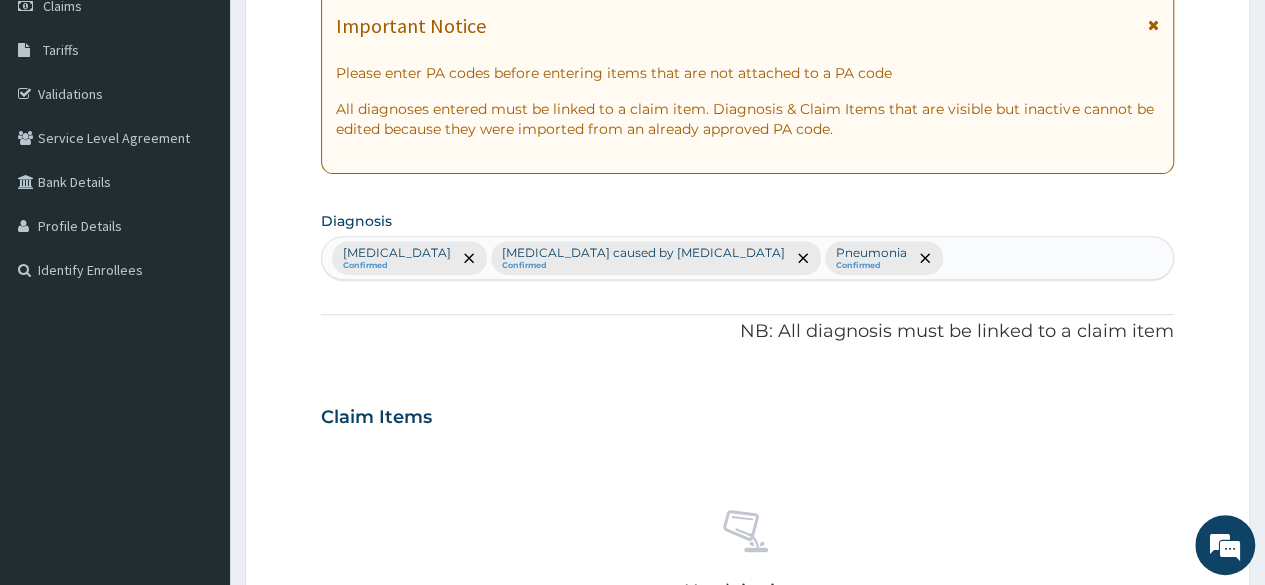 click on "Malaria Confirmed Sepsis caused by Salmonella Confirmed Pneumonia Confirmed" at bounding box center (747, 258) 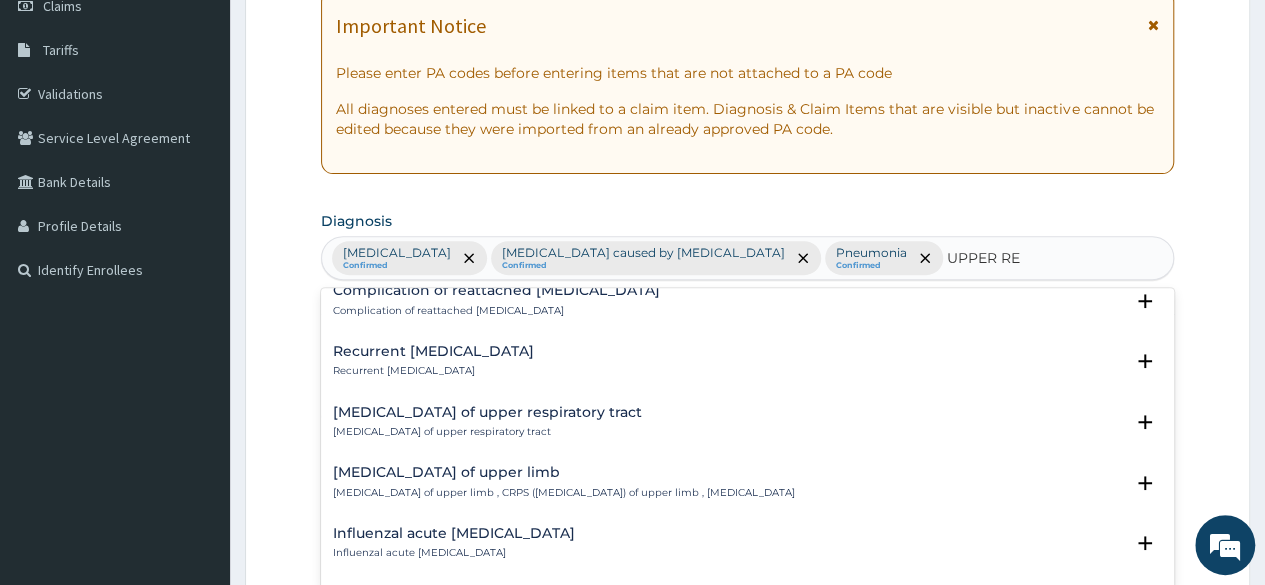 scroll, scrollTop: 2014, scrollLeft: 0, axis: vertical 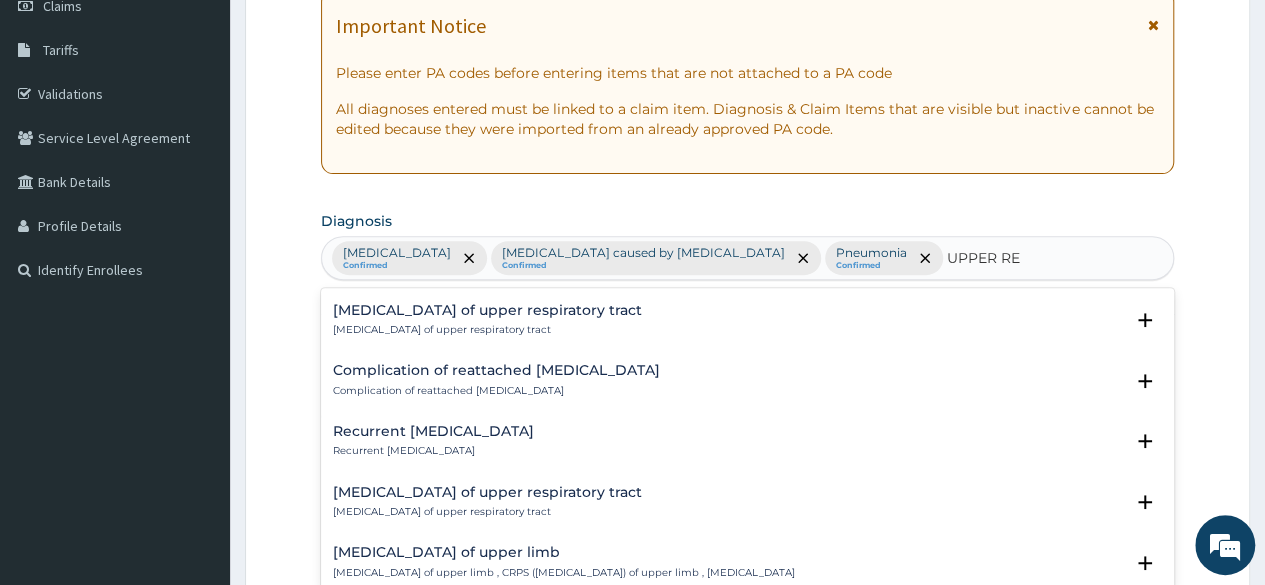 type on "UPPER RES" 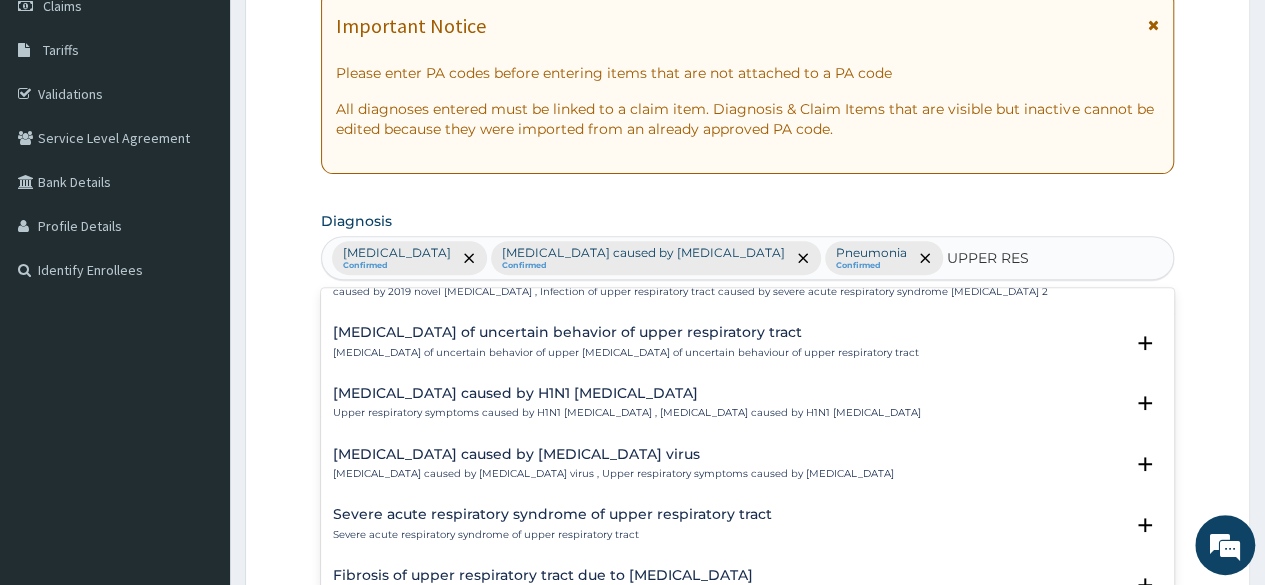 scroll, scrollTop: 1985, scrollLeft: 0, axis: vertical 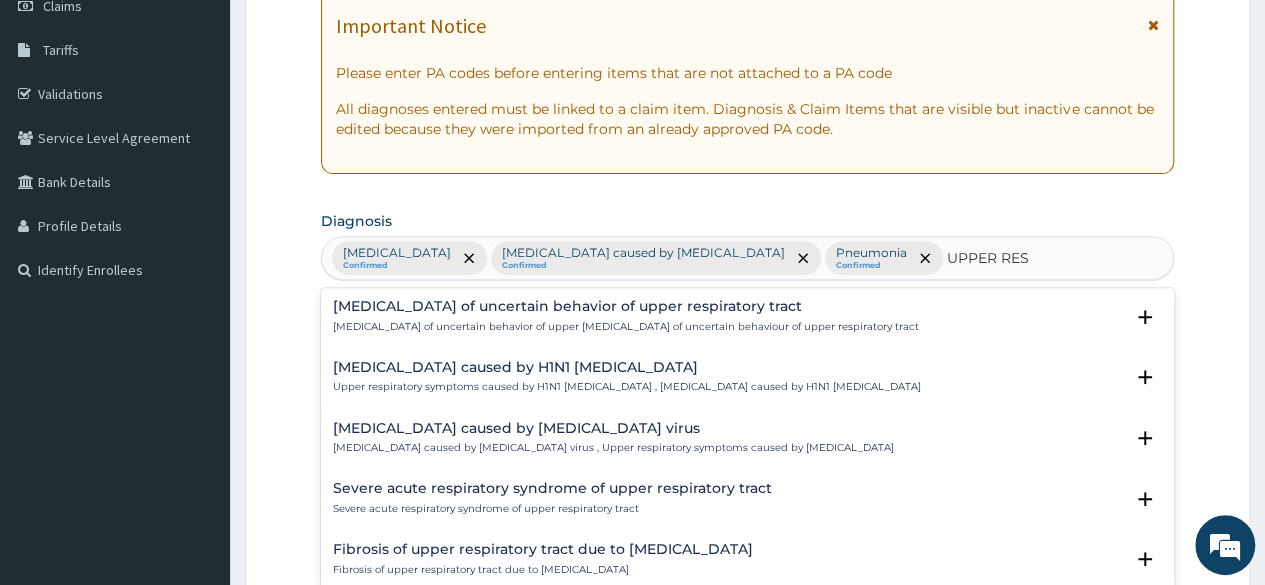 click on "Upper respiratory tract infection caused by H1N1 influenza Upper respiratory symptoms caused by H1N1 influenza , Upper respiratory tract infection caused by H1N1 influenza" at bounding box center (627, 377) 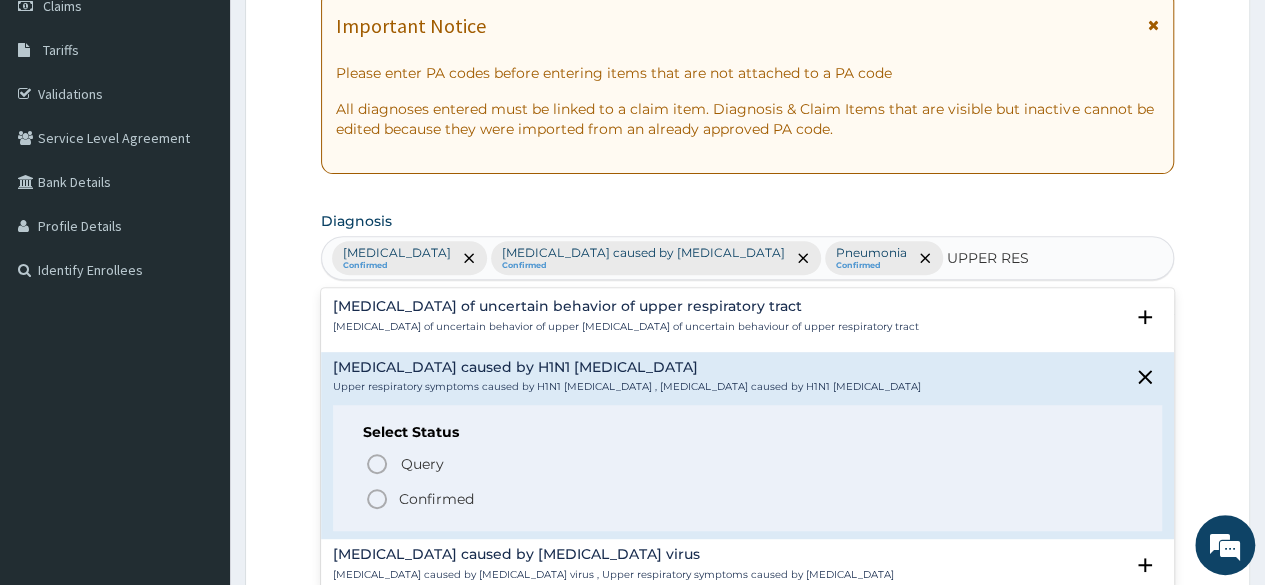 click 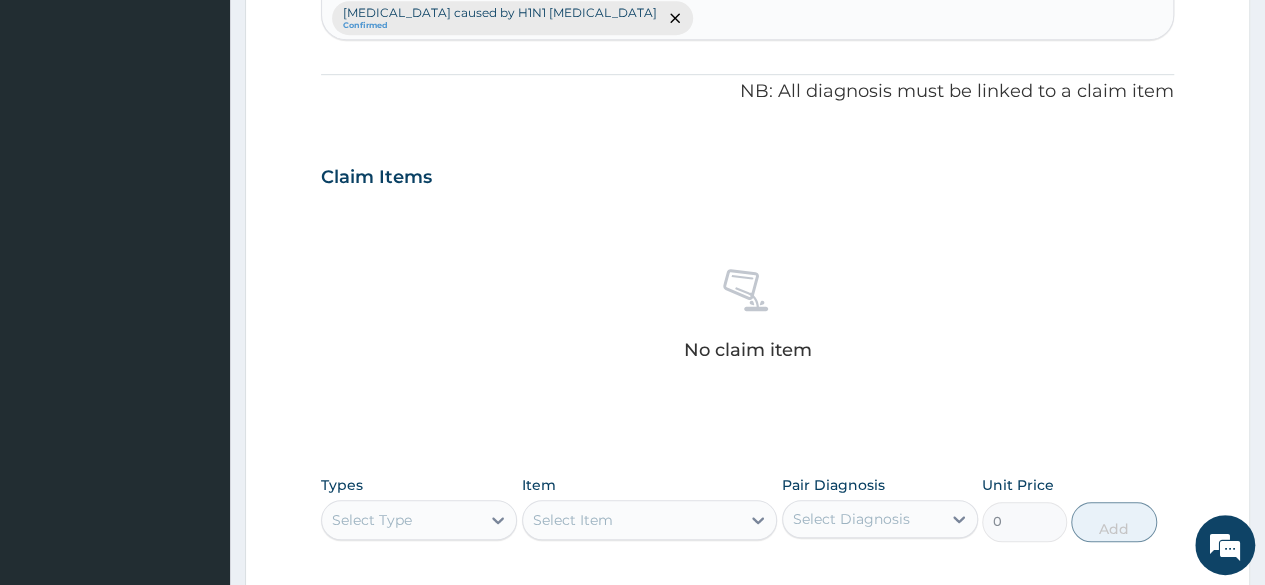 scroll, scrollTop: 600, scrollLeft: 0, axis: vertical 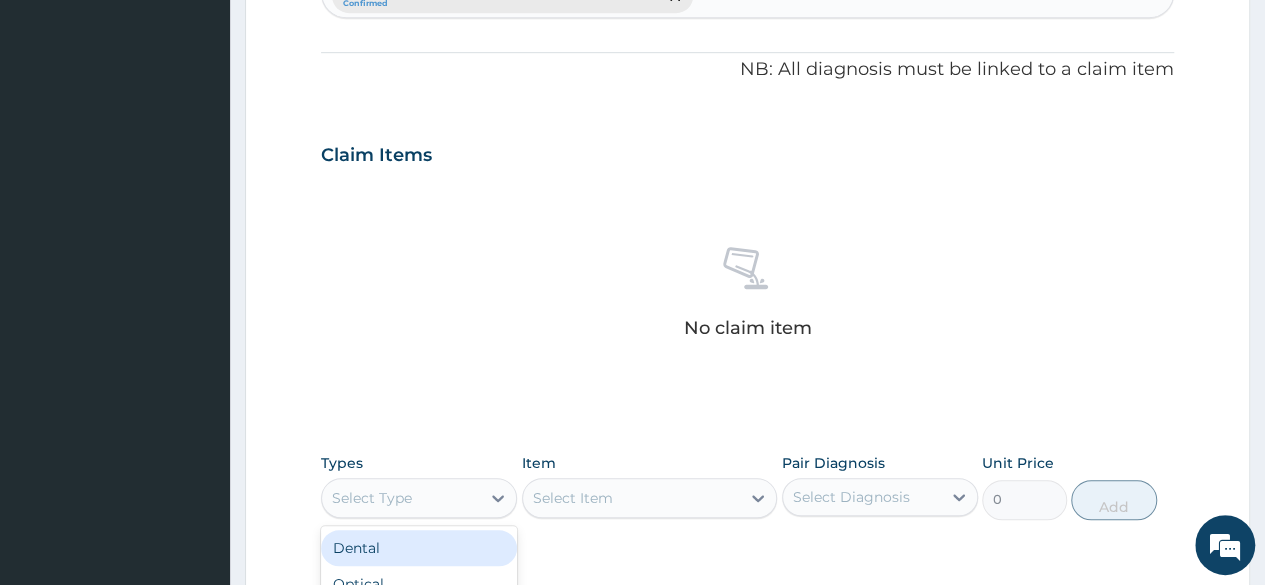 click on "Select Type" at bounding box center [401, 498] 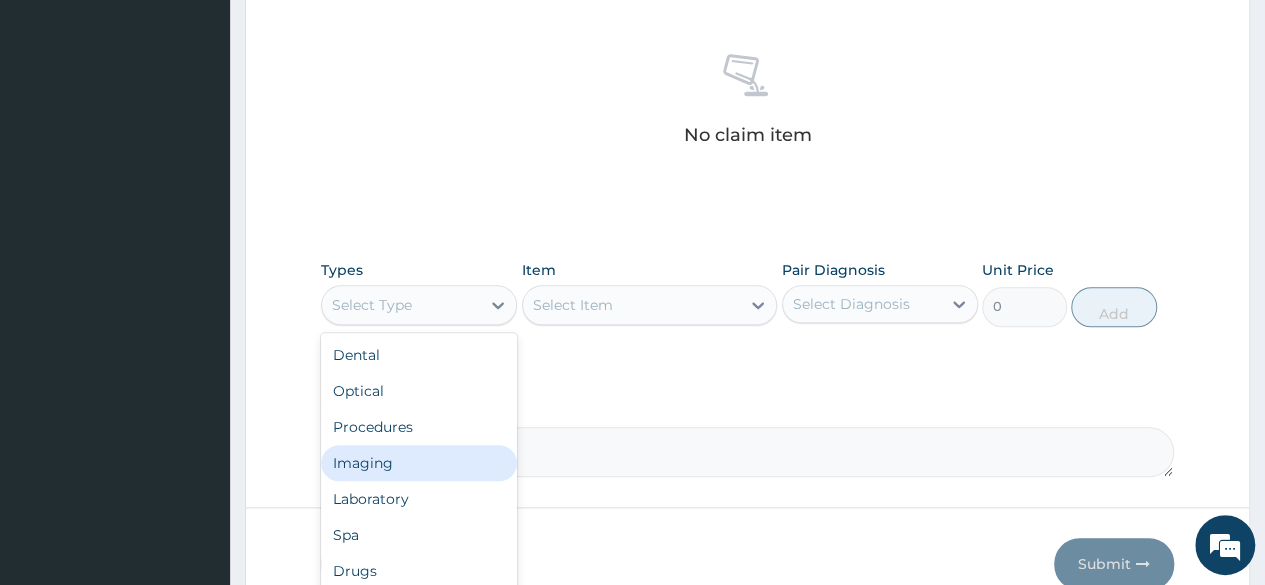 scroll, scrollTop: 800, scrollLeft: 0, axis: vertical 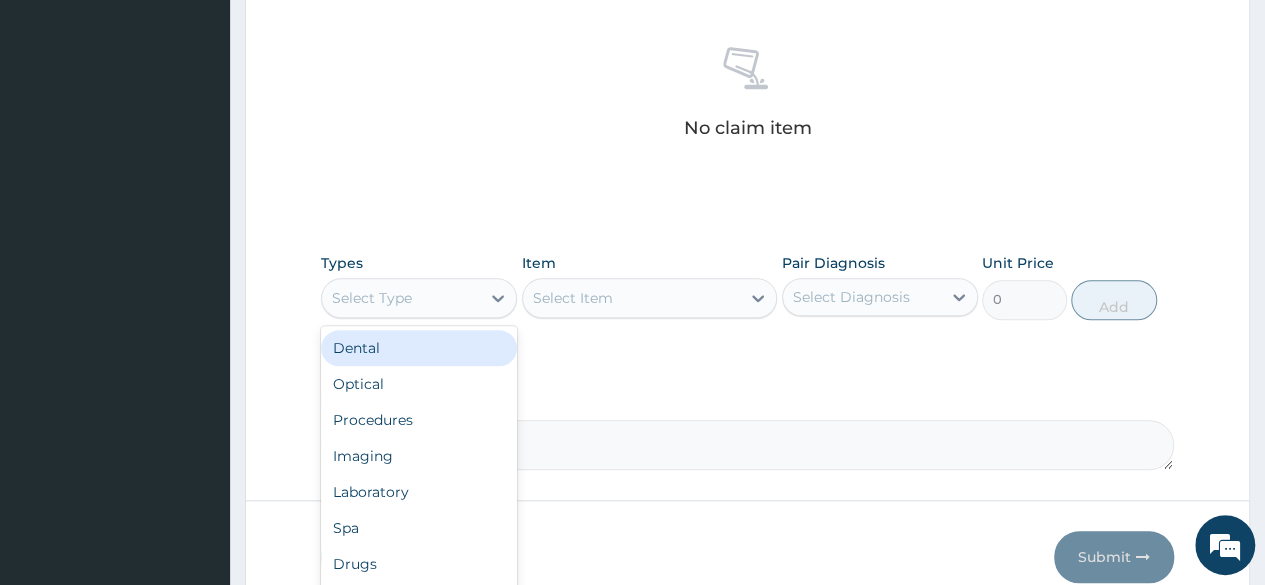 click on "Dental" at bounding box center (419, 348) 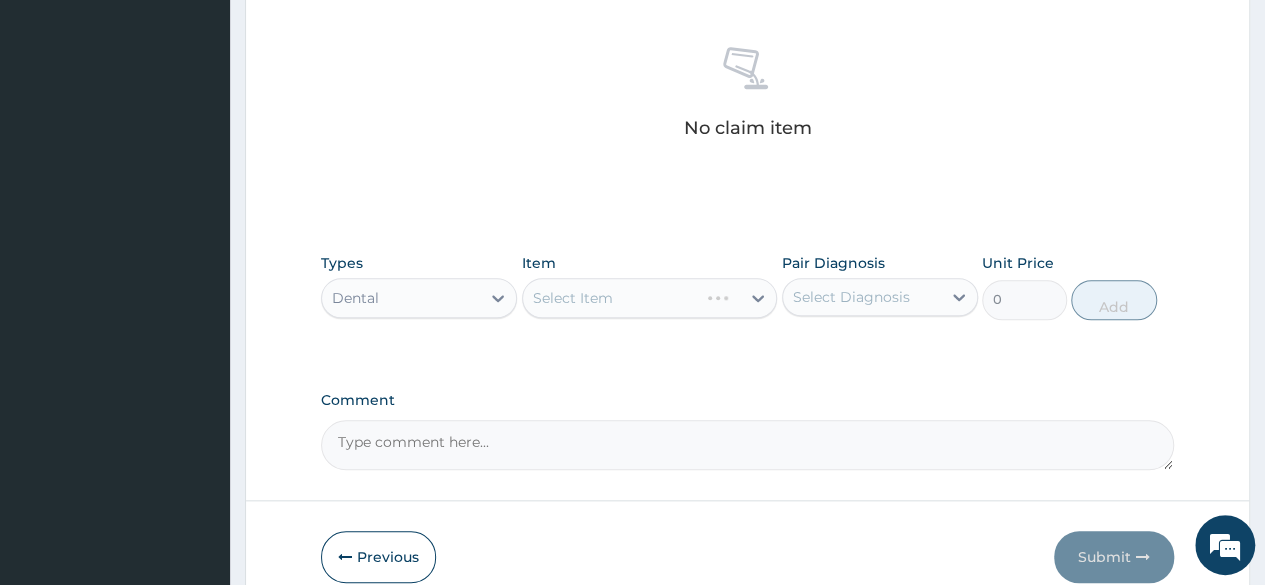 click on "Select Item" at bounding box center [650, 298] 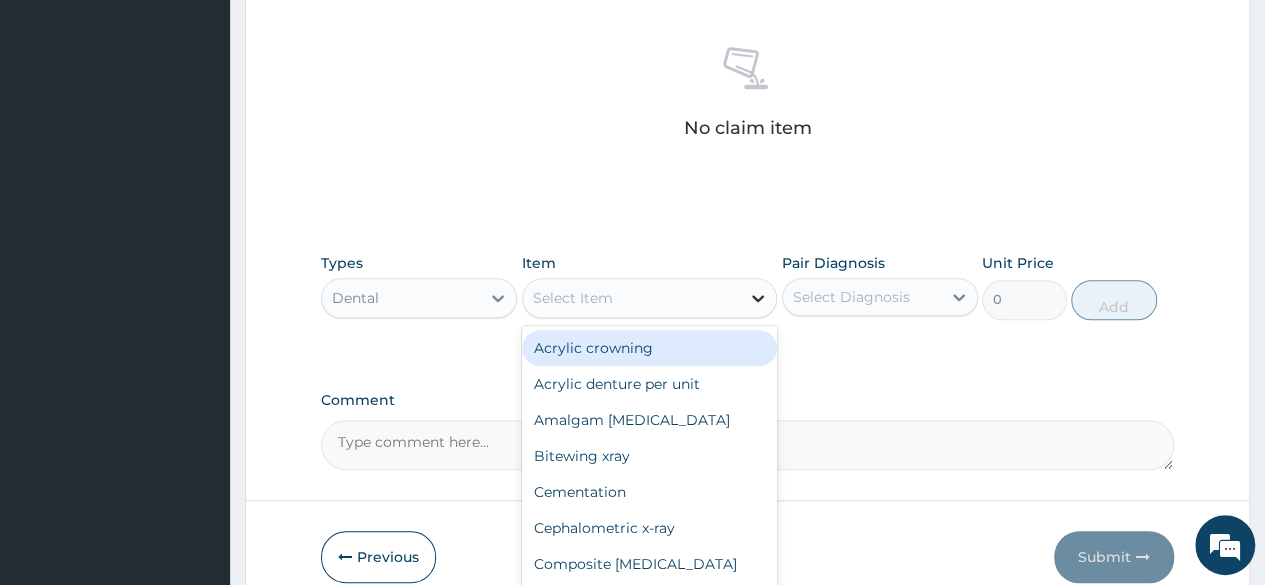 click 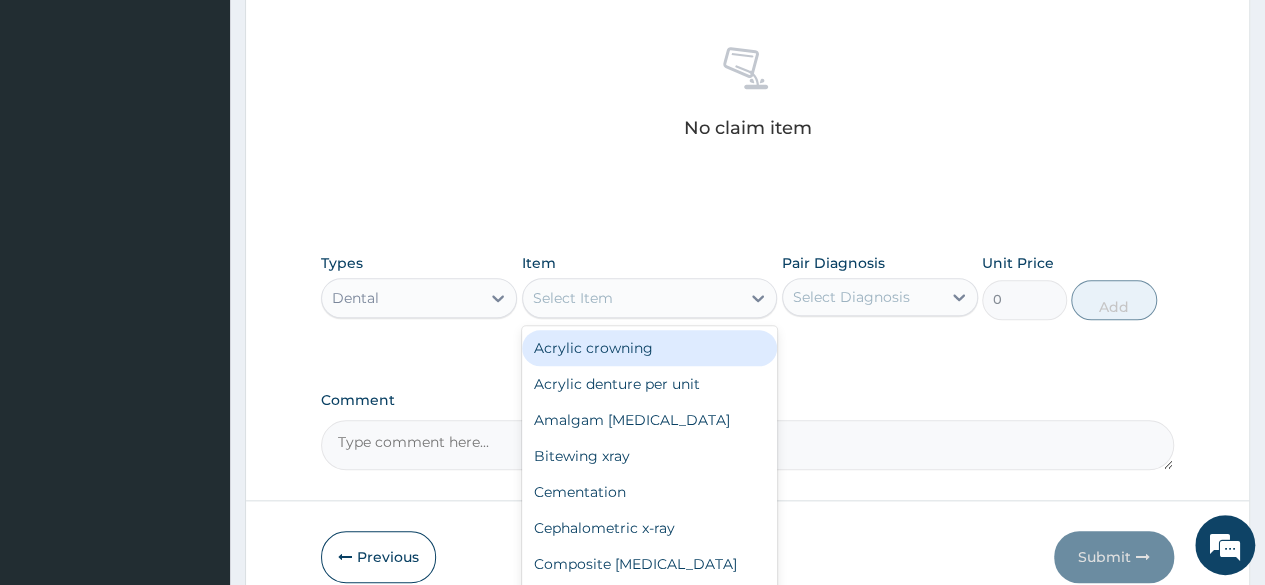type on "V" 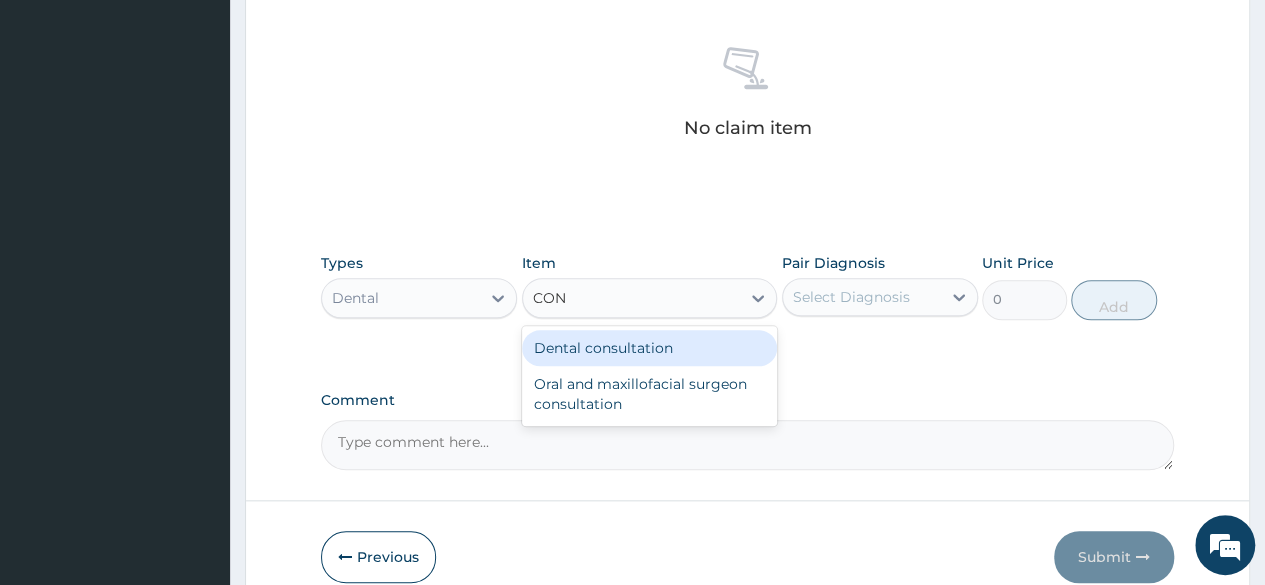 type on "CON" 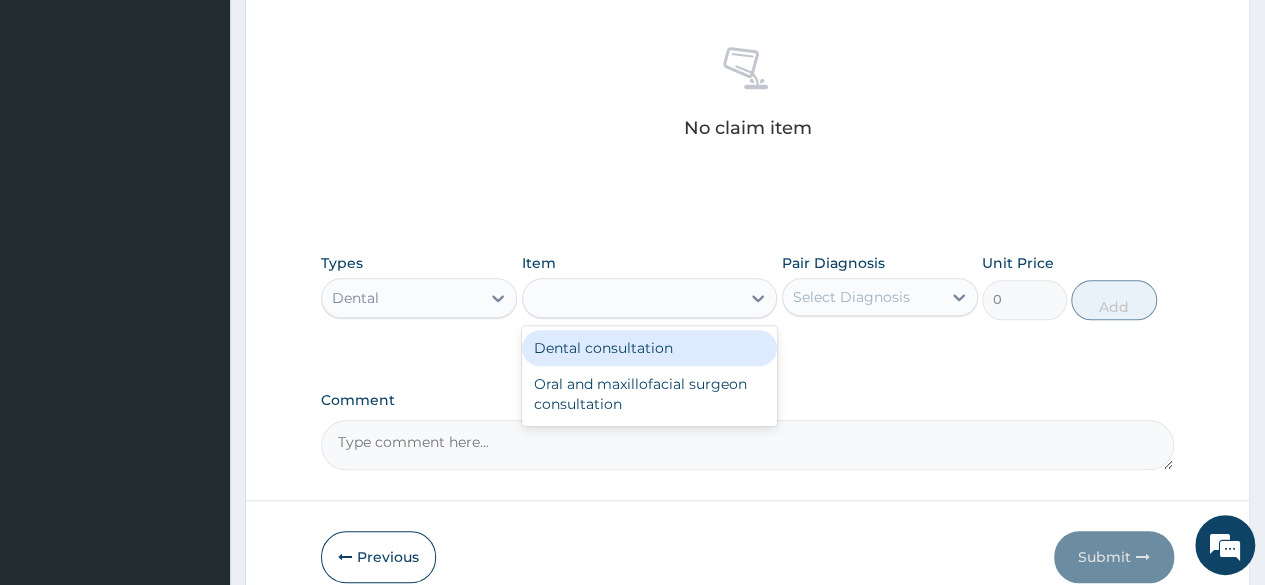 click on "Types Dental Item option Dental consultation focused, 10 of 65. 2 results available for search term CON. Use Up and Down to choose options, press Enter to select the currently focused option, press Escape to exit the menu, press Tab to select the option and exit the menu. CON Dental consultation Oral and maxillofacial surgeon consultation Pair Diagnosis Select Diagnosis Unit Price 0 Add" at bounding box center (747, 286) 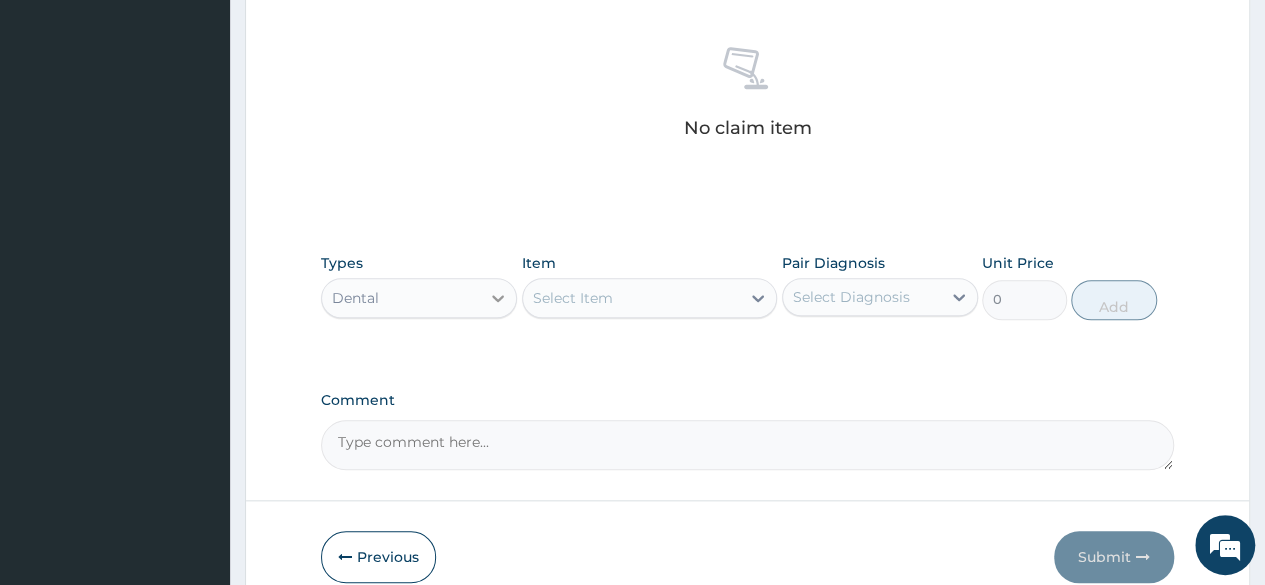 click 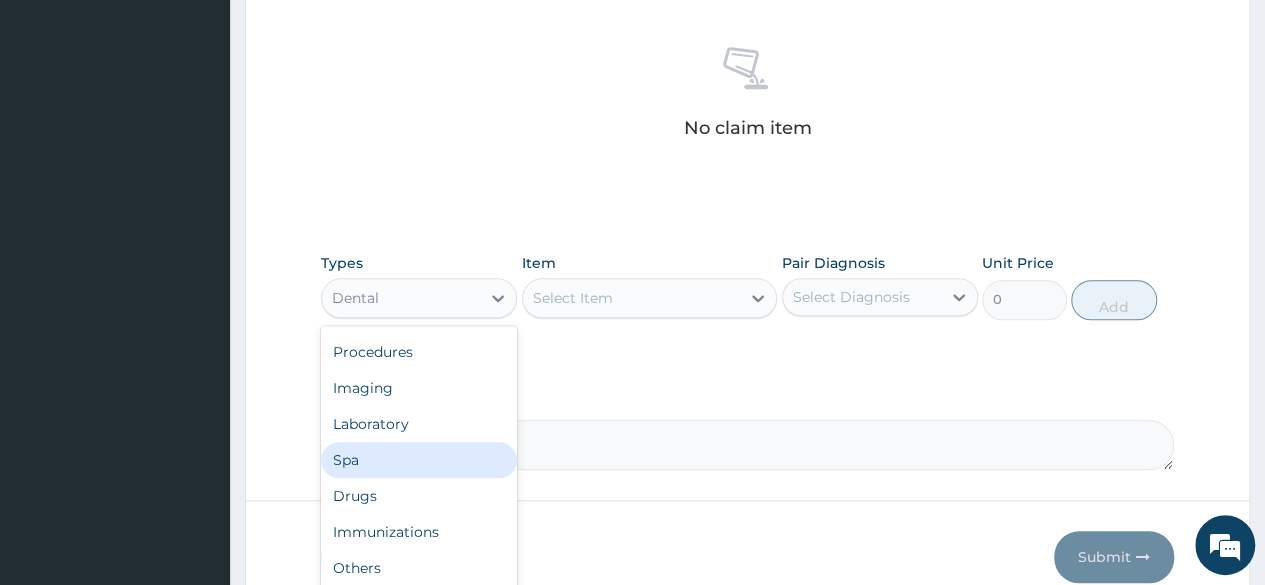 scroll, scrollTop: 0, scrollLeft: 0, axis: both 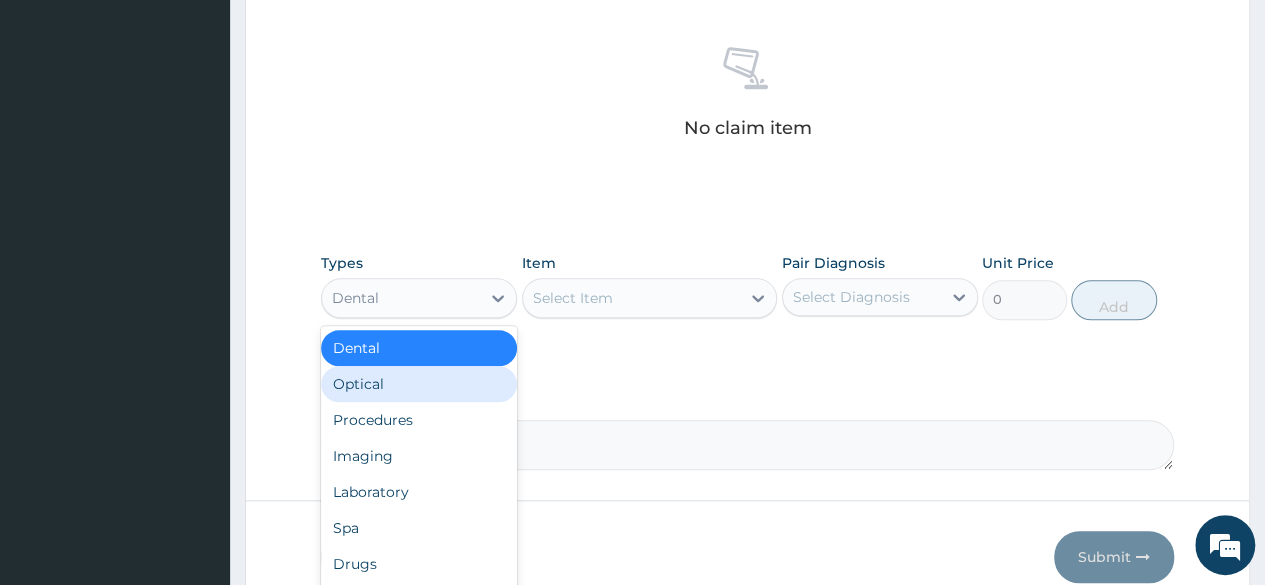 click on "Optical" at bounding box center [419, 384] 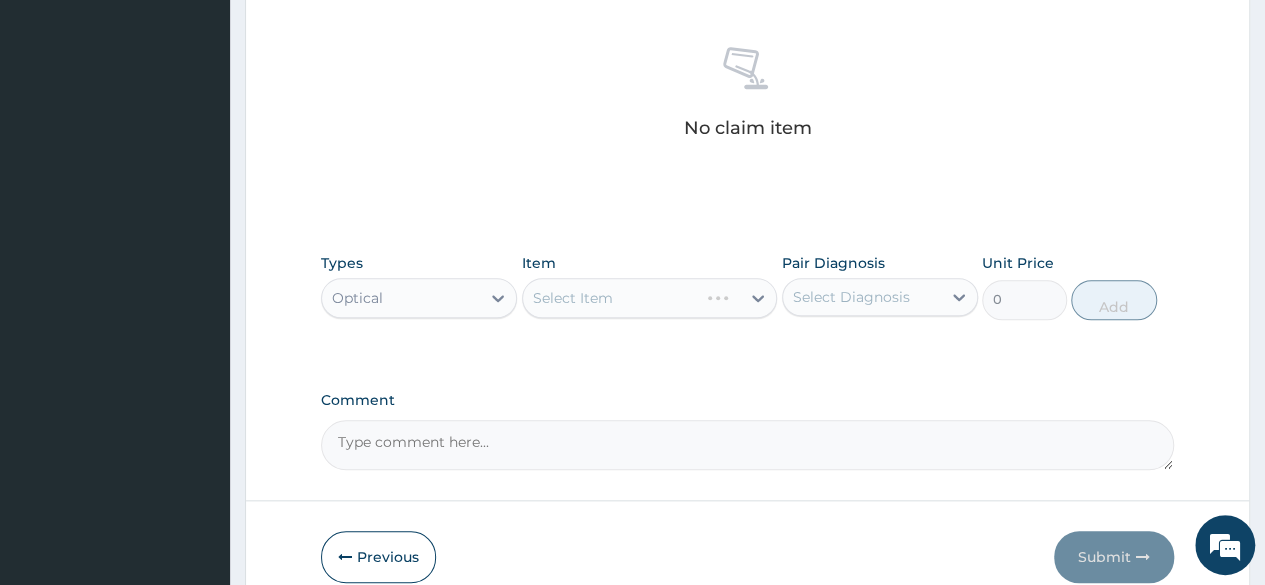 click on "Select Item" at bounding box center [650, 298] 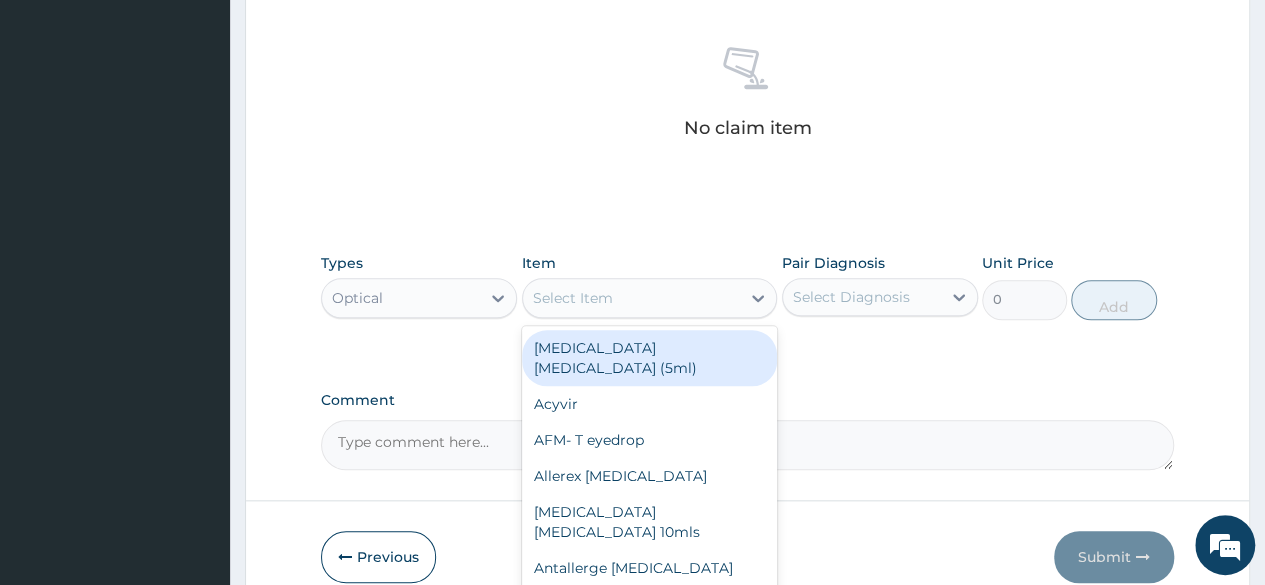 click 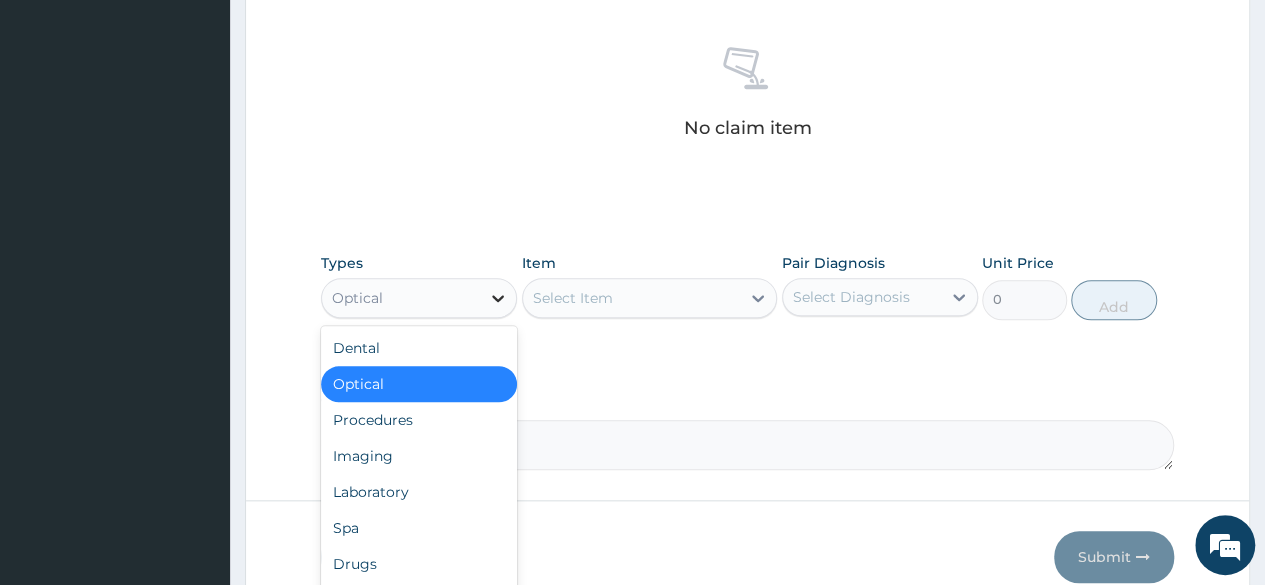 click 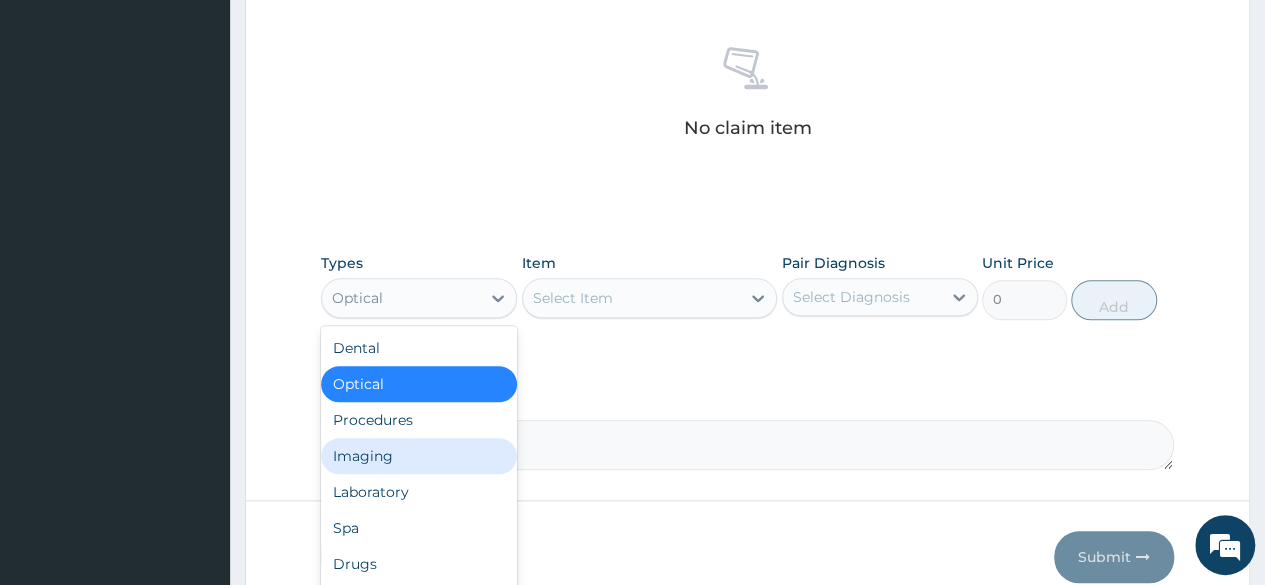 click on "Imaging" at bounding box center (419, 456) 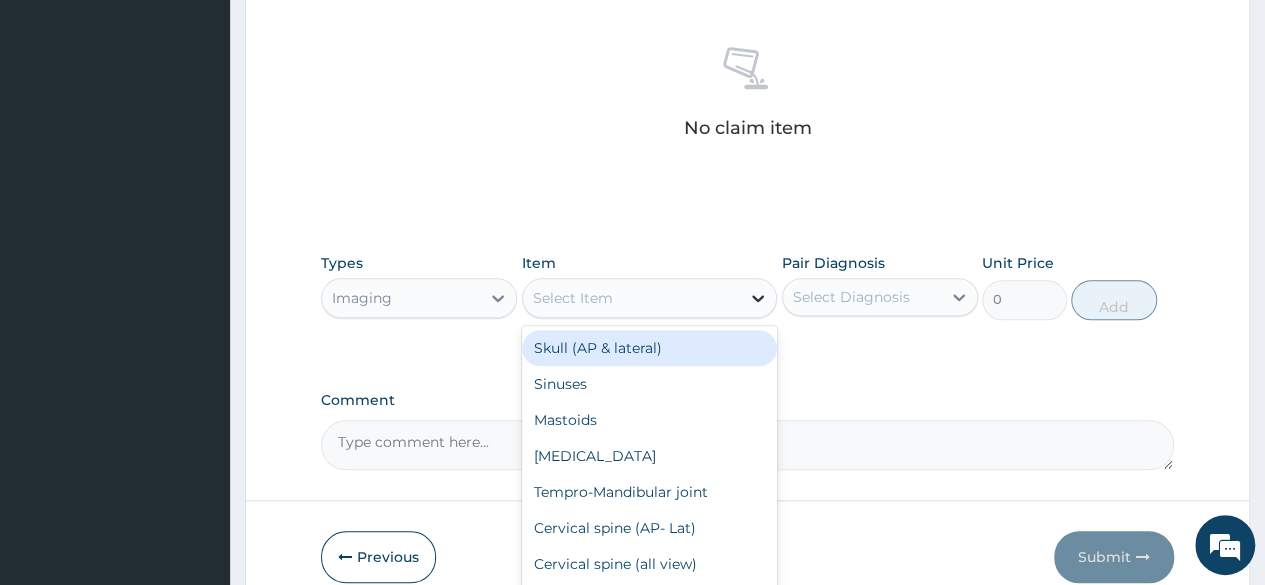 click 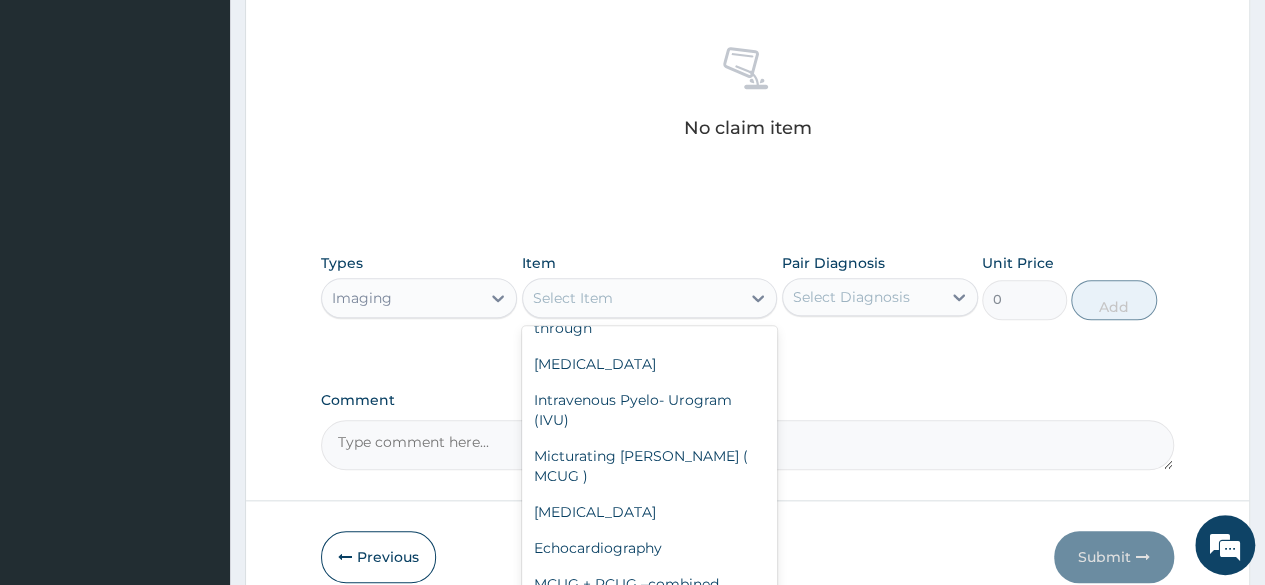 scroll, scrollTop: 1588, scrollLeft: 0, axis: vertical 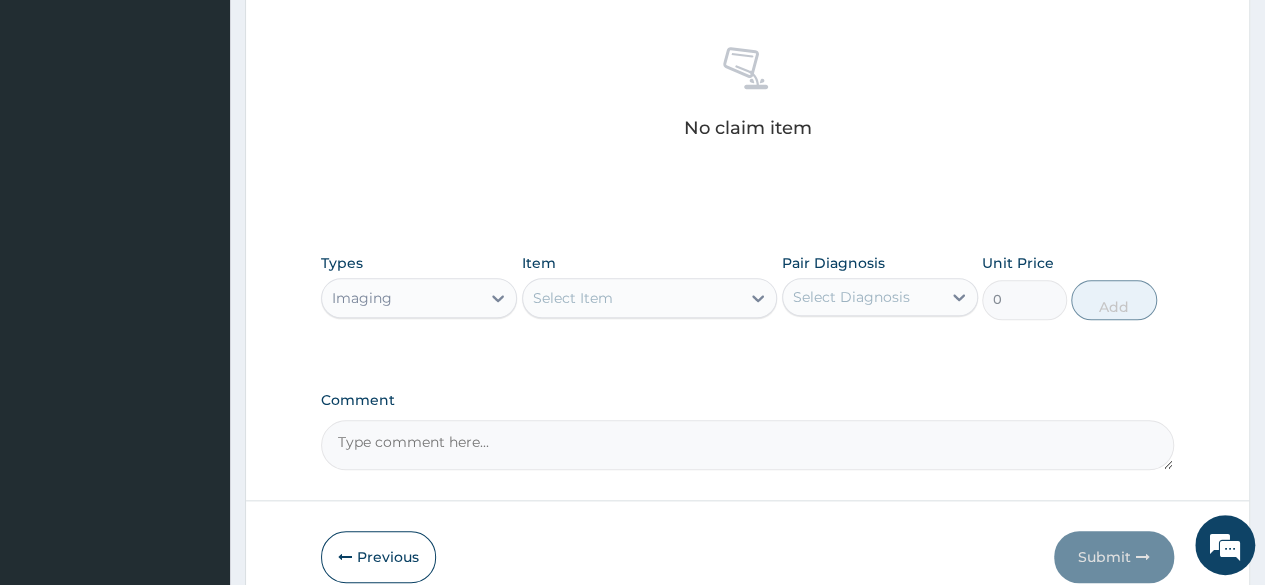 drag, startPoint x: 455, startPoint y: 375, endPoint x: 468, endPoint y: 329, distance: 47.801674 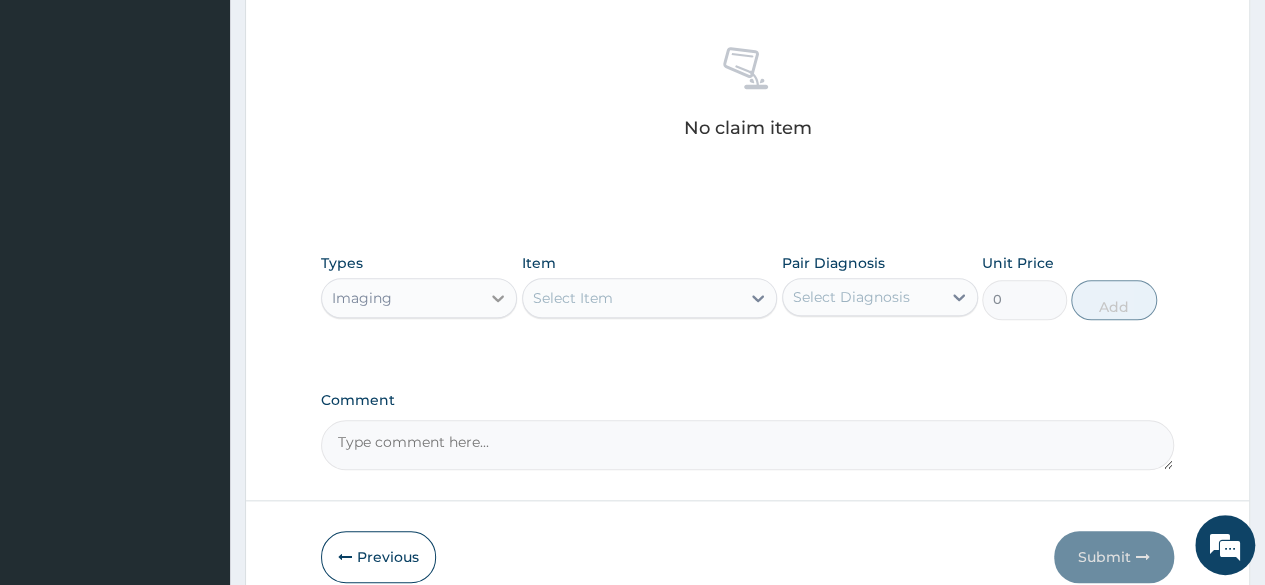 click 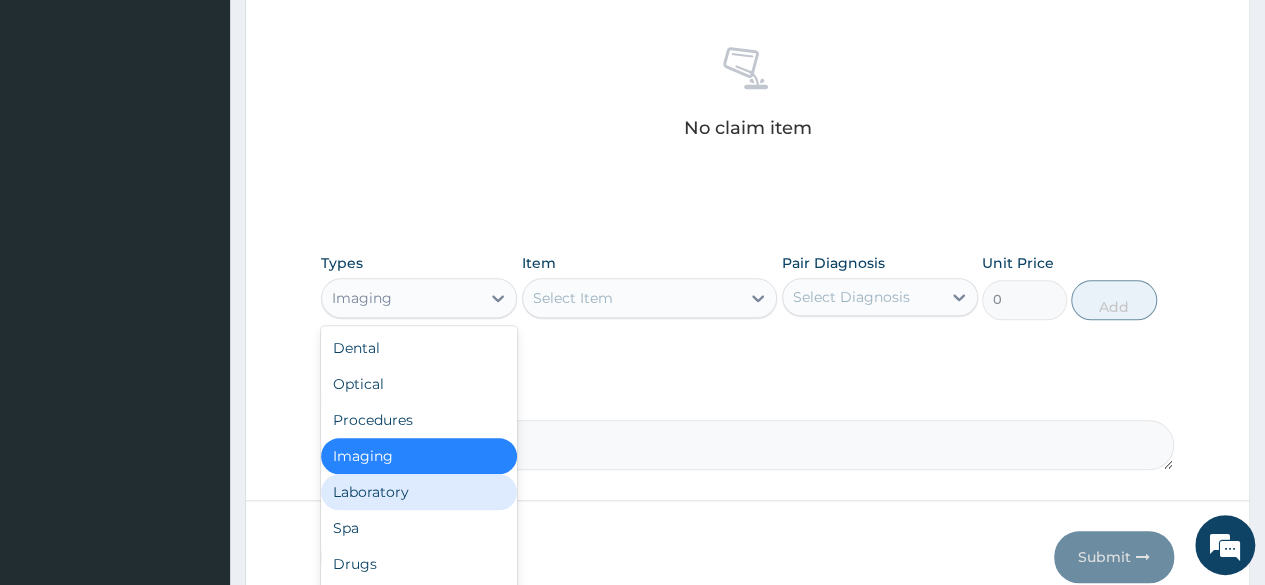 scroll, scrollTop: 68, scrollLeft: 0, axis: vertical 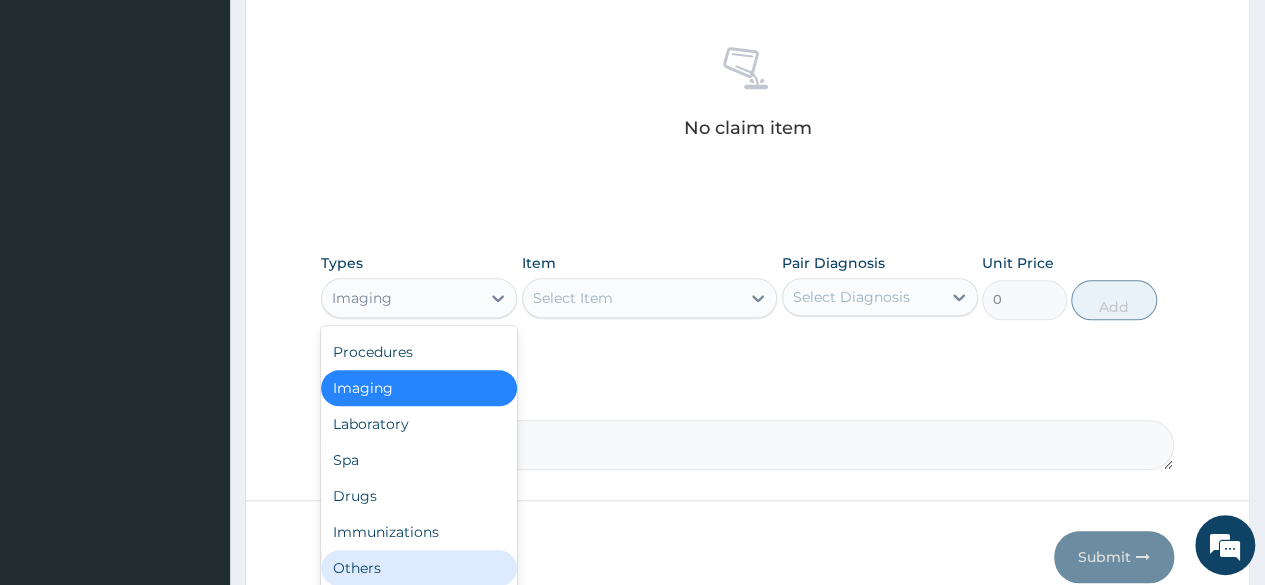 drag, startPoint x: 367, startPoint y: 559, endPoint x: 457, endPoint y: 457, distance: 136.0294 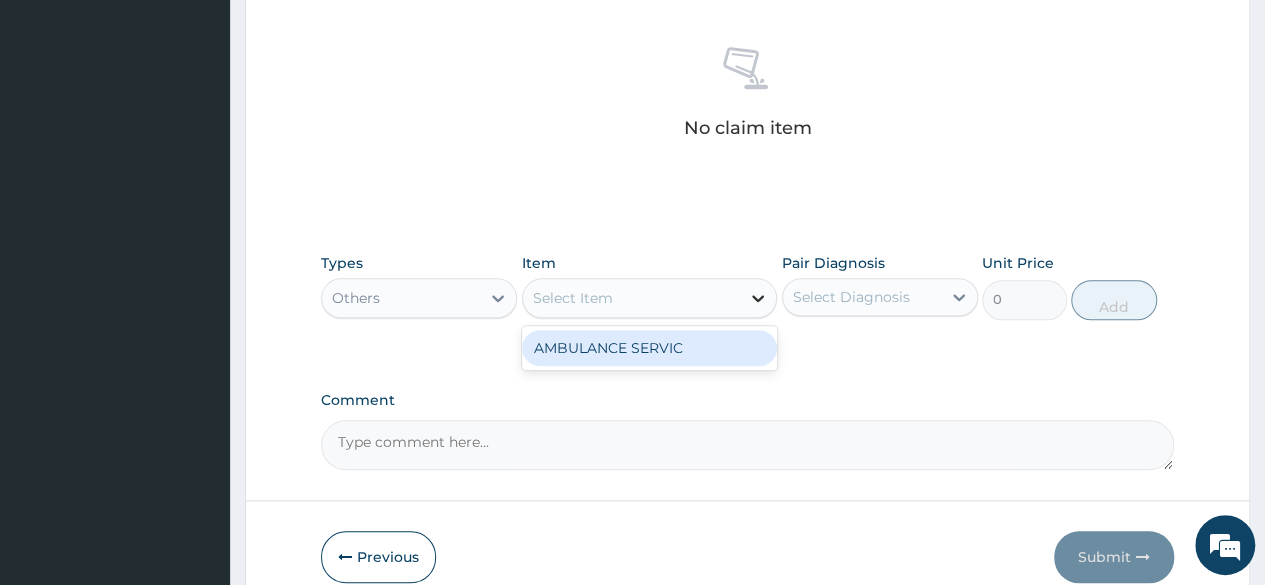 click at bounding box center (758, 298) 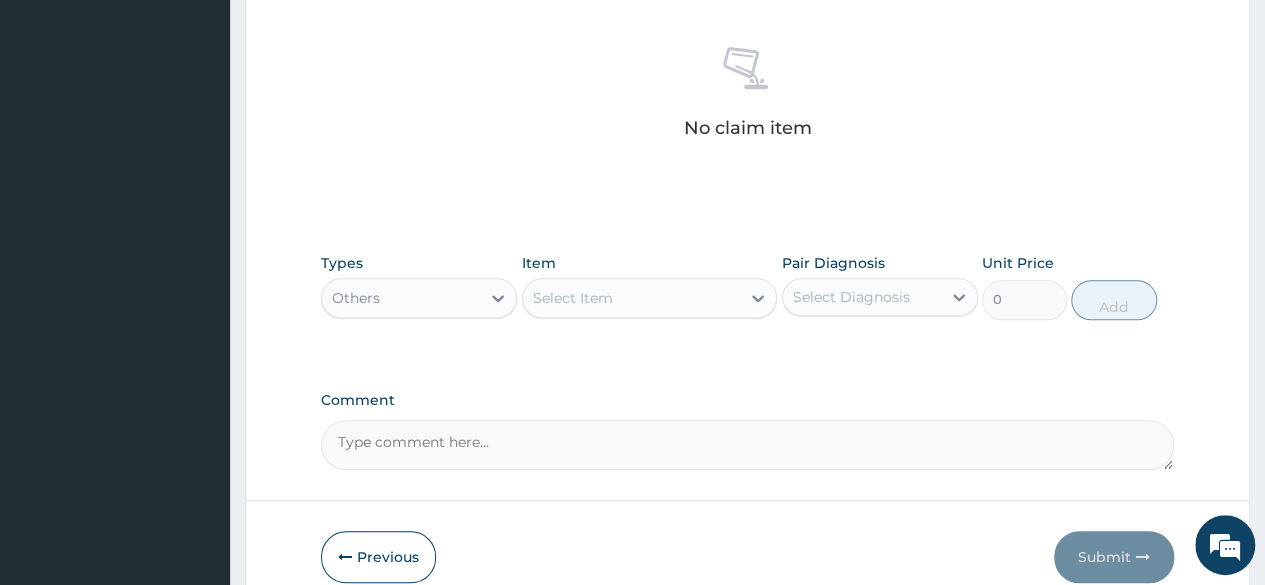 click on "Select Item" at bounding box center (632, 298) 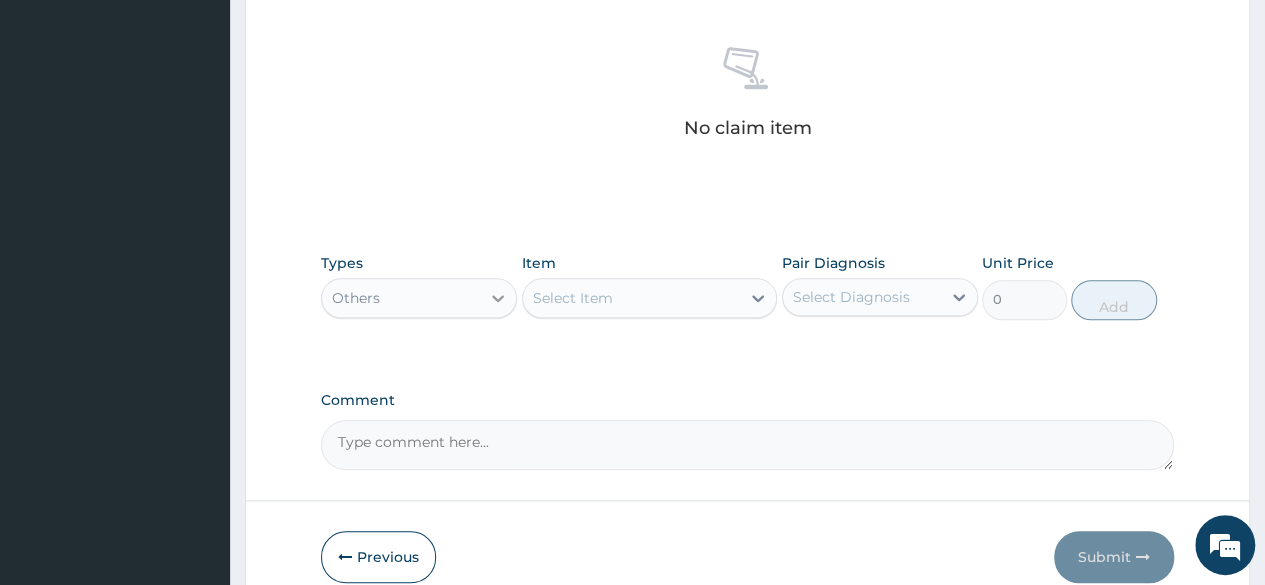 click at bounding box center [498, 298] 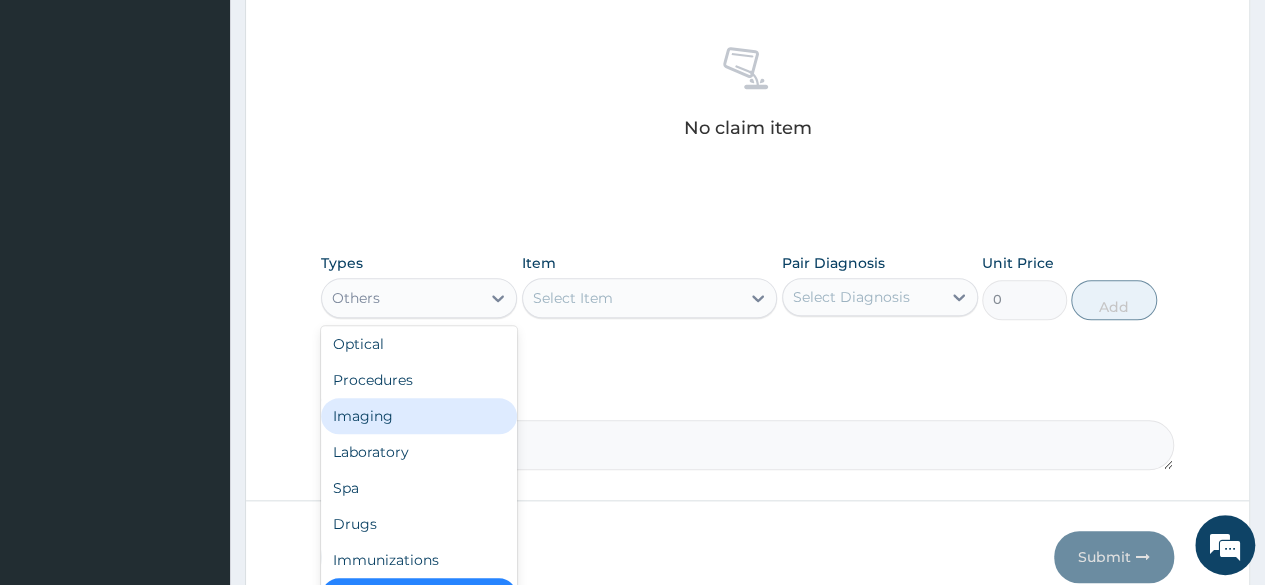 scroll, scrollTop: 0, scrollLeft: 0, axis: both 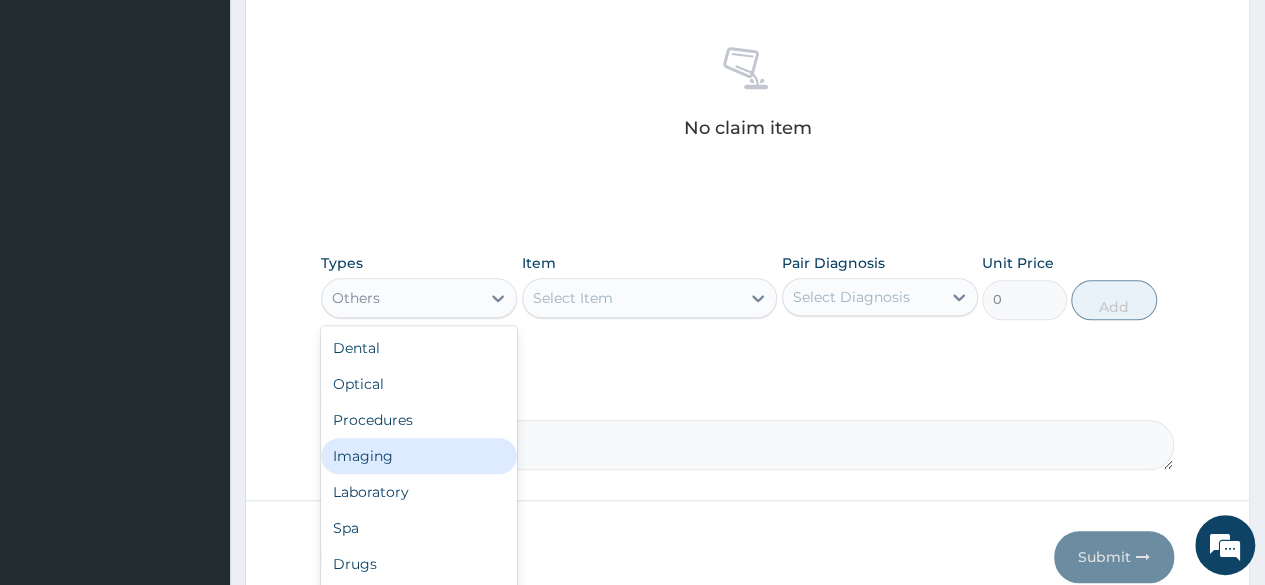 click on "Imaging" at bounding box center [419, 456] 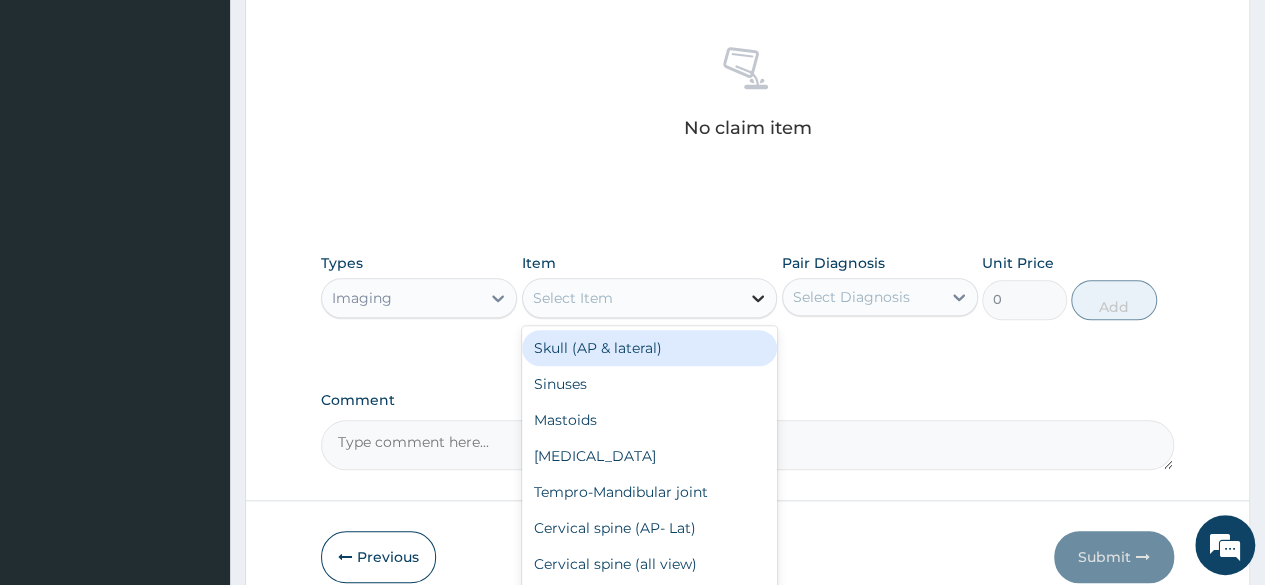 click 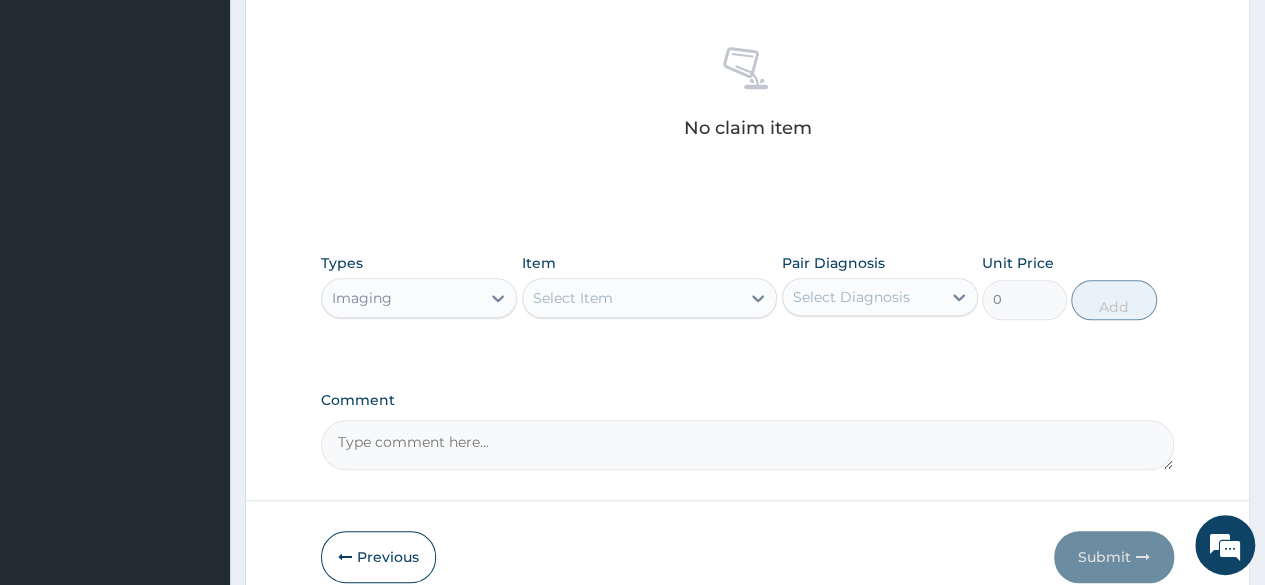 click on "Item Select Item" at bounding box center (650, 286) 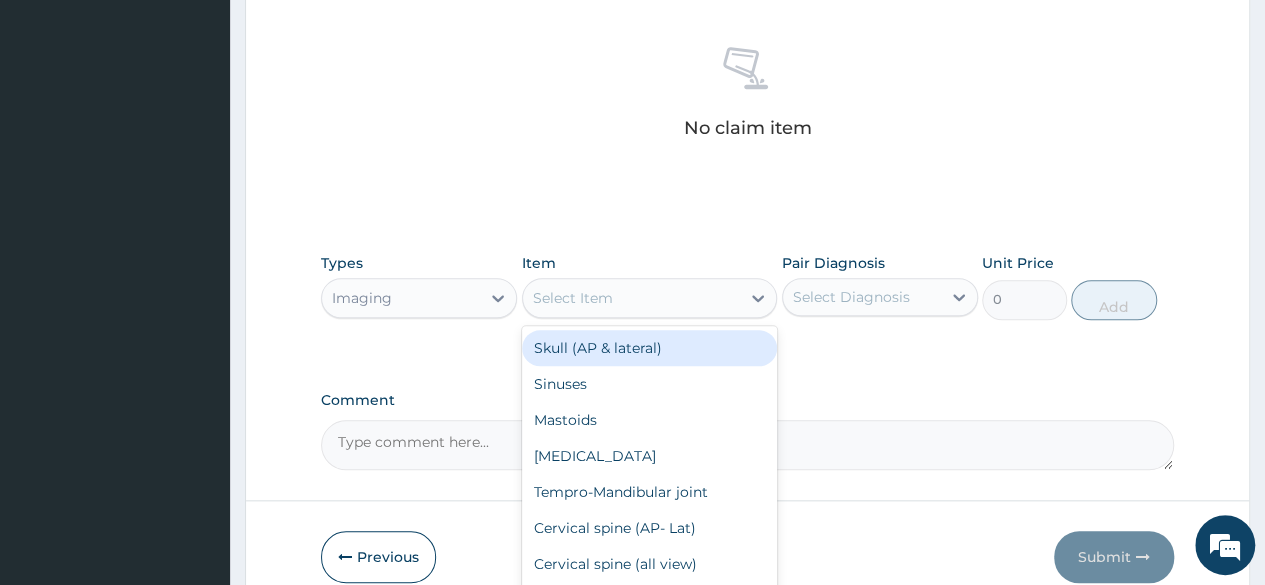 click on "Select Item" at bounding box center [632, 298] 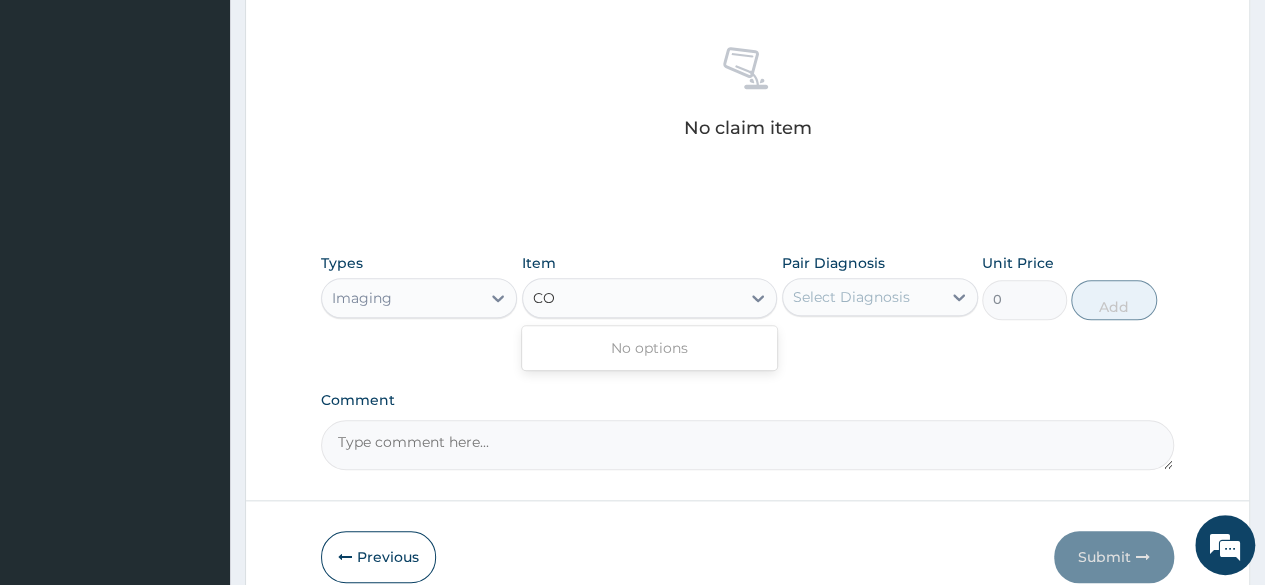 type on "C" 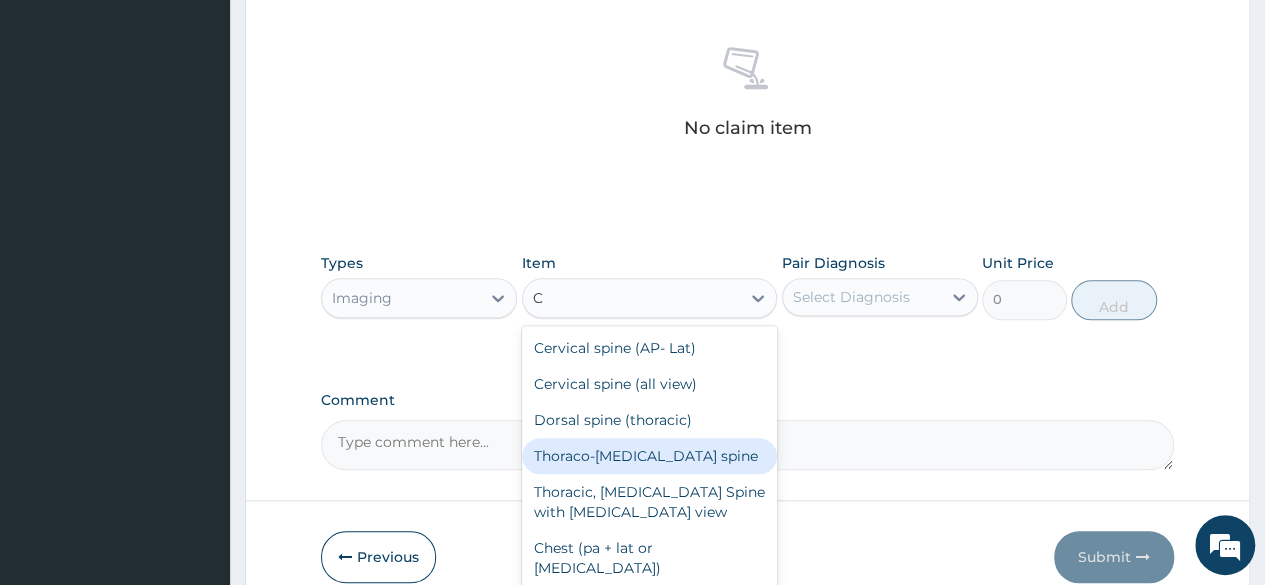 type 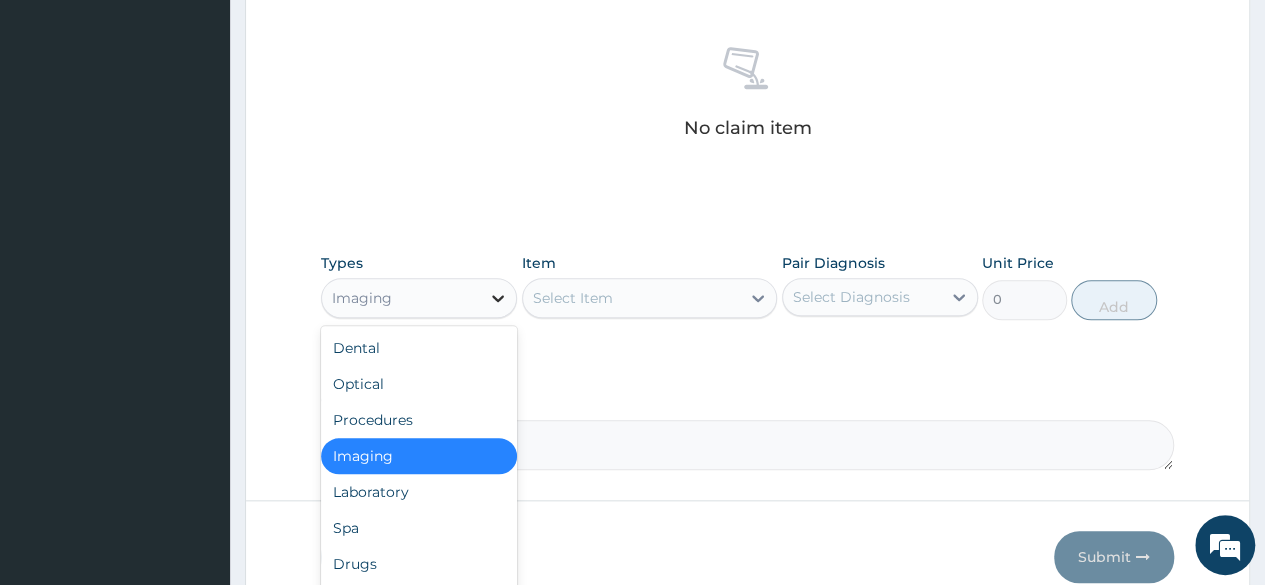 click 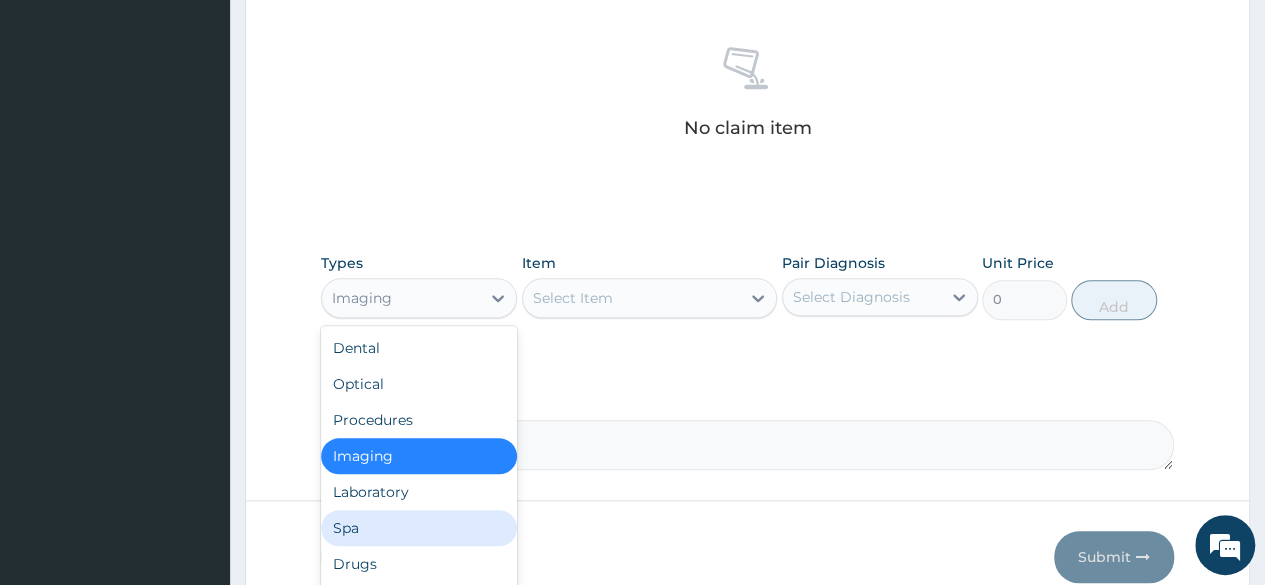 scroll, scrollTop: 68, scrollLeft: 0, axis: vertical 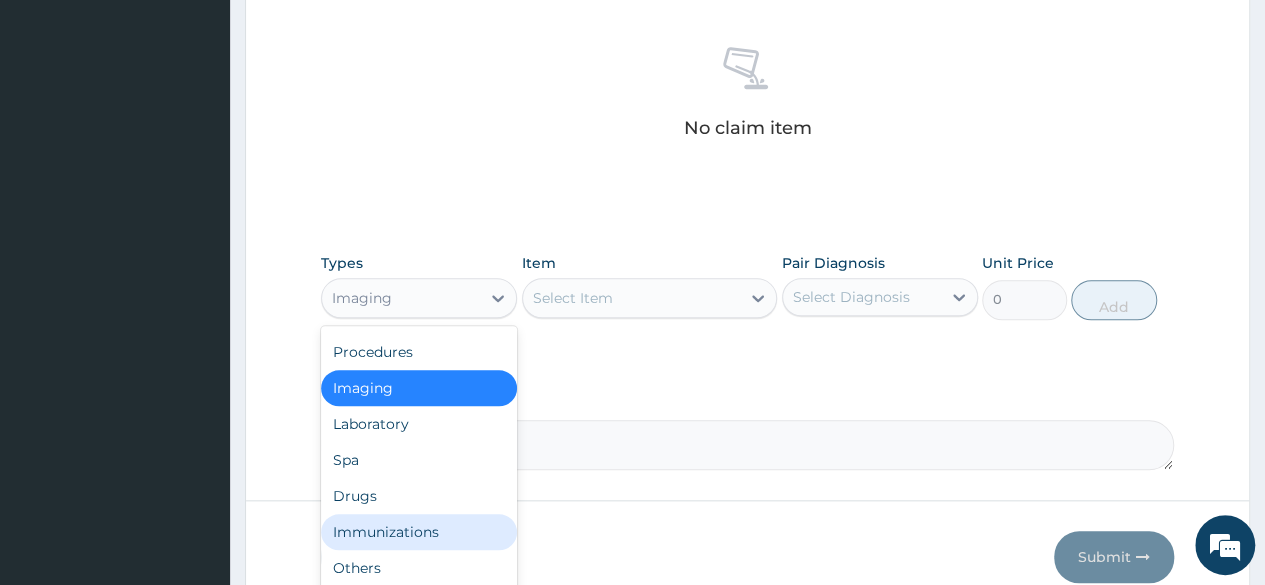 click on "Immunizations" at bounding box center (419, 532) 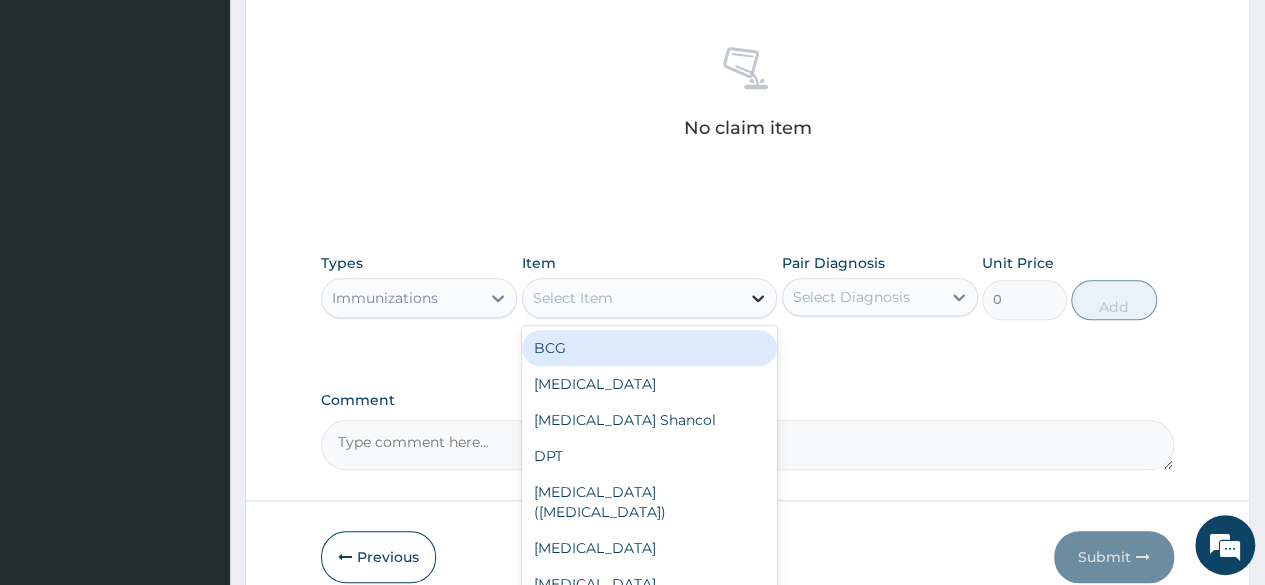 click 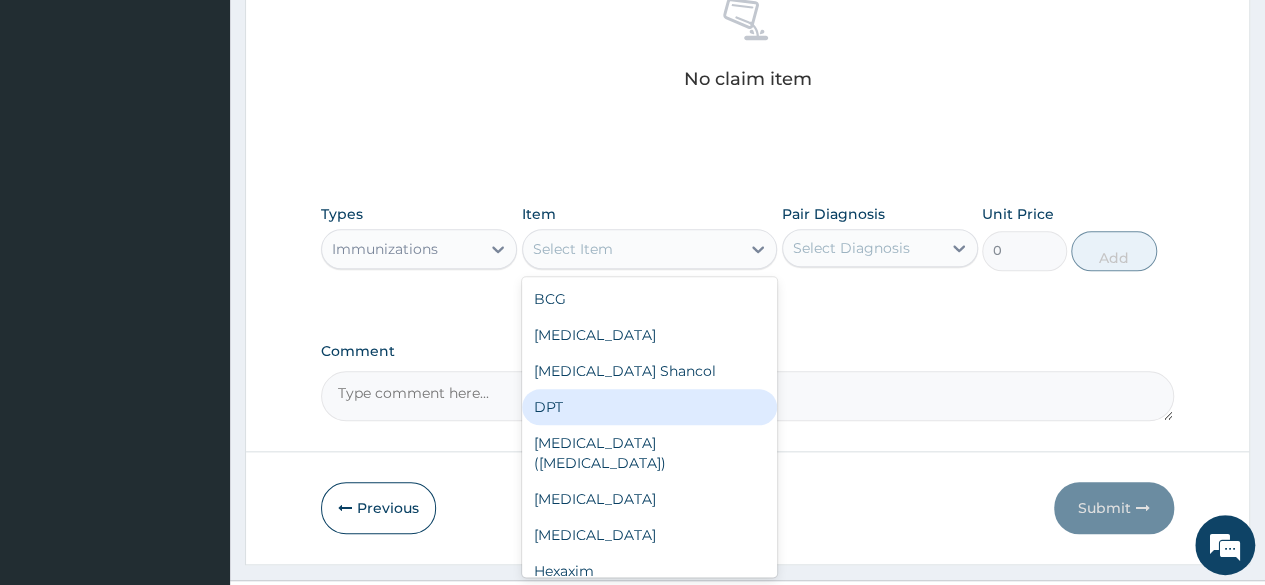 scroll, scrollTop: 891, scrollLeft: 0, axis: vertical 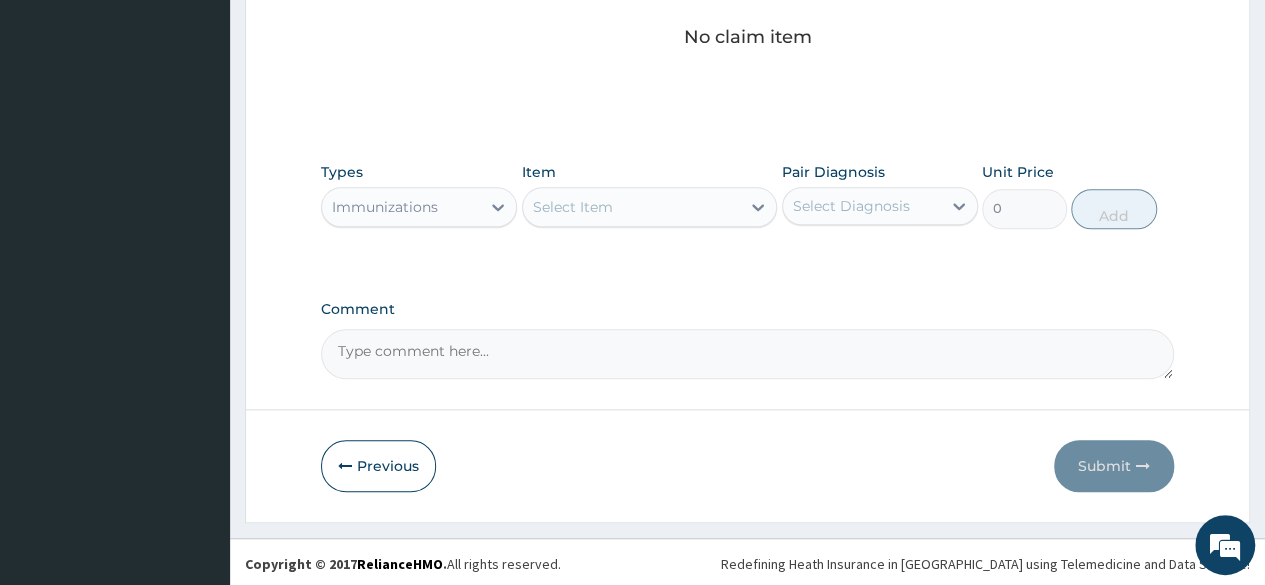 drag, startPoint x: 414, startPoint y: 123, endPoint x: 529, endPoint y: 249, distance: 170.59015 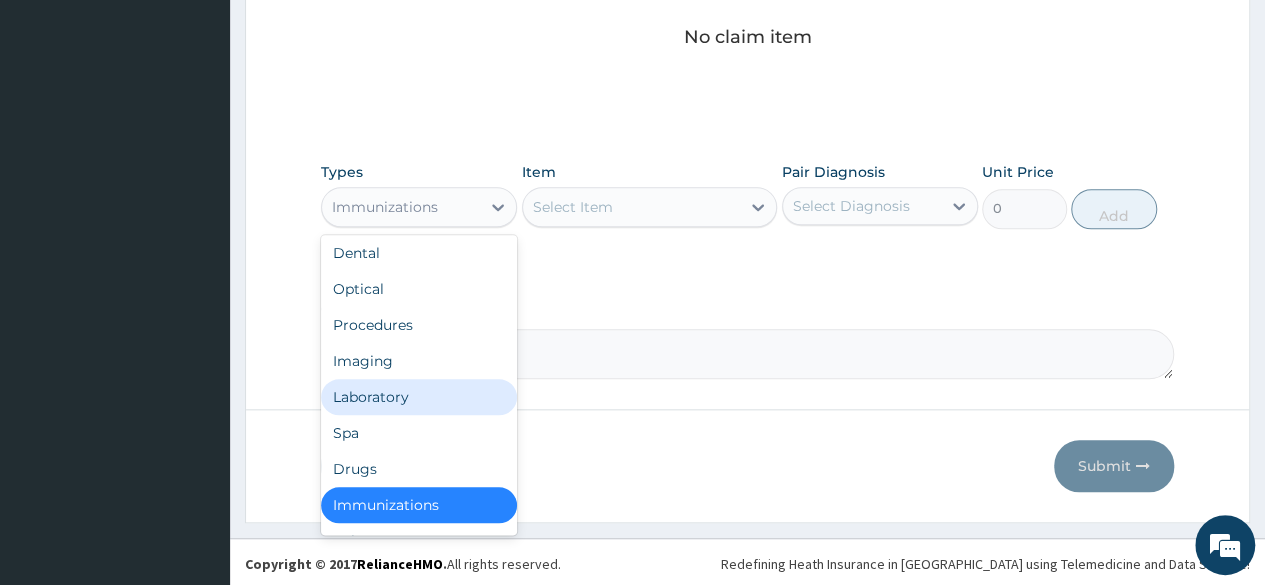 scroll, scrollTop: 0, scrollLeft: 0, axis: both 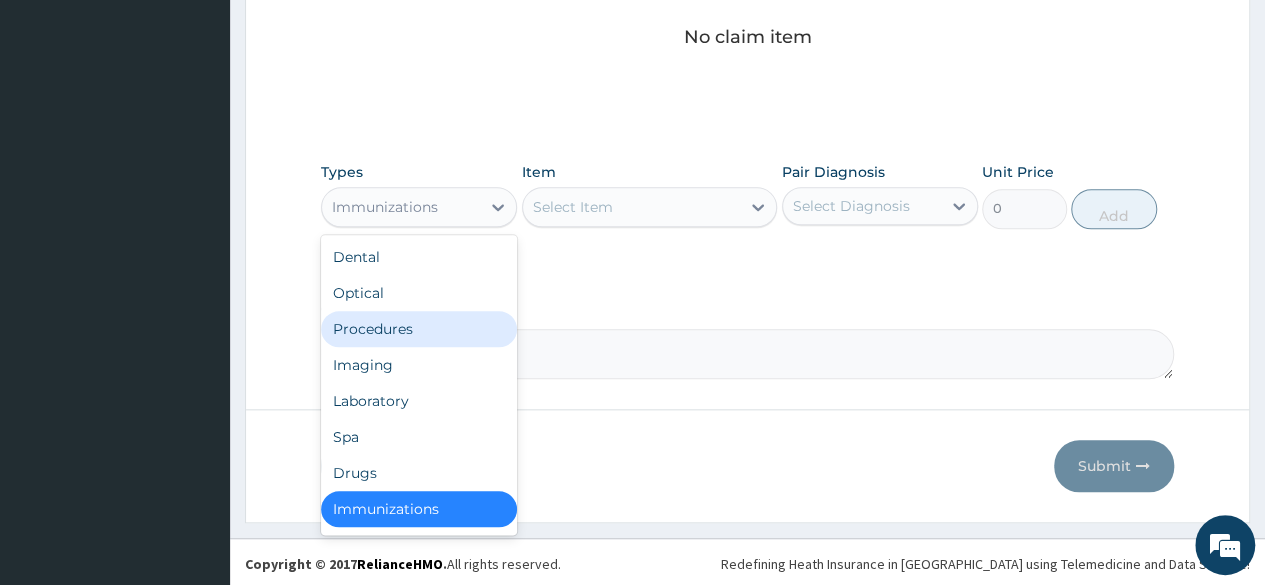 click on "Procedures" at bounding box center [419, 329] 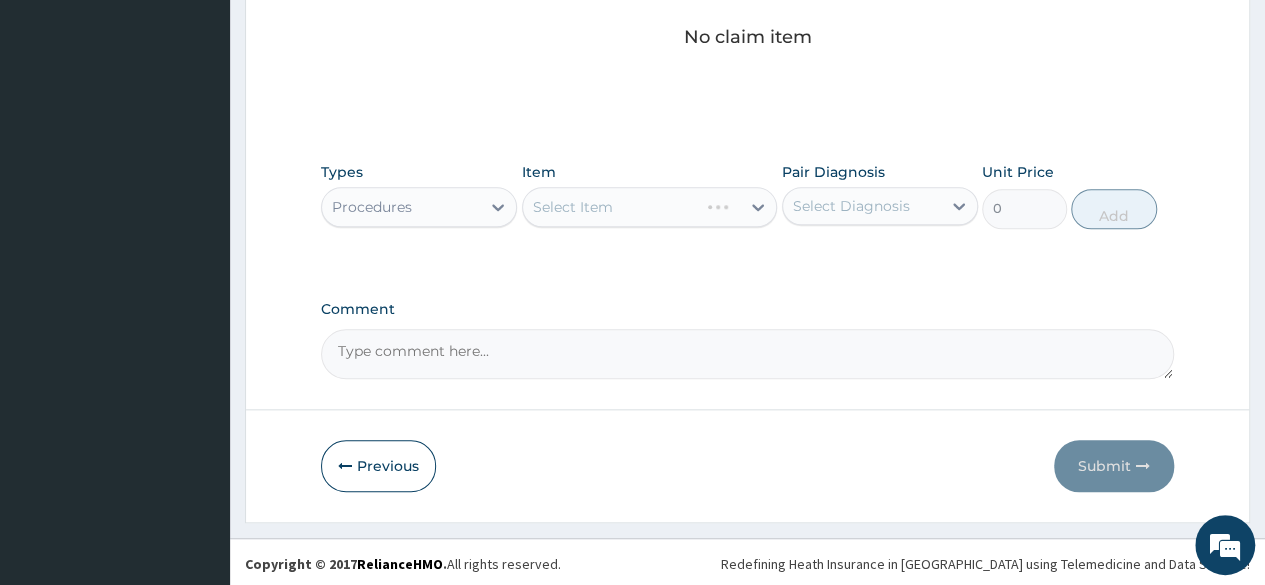 click on "Select Item" at bounding box center [650, 207] 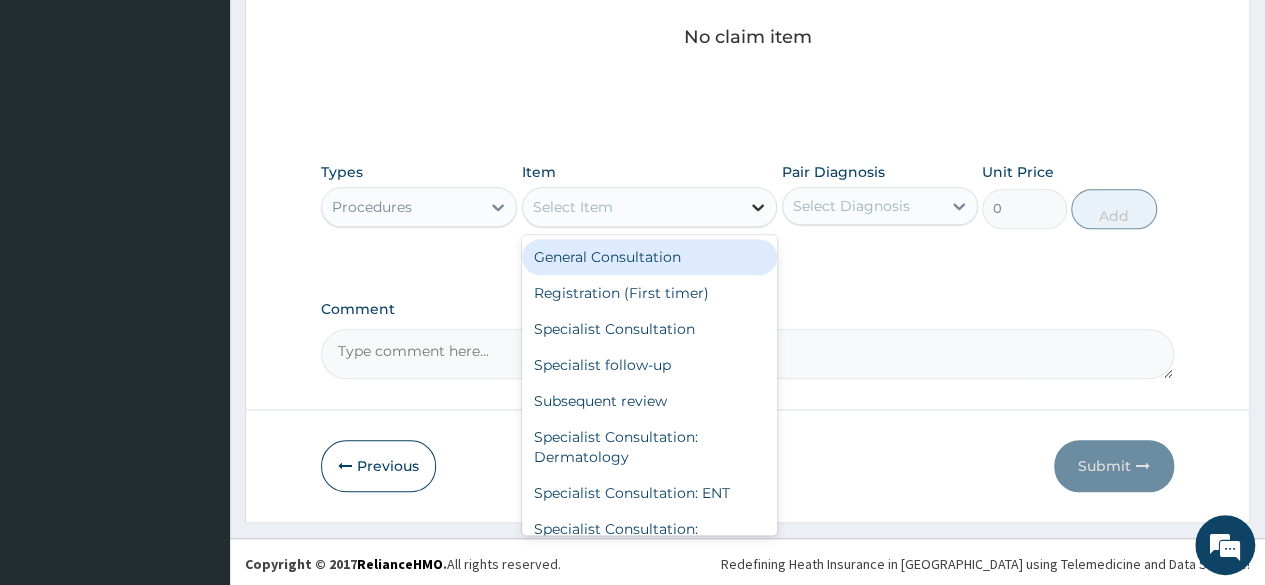 click 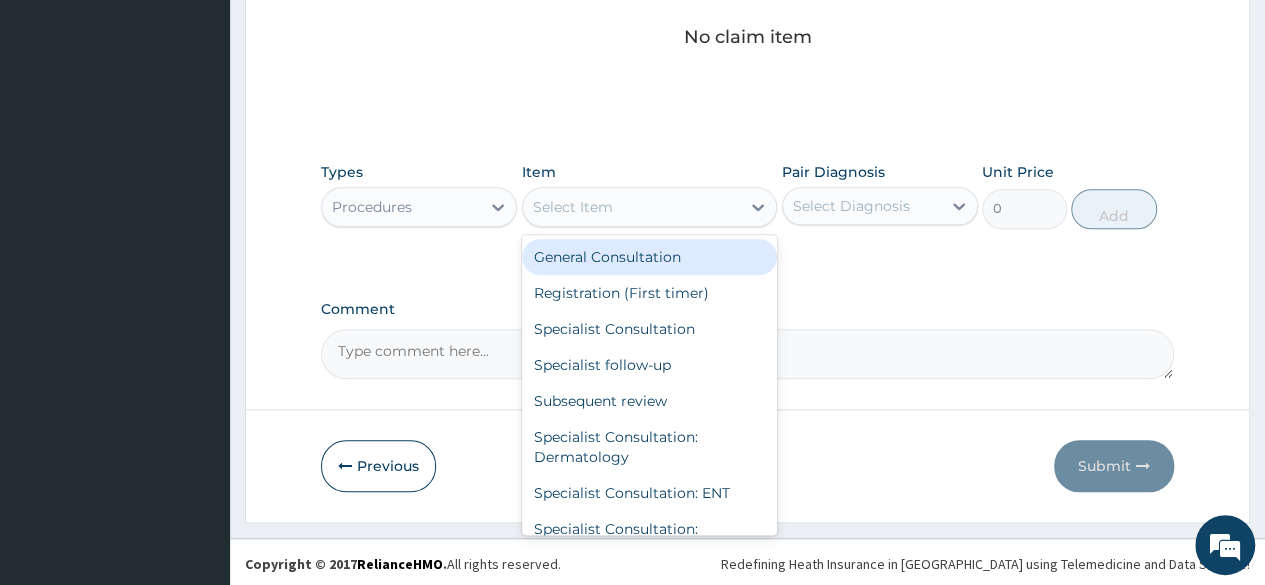 click on "General Consultation" at bounding box center [650, 257] 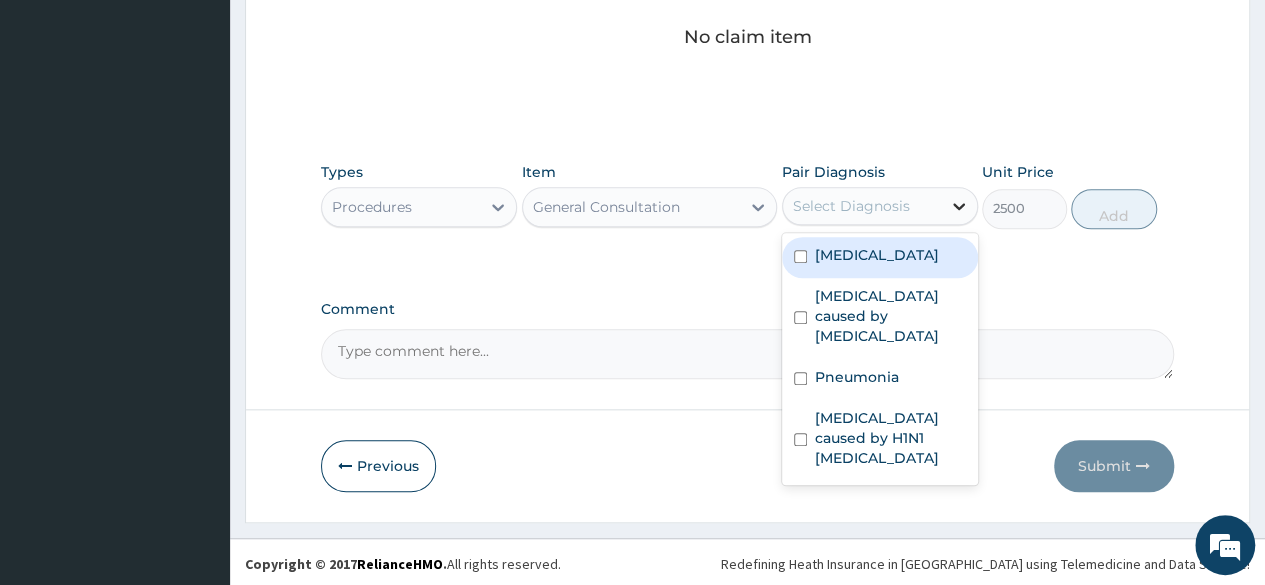 click 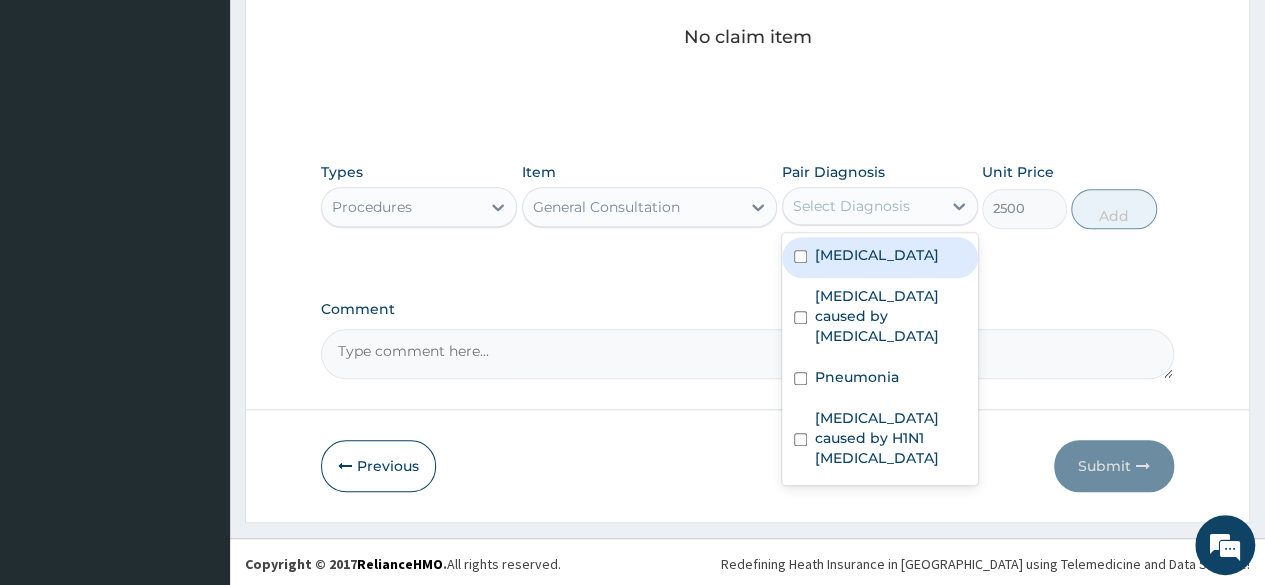 click on "Malaria" at bounding box center [880, 257] 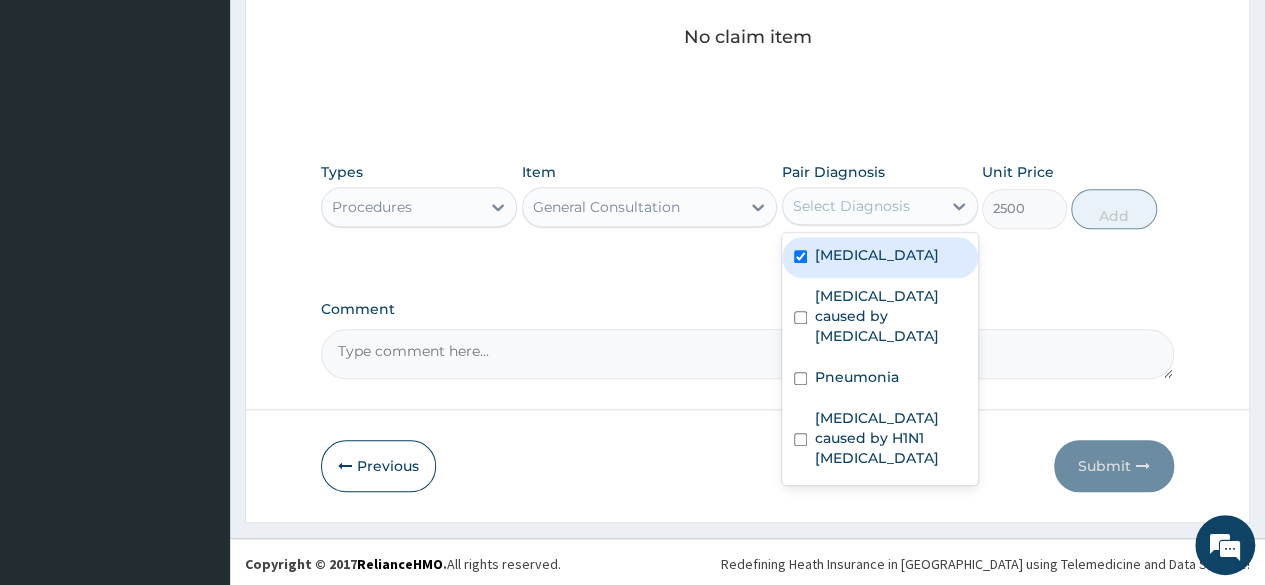 checkbox on "true" 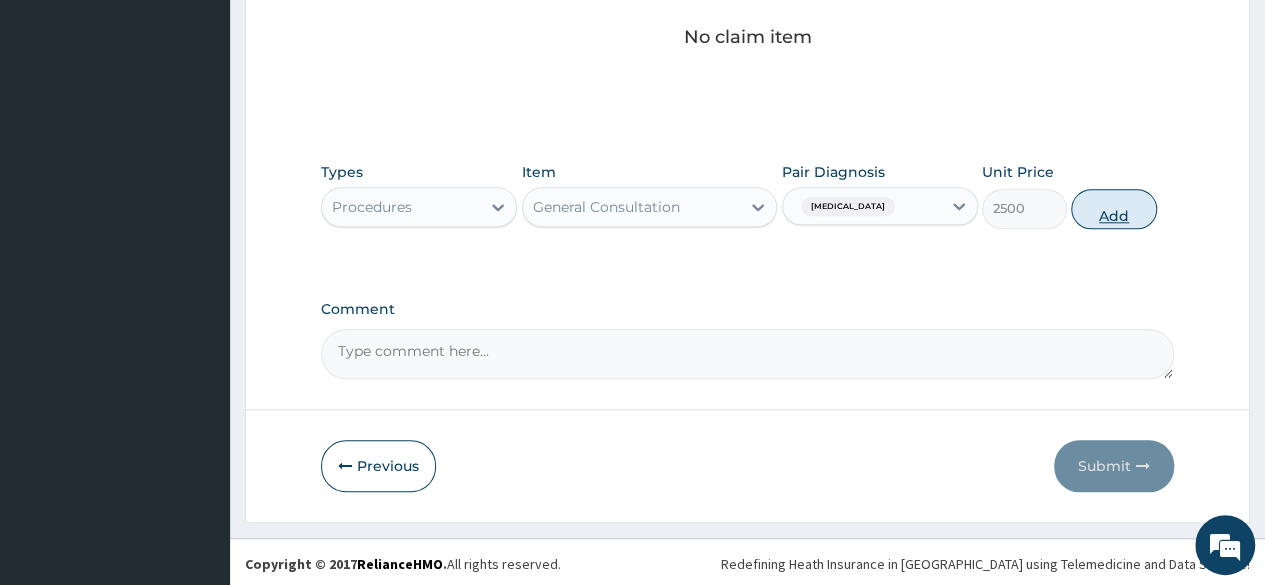 click on "Add" at bounding box center [1113, 209] 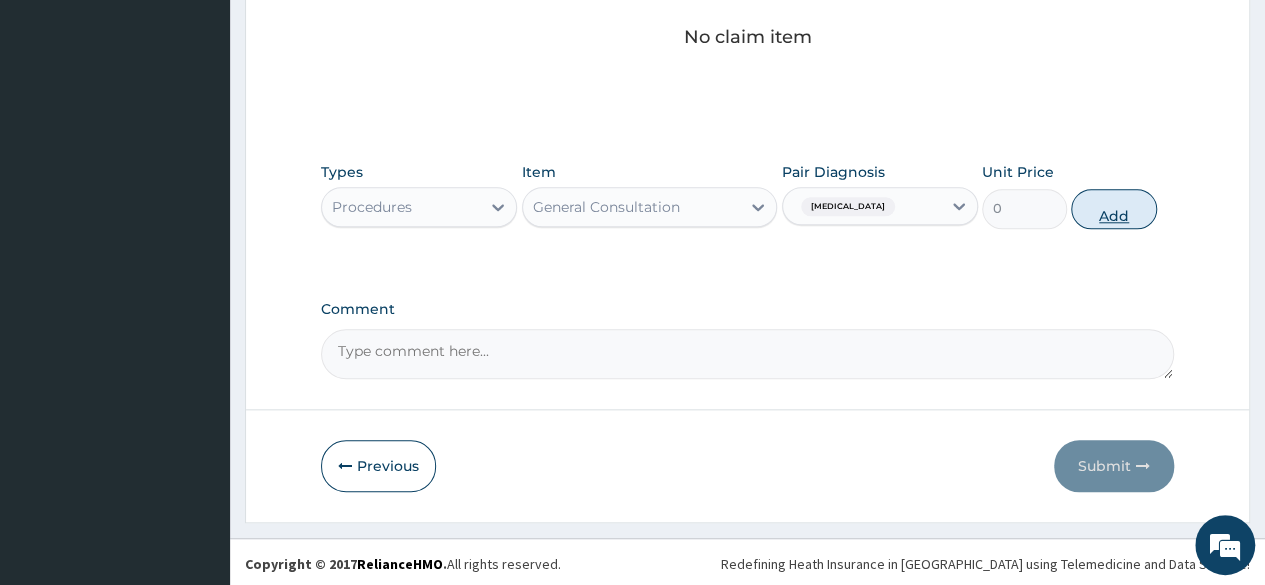 scroll, scrollTop: 812, scrollLeft: 0, axis: vertical 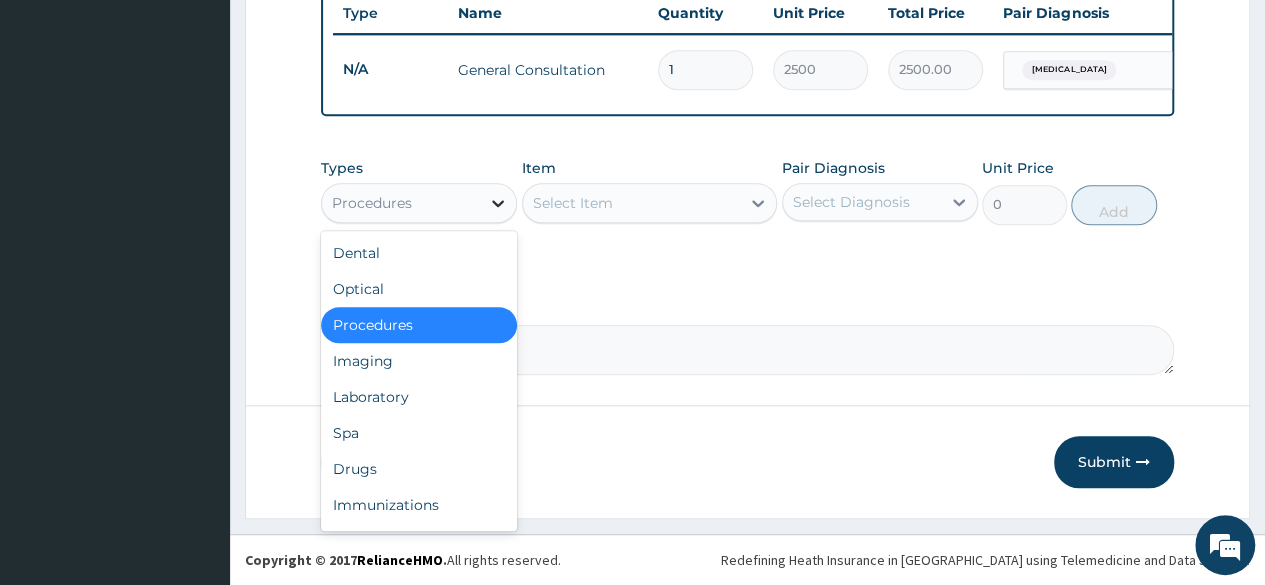 click 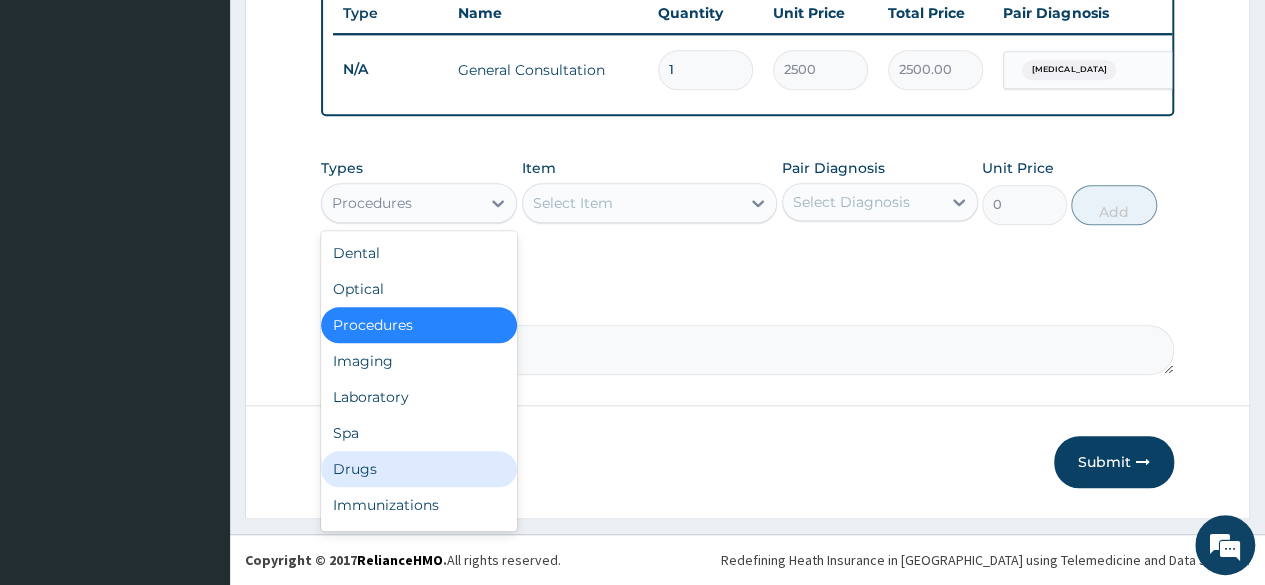 click on "Drugs" at bounding box center [419, 469] 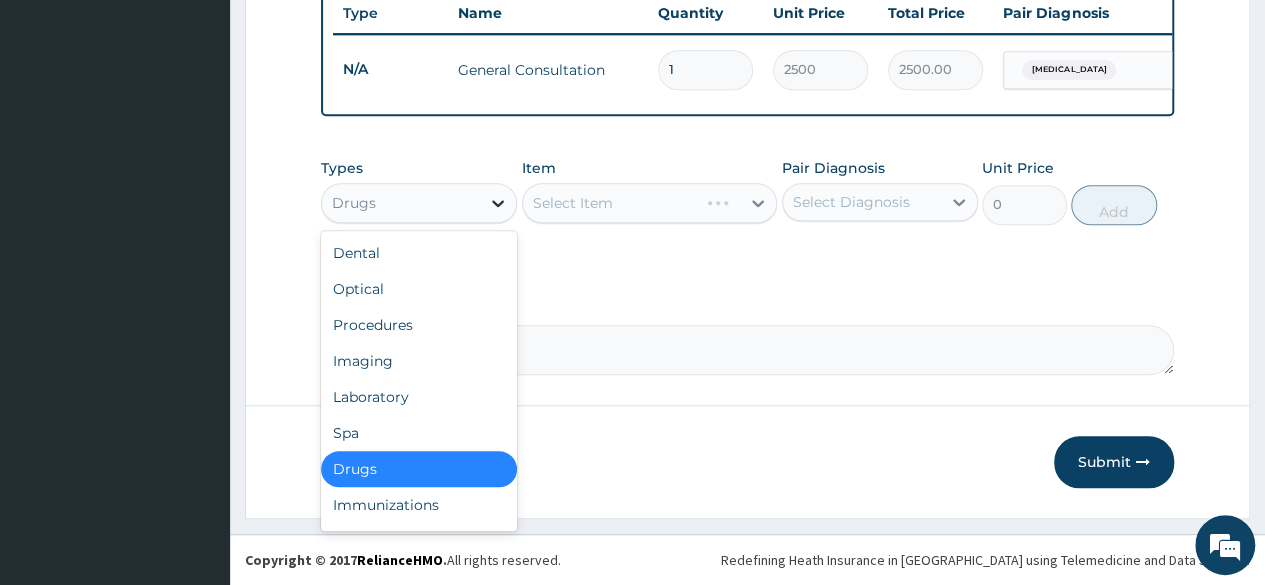 click 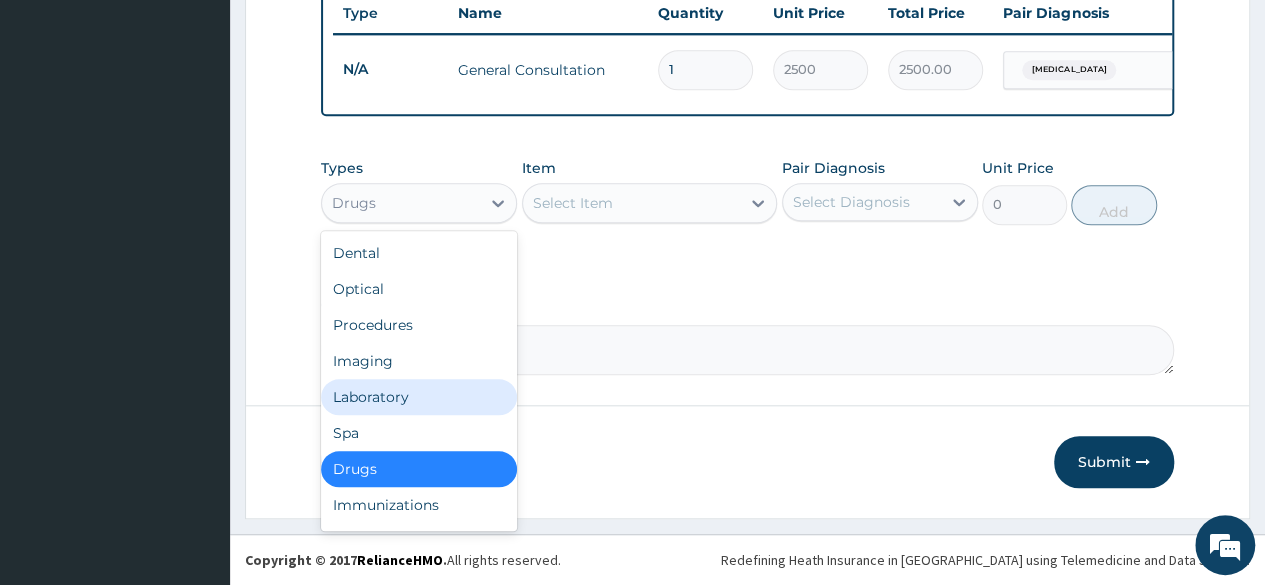 click on "Laboratory" at bounding box center (419, 397) 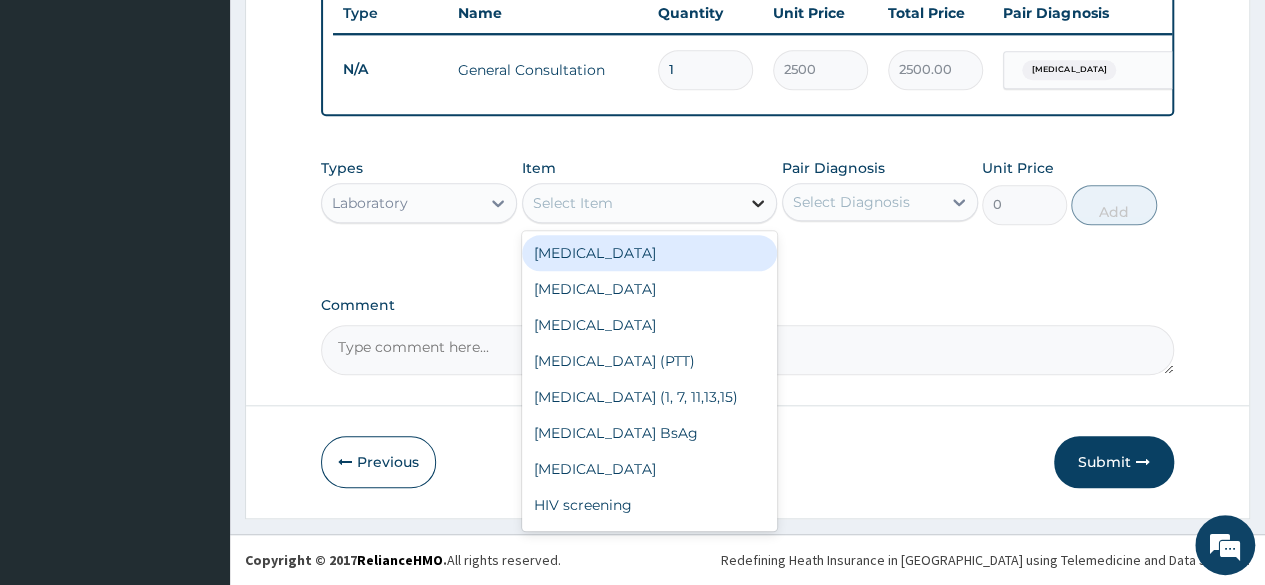 drag, startPoint x: 758, startPoint y: 202, endPoint x: 748, endPoint y: 220, distance: 20.59126 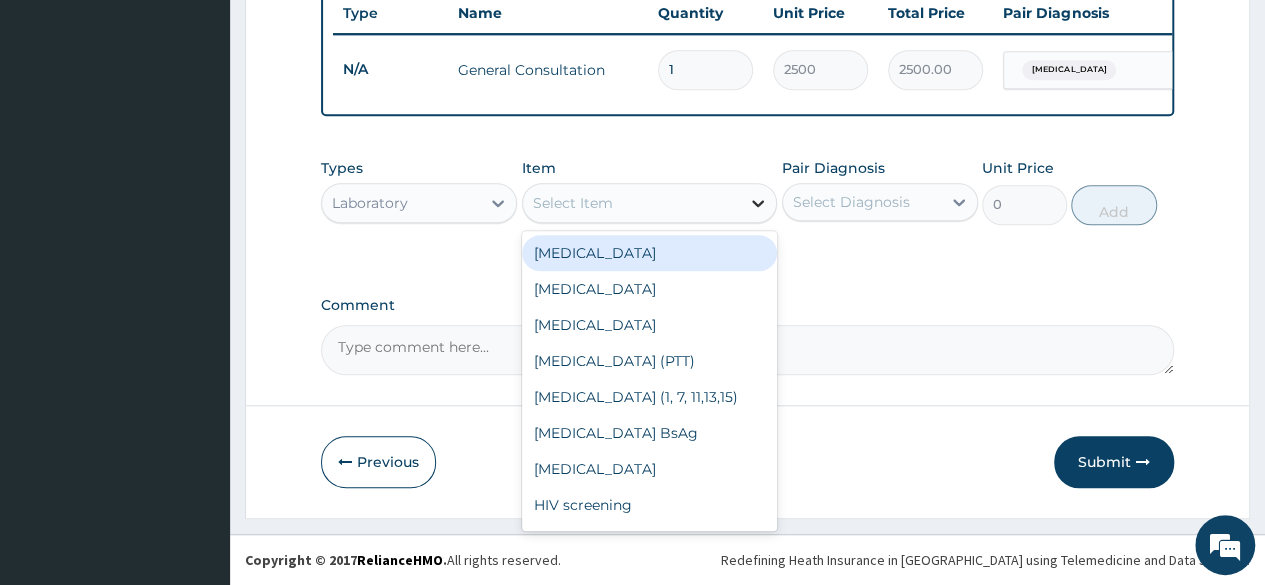 click 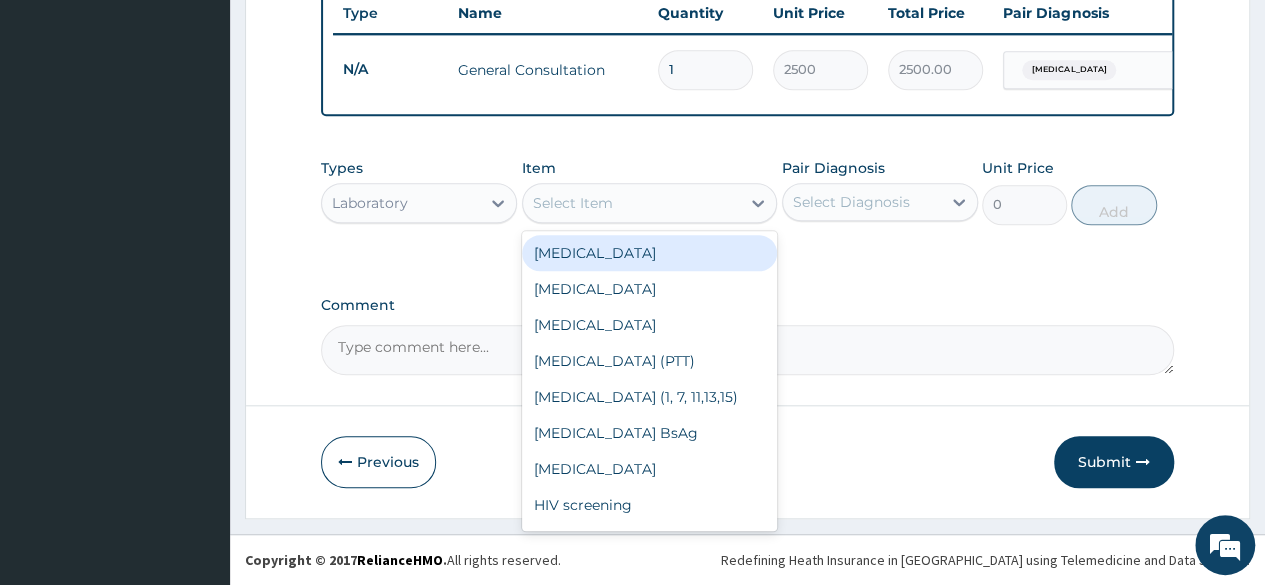 click on "Select Item" at bounding box center [632, 203] 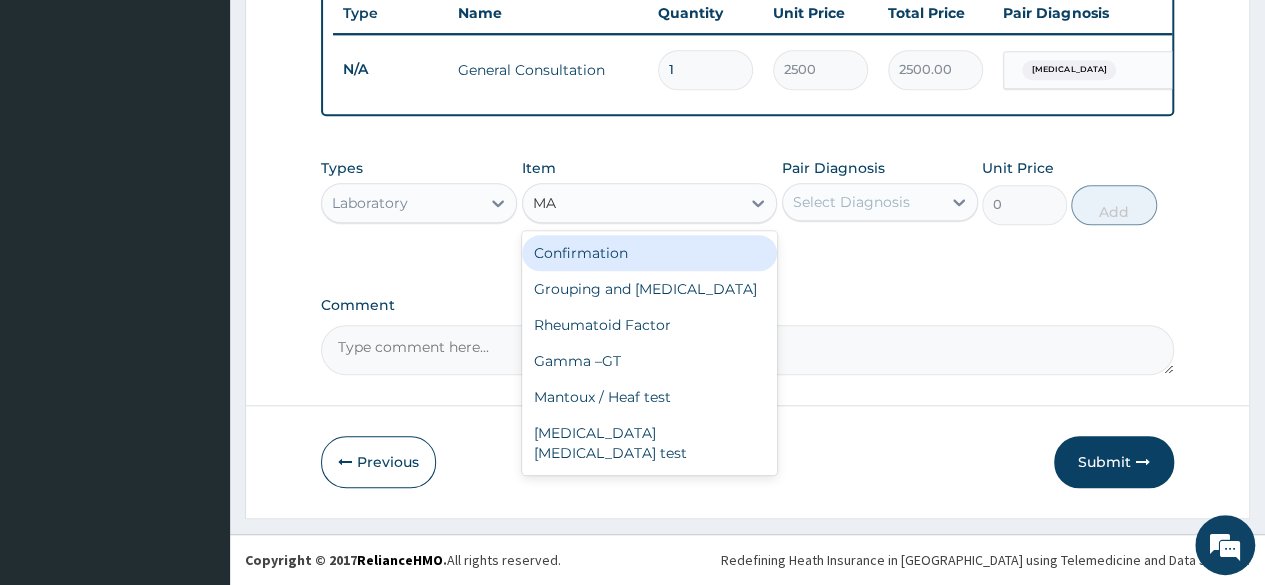 type on "MAL" 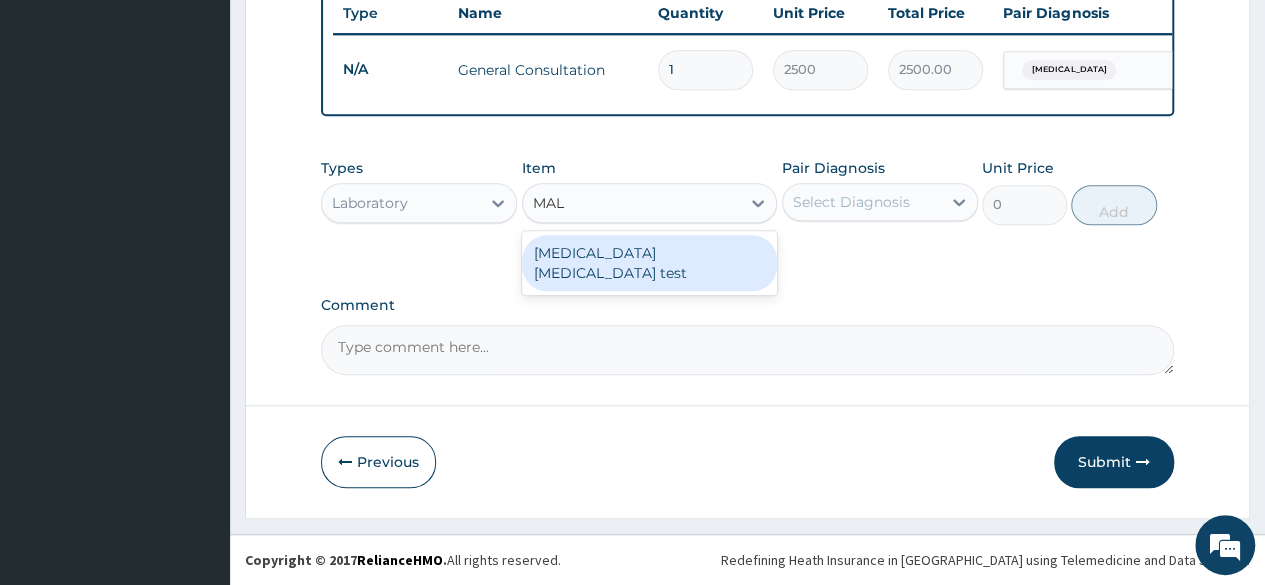 click on "Malaria Parasite test" at bounding box center [650, 263] 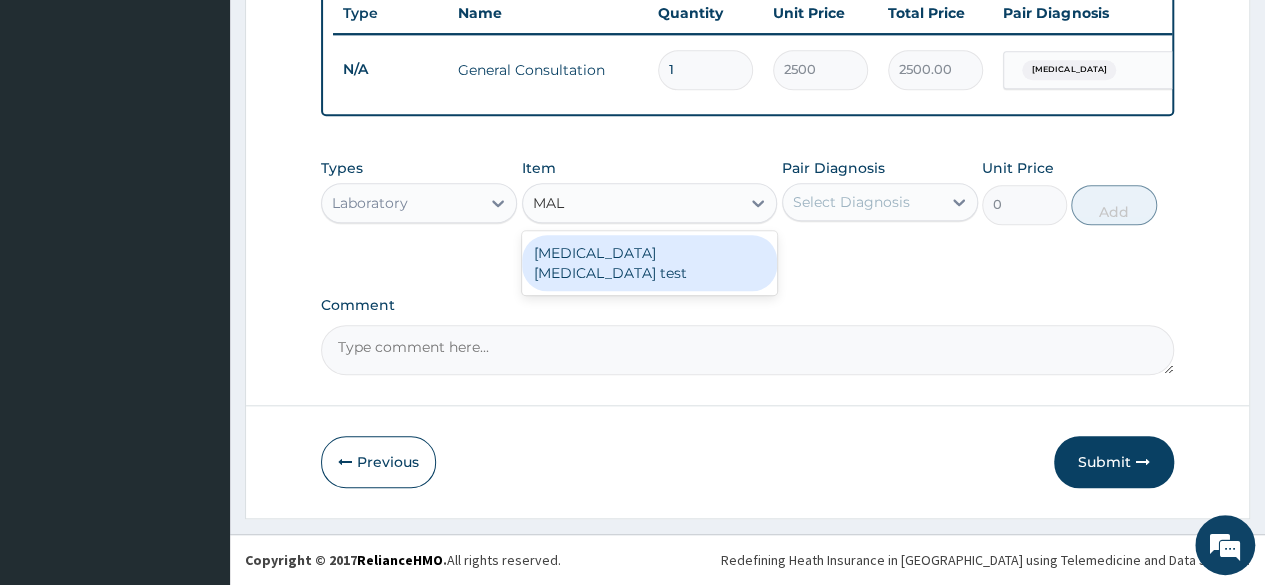 type 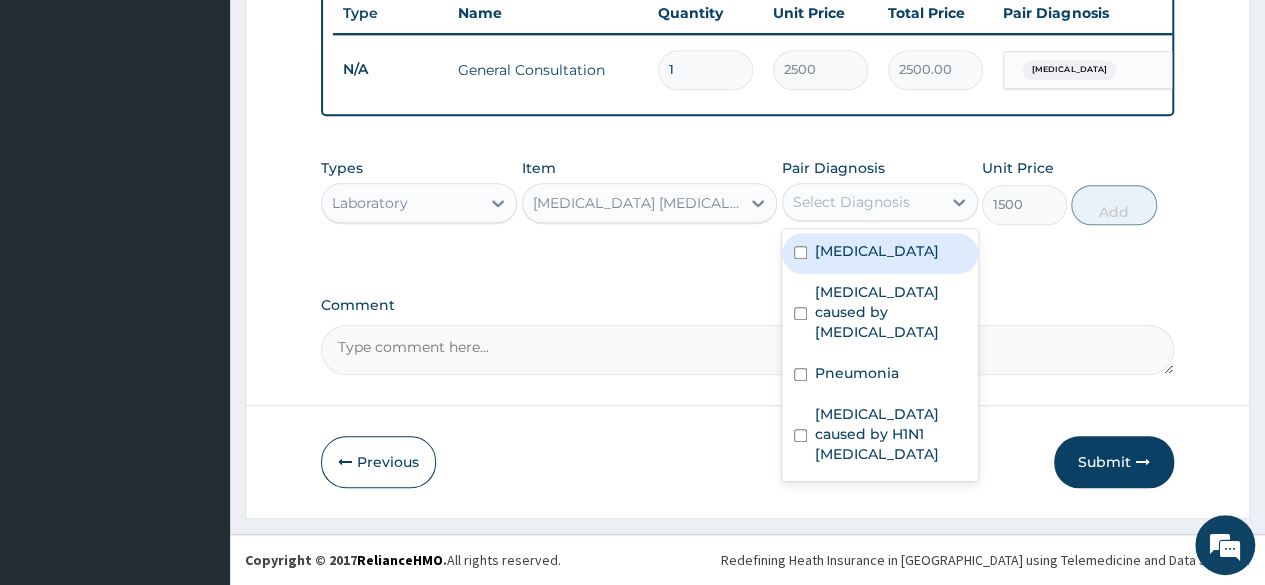 click on "Select Diagnosis" at bounding box center (851, 202) 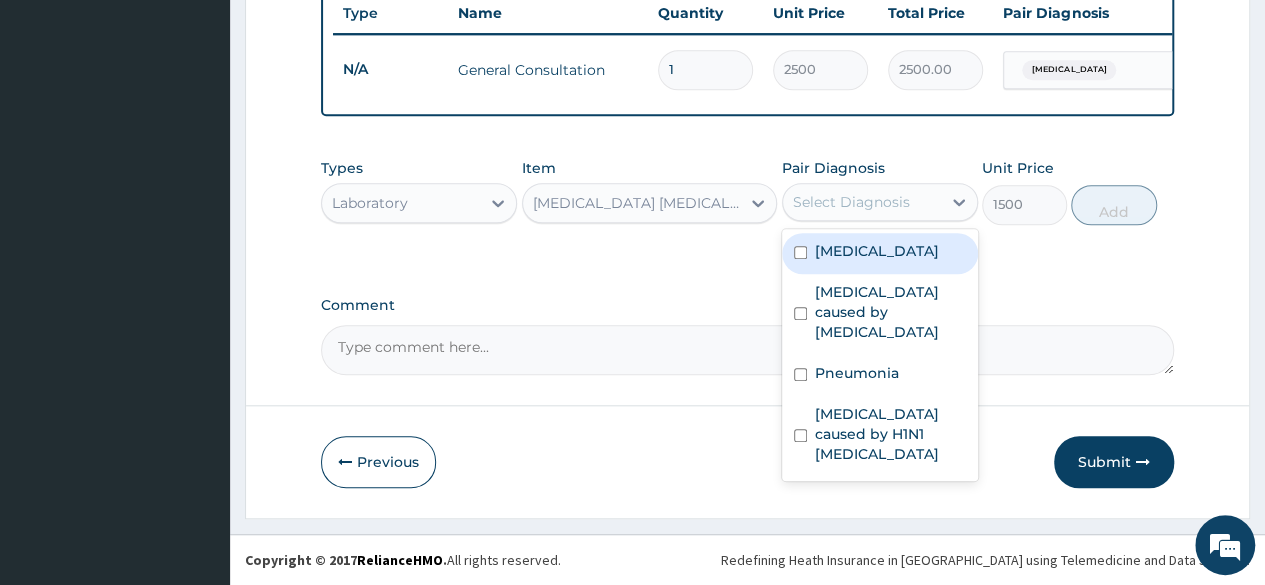 click on "Malaria" at bounding box center (880, 253) 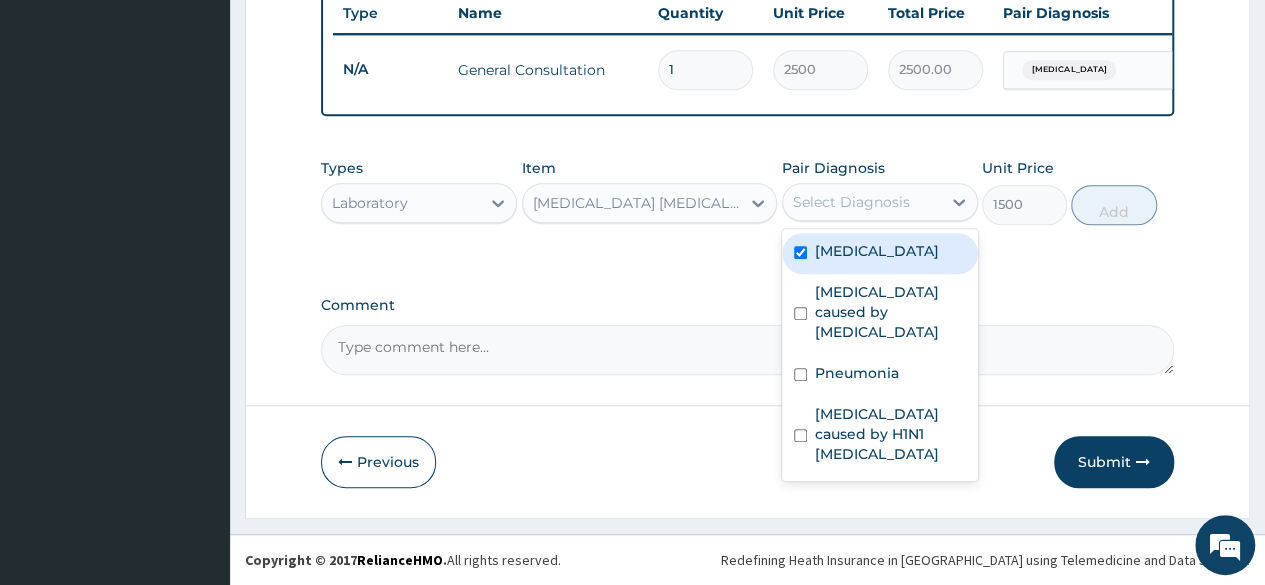 checkbox on "true" 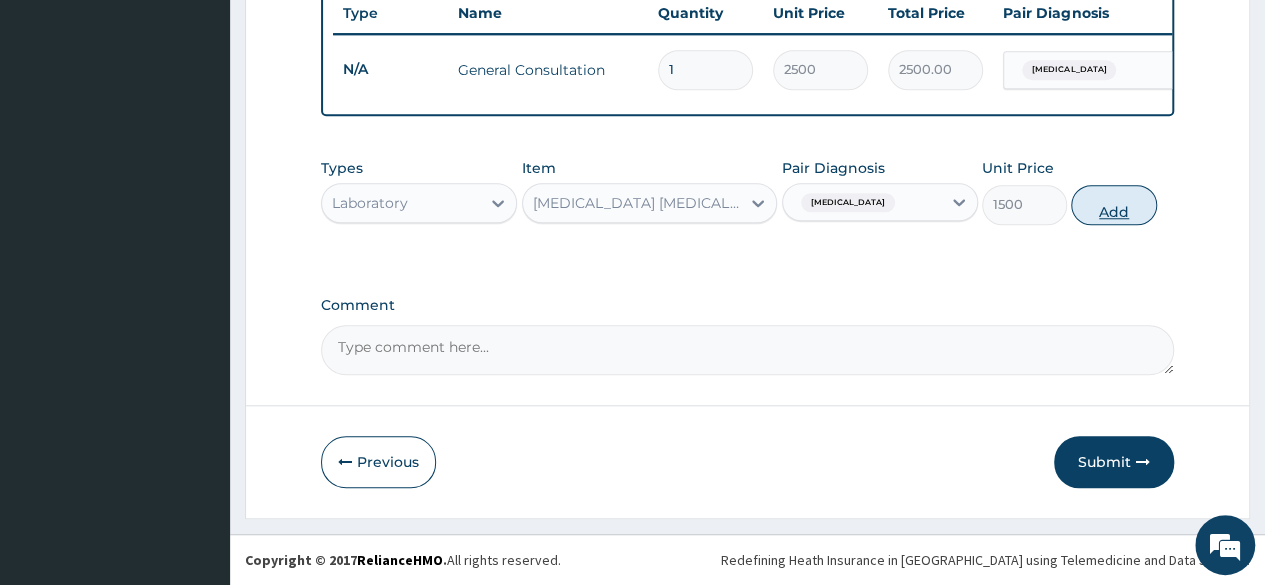 click on "Add" at bounding box center [1113, 205] 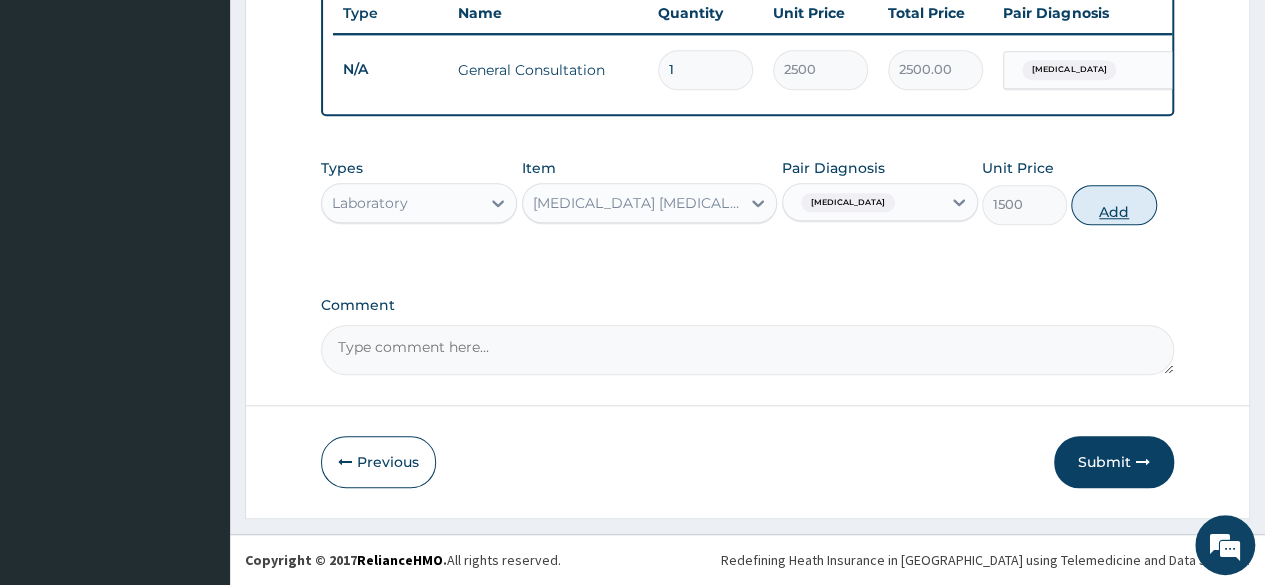 type on "0" 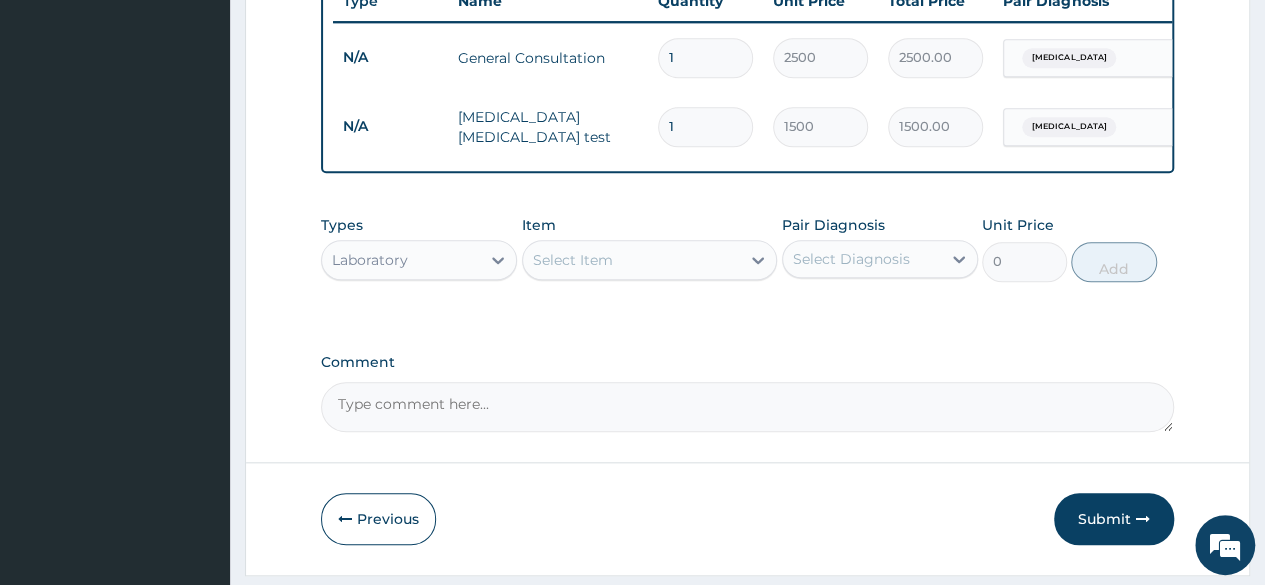 click on "Select Item" at bounding box center (632, 260) 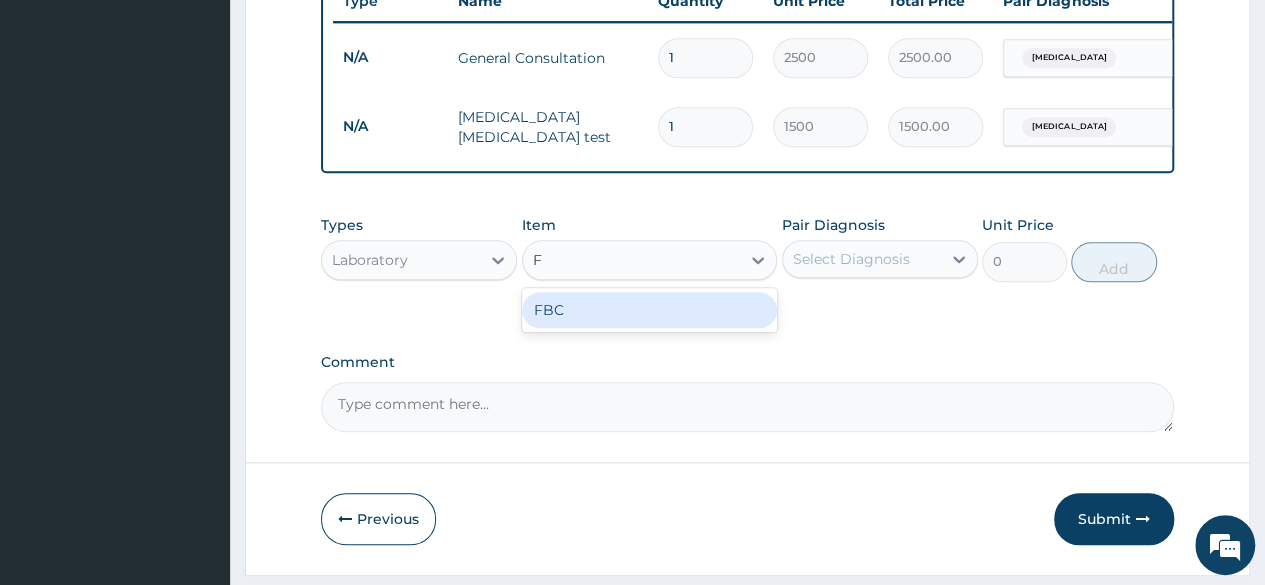 type on "FB" 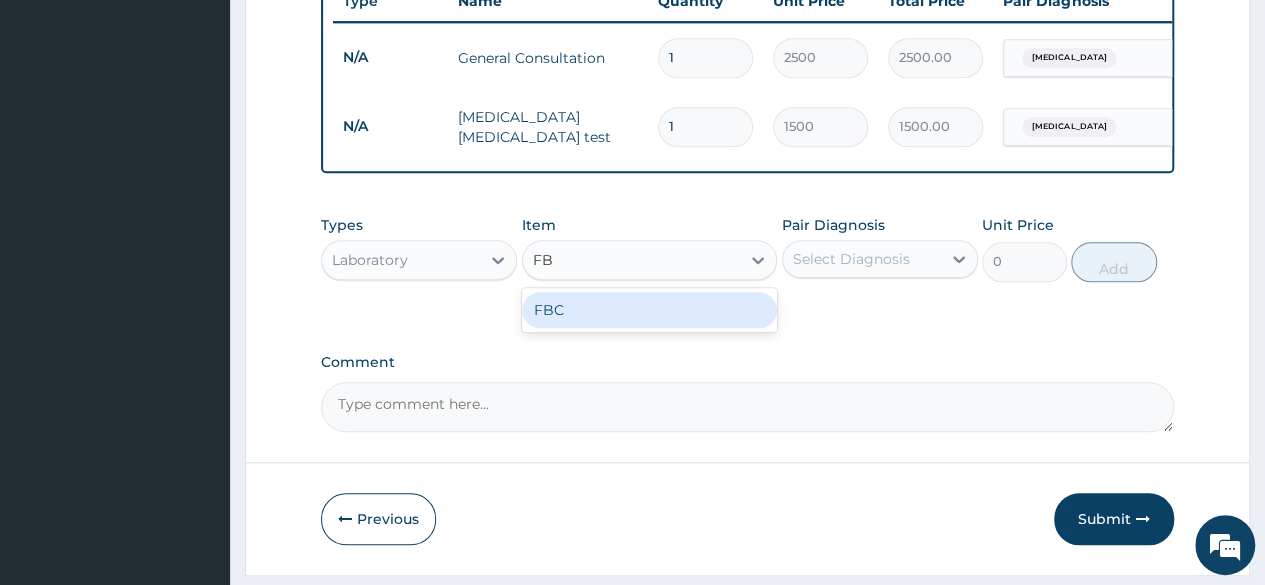 click on "FBC" at bounding box center (650, 310) 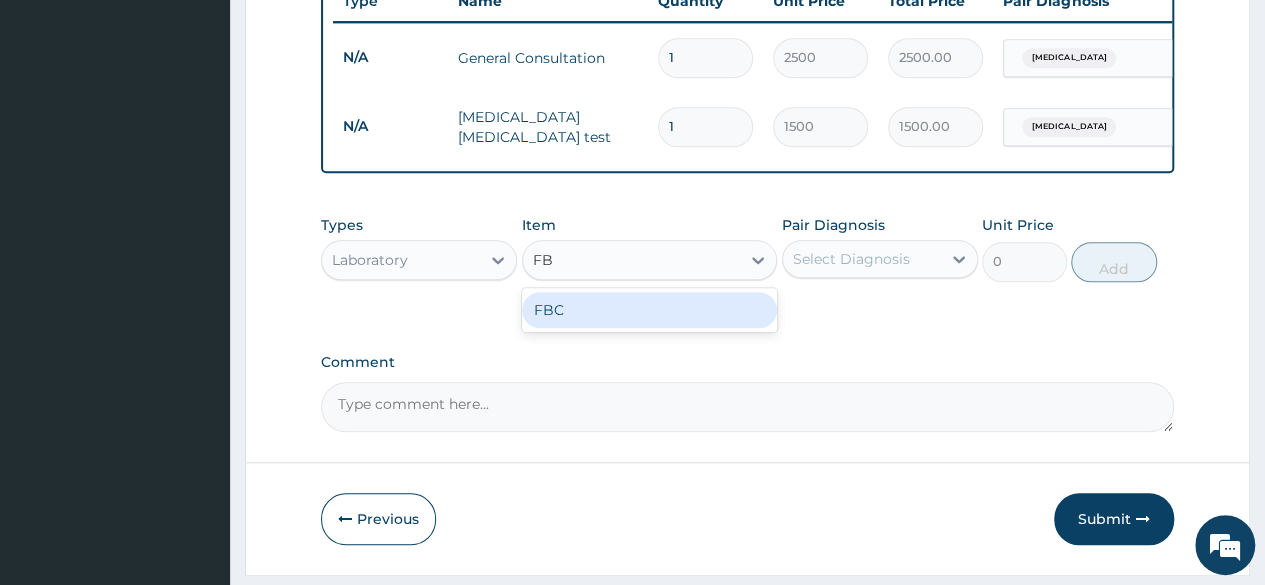 type 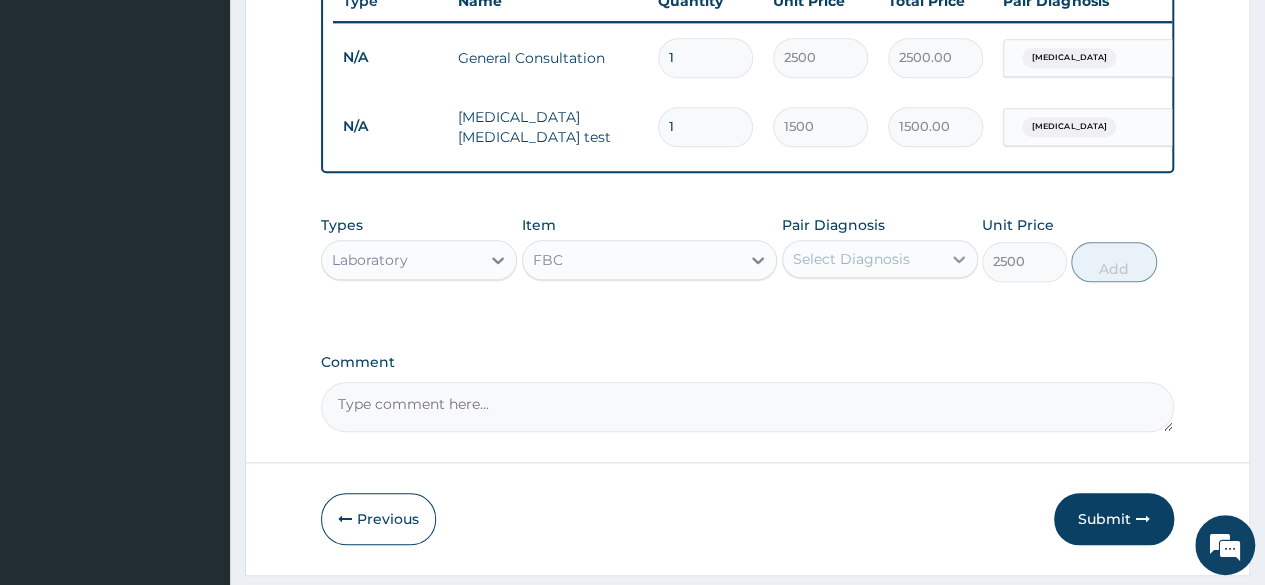 click 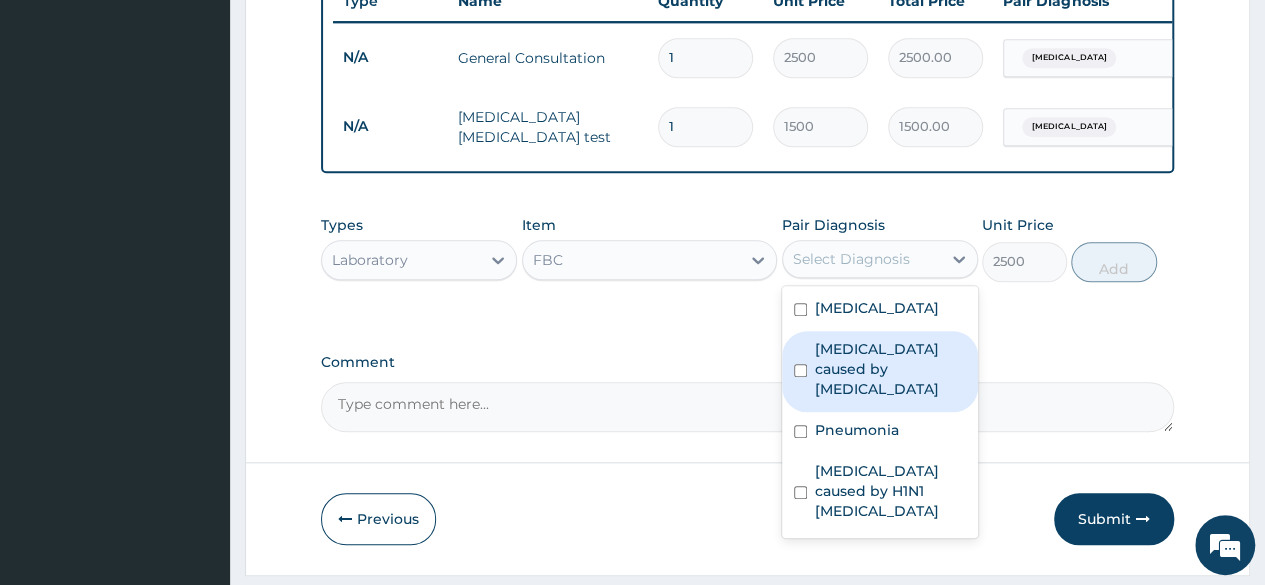 click on "Sepsis caused by Salmonella" at bounding box center [890, 369] 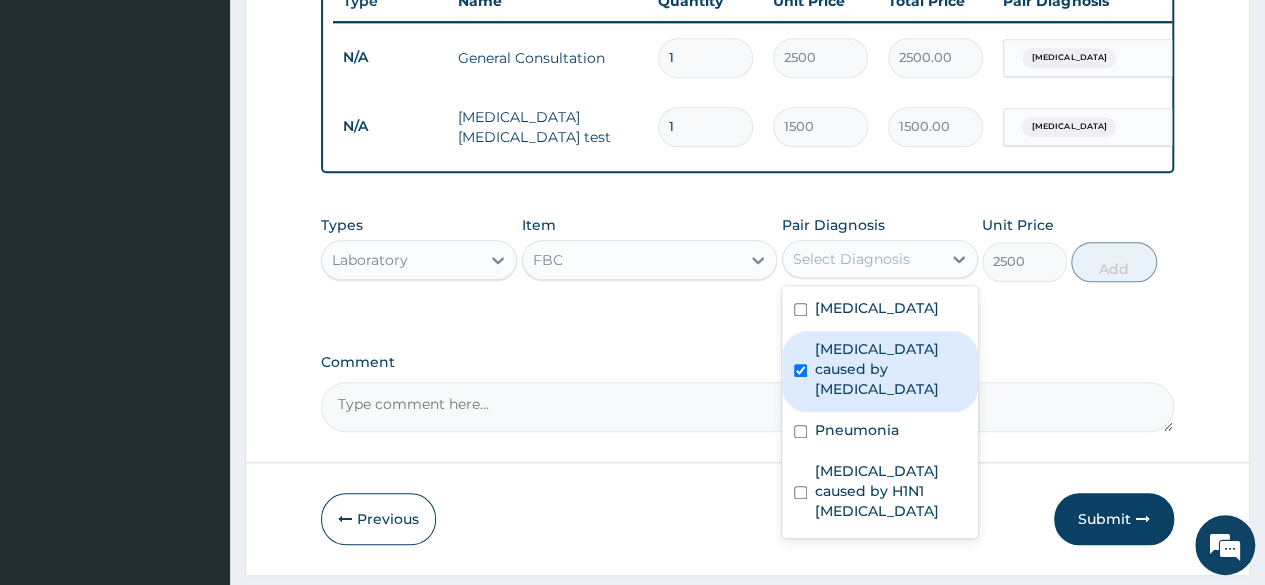 checkbox on "true" 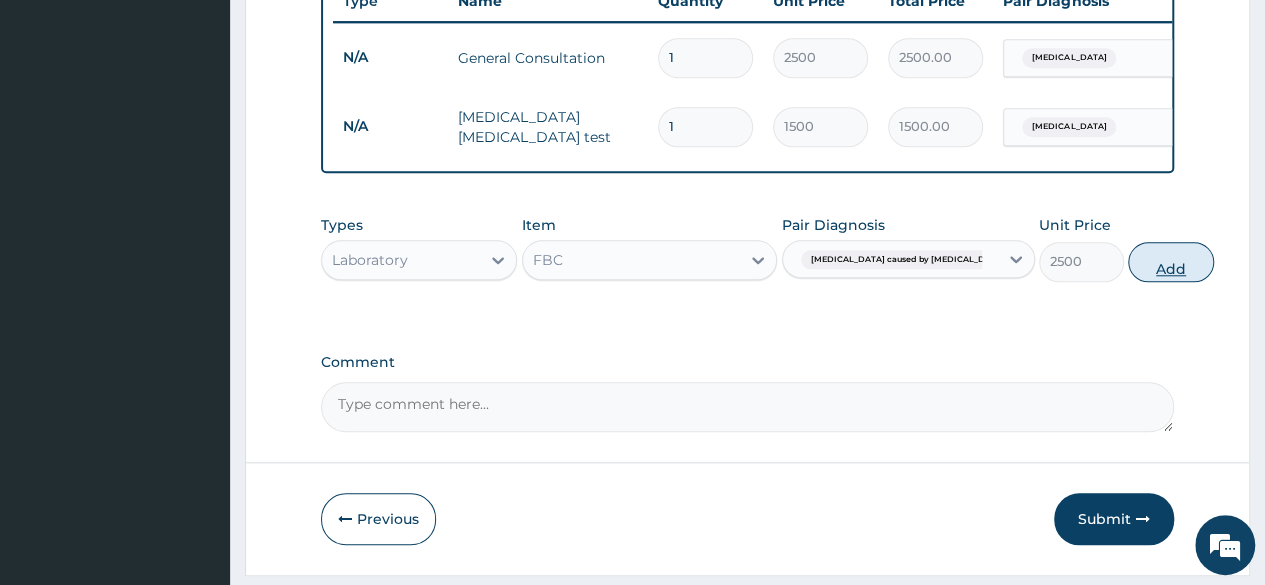 click on "Add" at bounding box center (1170, 262) 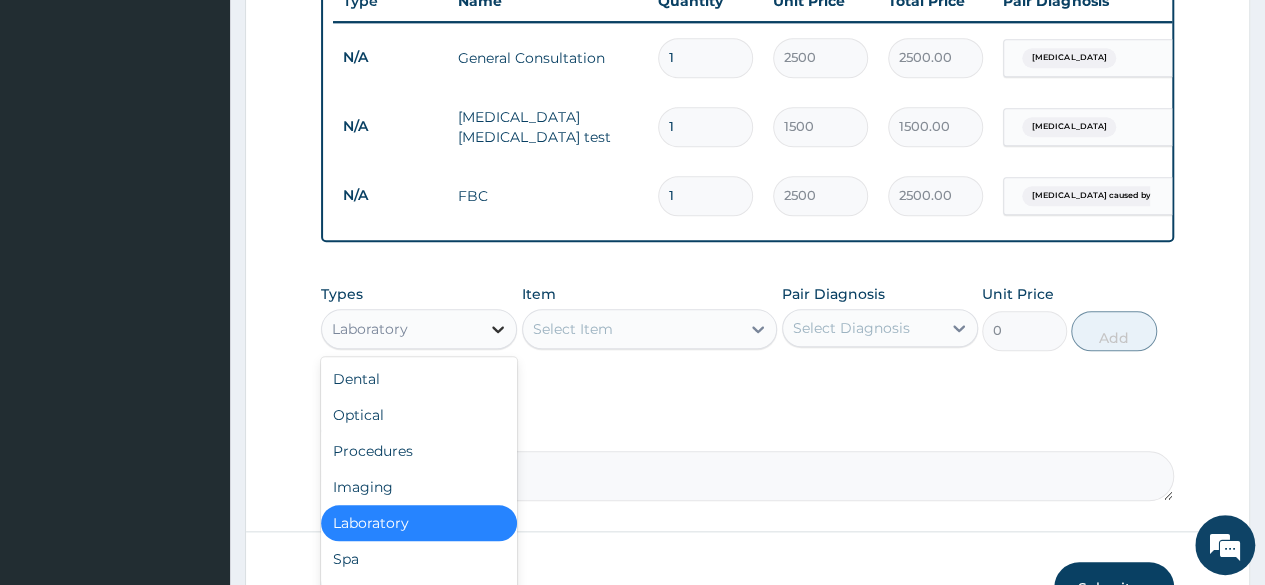 click 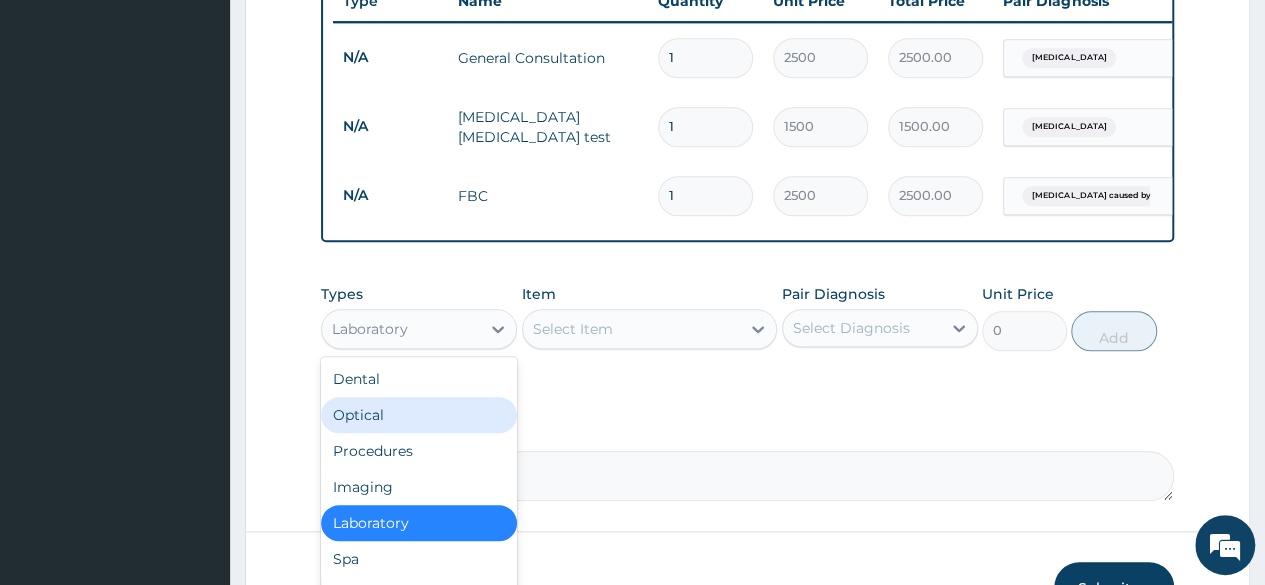 scroll, scrollTop: 68, scrollLeft: 0, axis: vertical 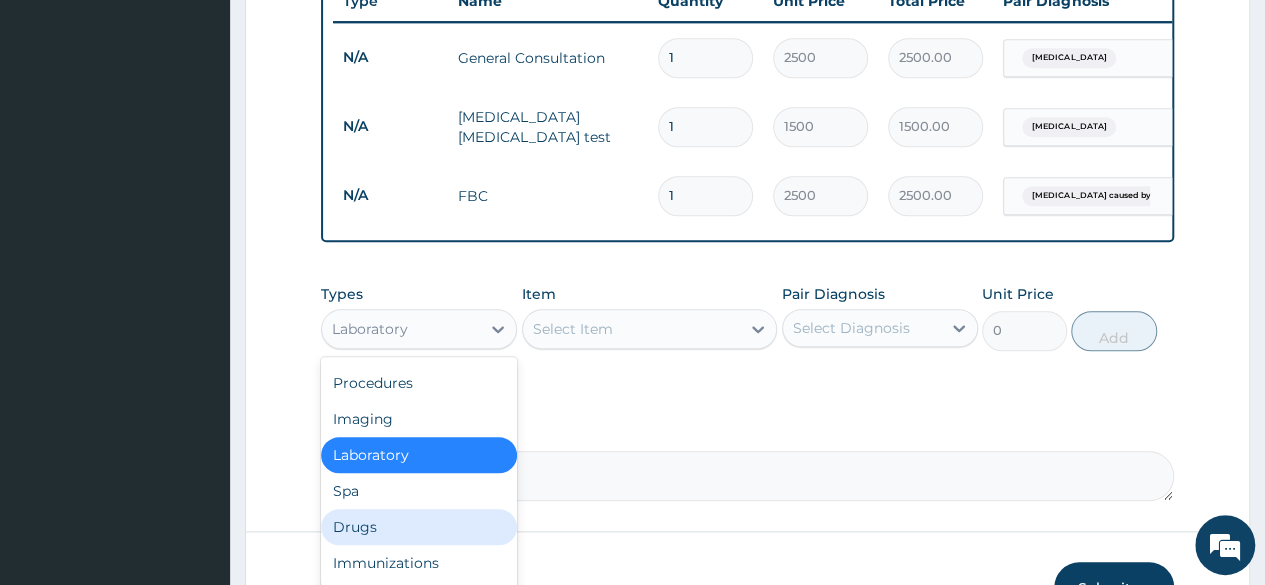 click on "Drugs" at bounding box center (419, 527) 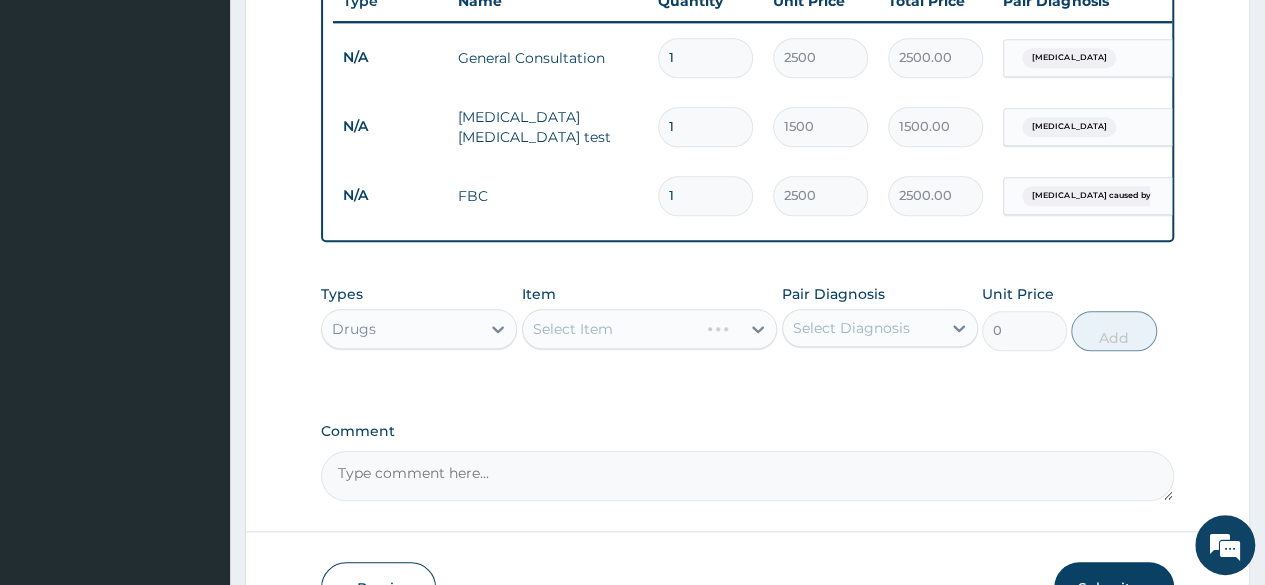 click on "Select Item" at bounding box center [650, 329] 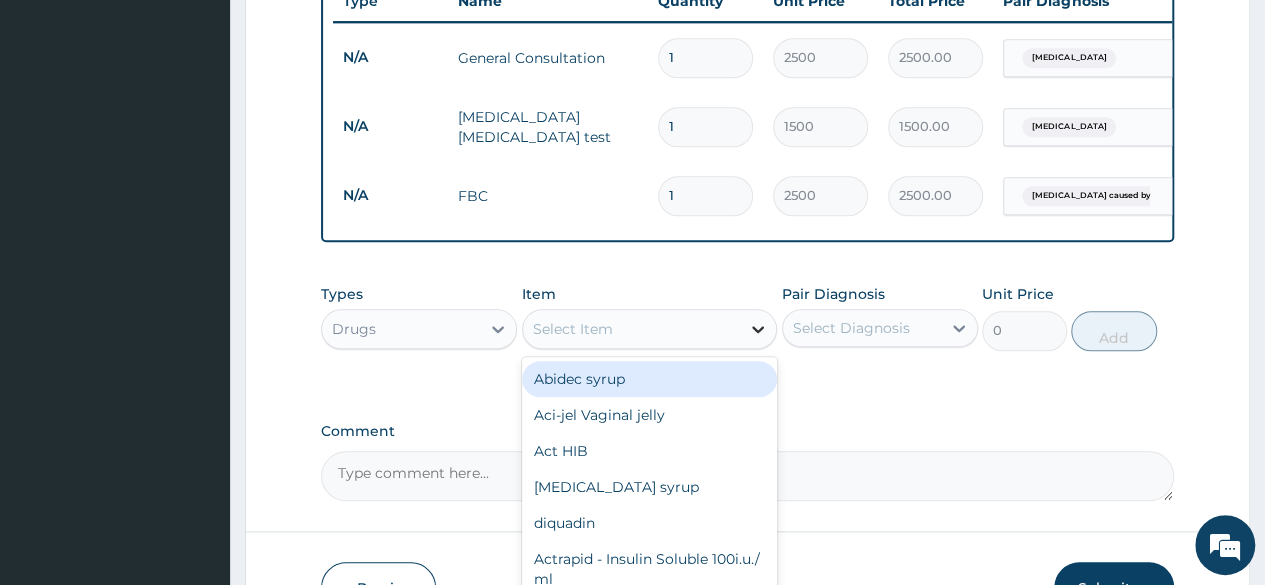 click at bounding box center (758, 329) 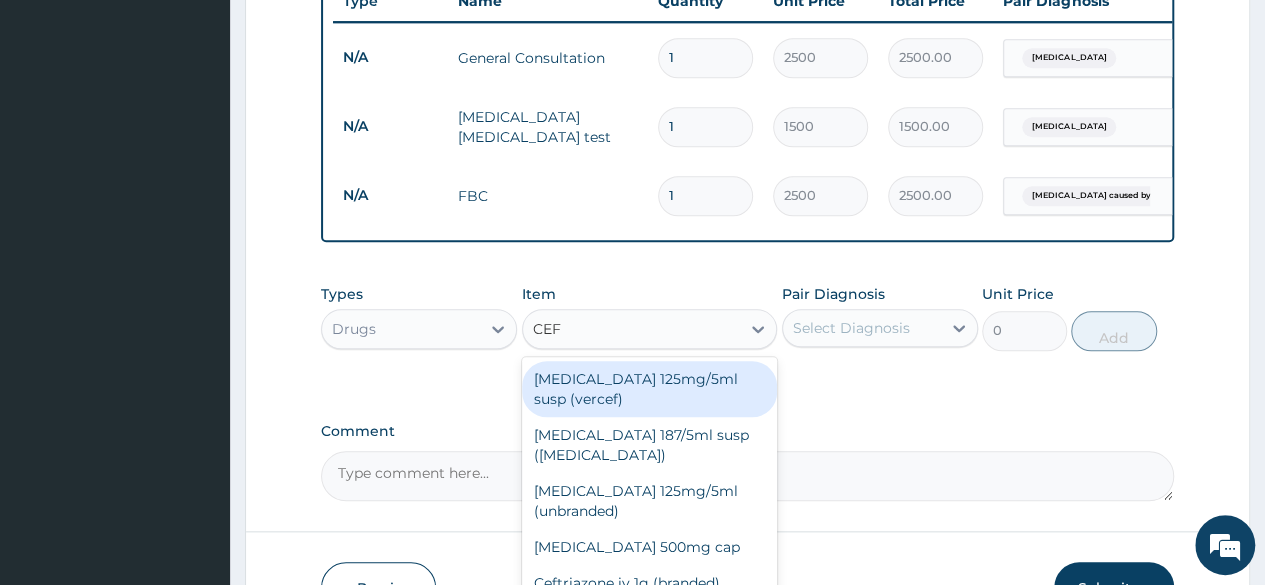 type on "CEFU" 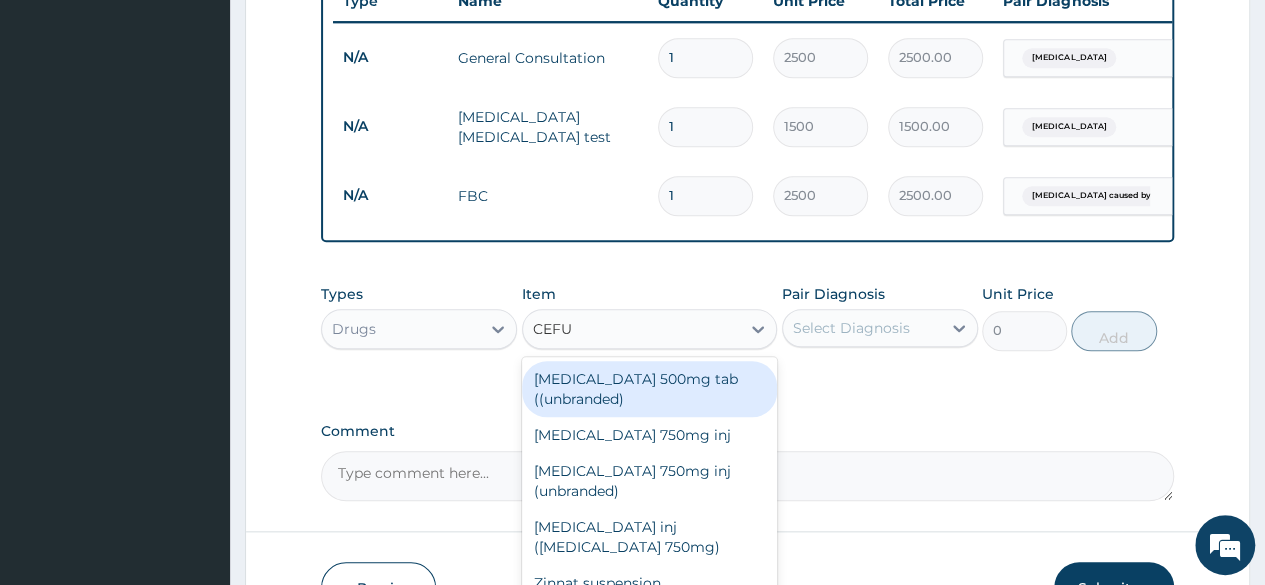 click on "Cefuroxime 500mg tab ((unbranded)" at bounding box center [650, 389] 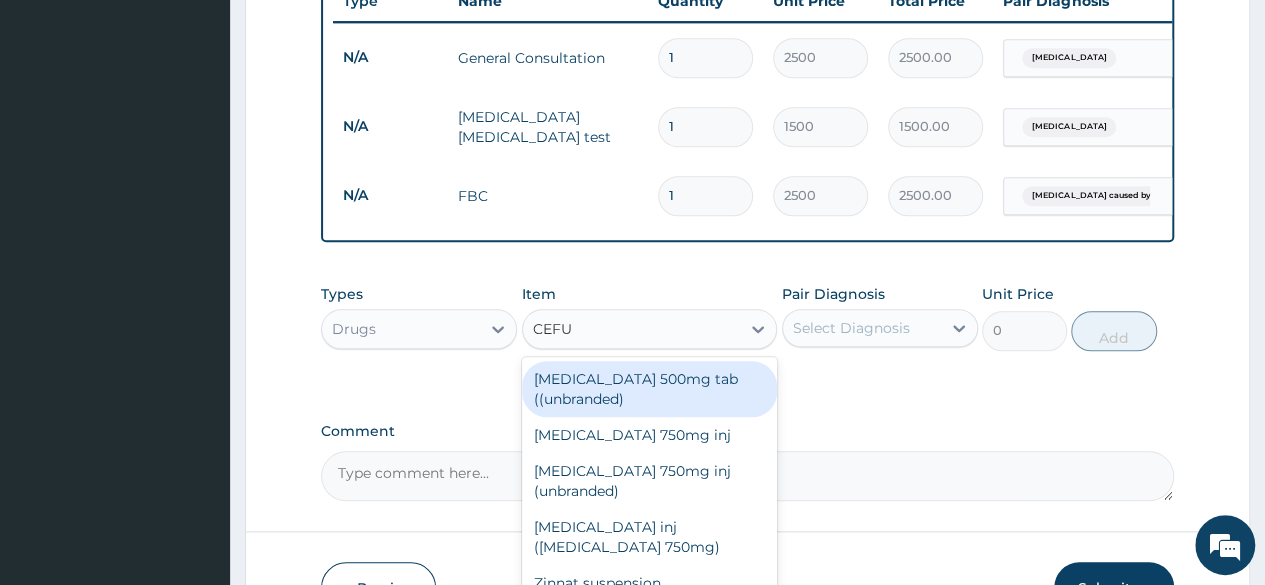 type 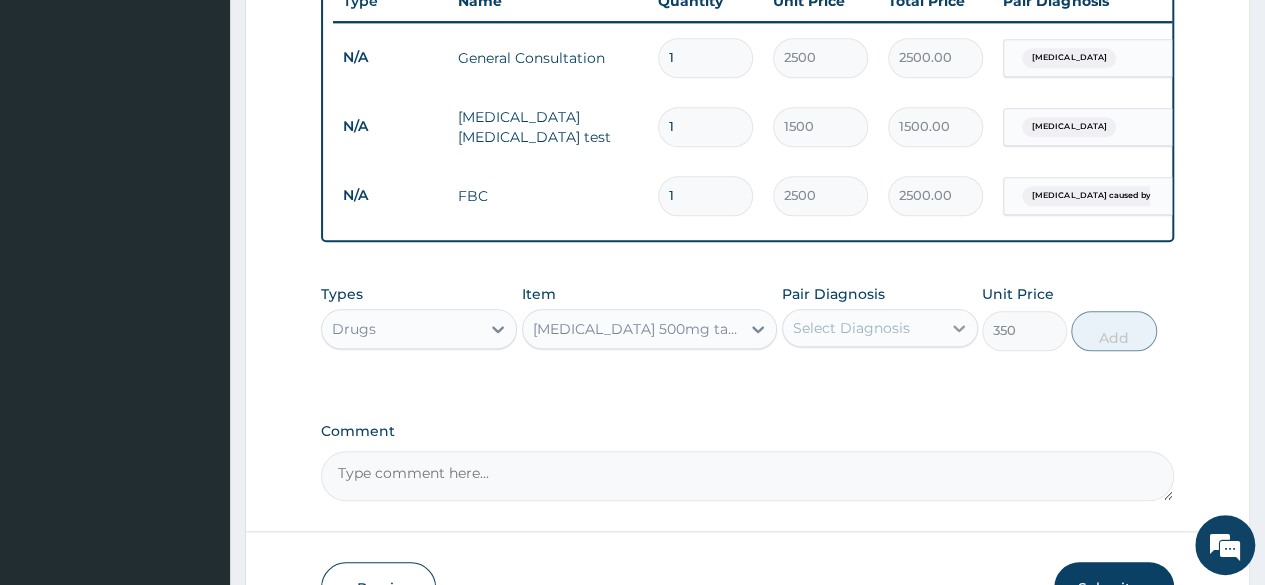 click at bounding box center [959, 328] 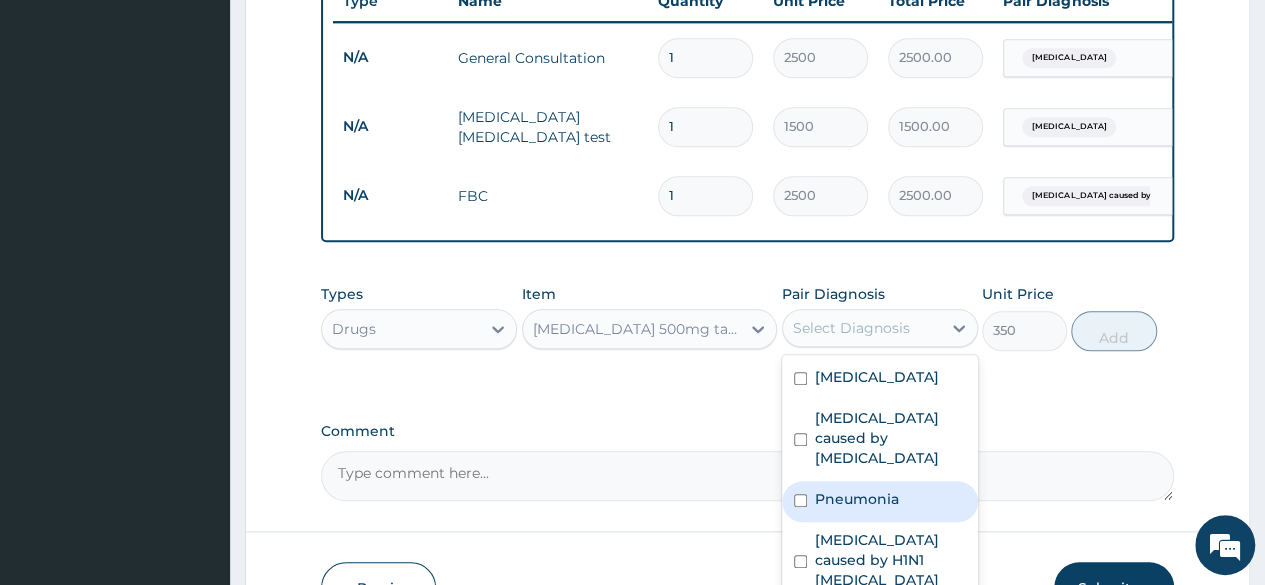 click on "Pneumonia" at bounding box center (857, 499) 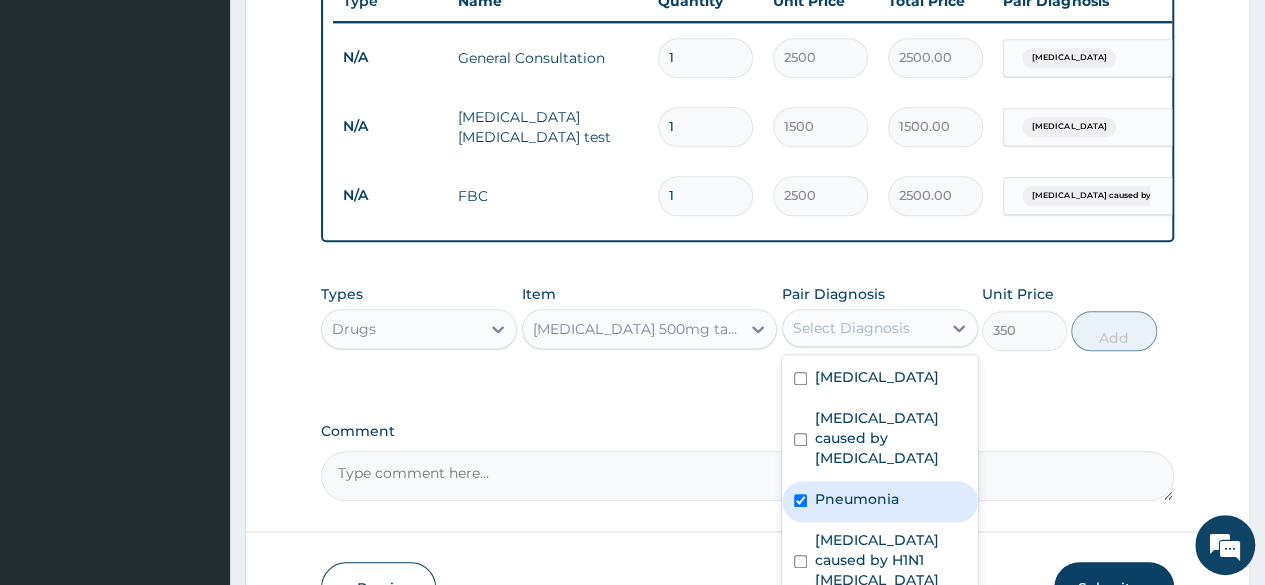 checkbox on "true" 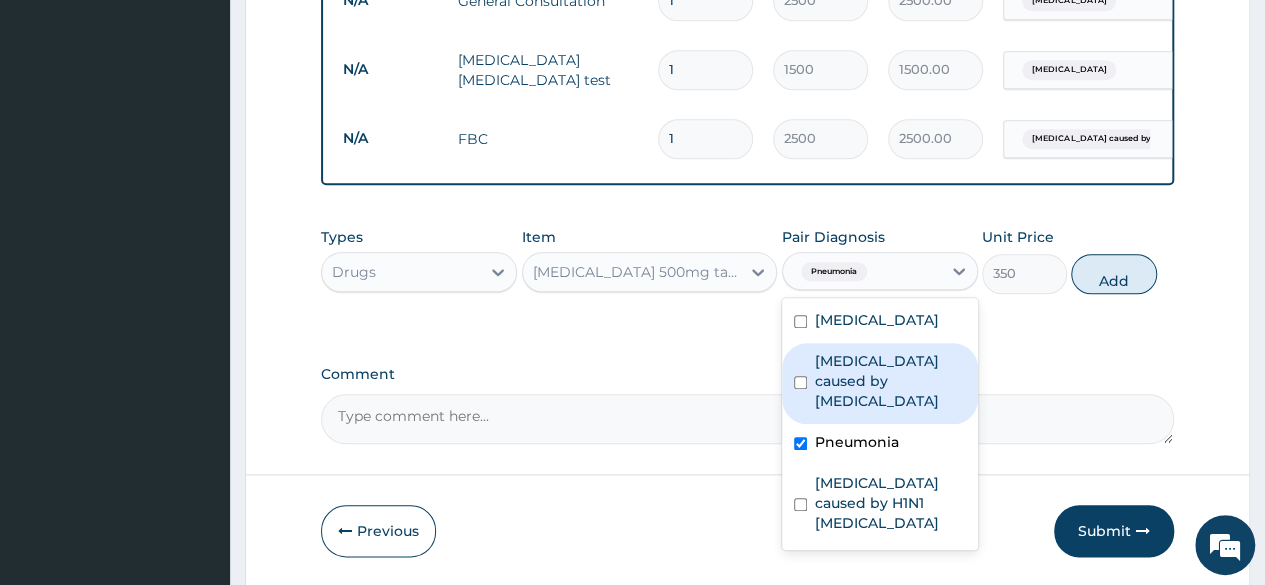 scroll, scrollTop: 912, scrollLeft: 0, axis: vertical 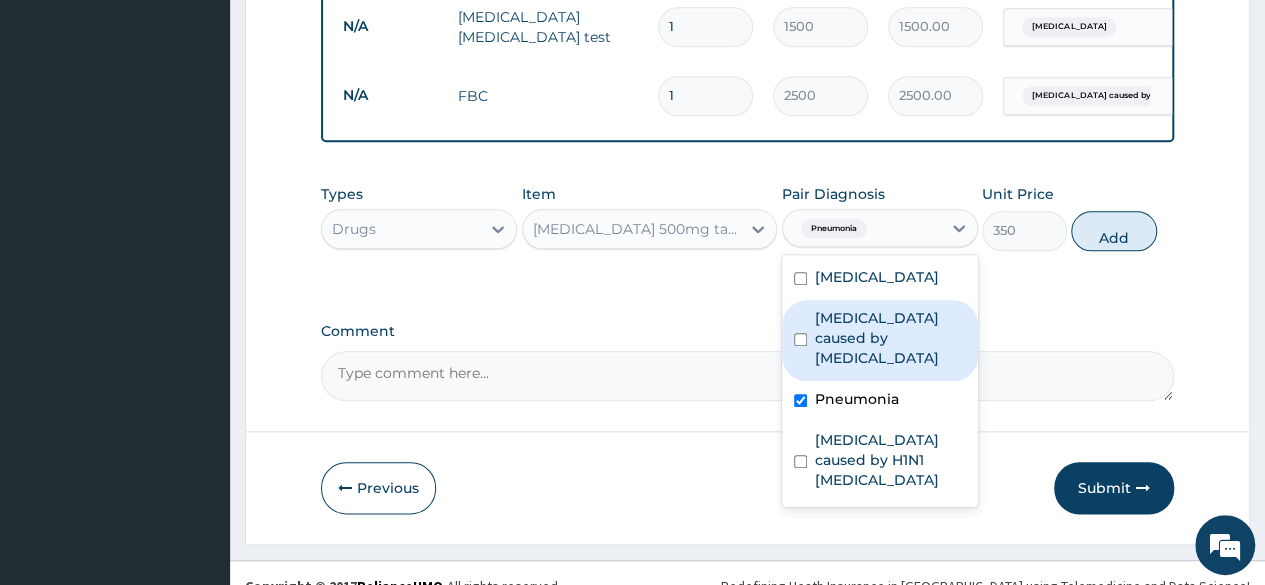 click on "PA Code / Prescription Code Enter Code(Secondary Care Only) Encounter Date 10-07-2025 Important Notice Please enter PA codes before entering items that are not attached to a PA code   All diagnoses entered must be linked to a claim item. Diagnosis & Claim Items that are visible but inactive cannot be edited because they were imported from an already approved PA code. Diagnosis Malaria Confirmed Sepsis caused by Salmonella Confirmed Pneumonia Confirmed Upper respiratory tract infection caused by H1N1 influenza Confirmed NB: All diagnosis must be linked to a claim item Claim Items Type Name Quantity Unit Price Total Price Pair Diagnosis Actions N/A General Consultation 1 2500 2500.00 Malaria Delete N/A Malaria Parasite test 1 1500 1500.00 Malaria Delete N/A FBC 1 2500 2500.00 Sepsis caused by Salmonella Delete Types Drugs Item Cefuroxime 500mg tab ((unbranded) Pair Diagnosis option Pneumonia, selected. Pneumonia Malaria Sepsis caused by Salmonella Pneumonia Unit Price 350 Add Comment" at bounding box center (747, -161) 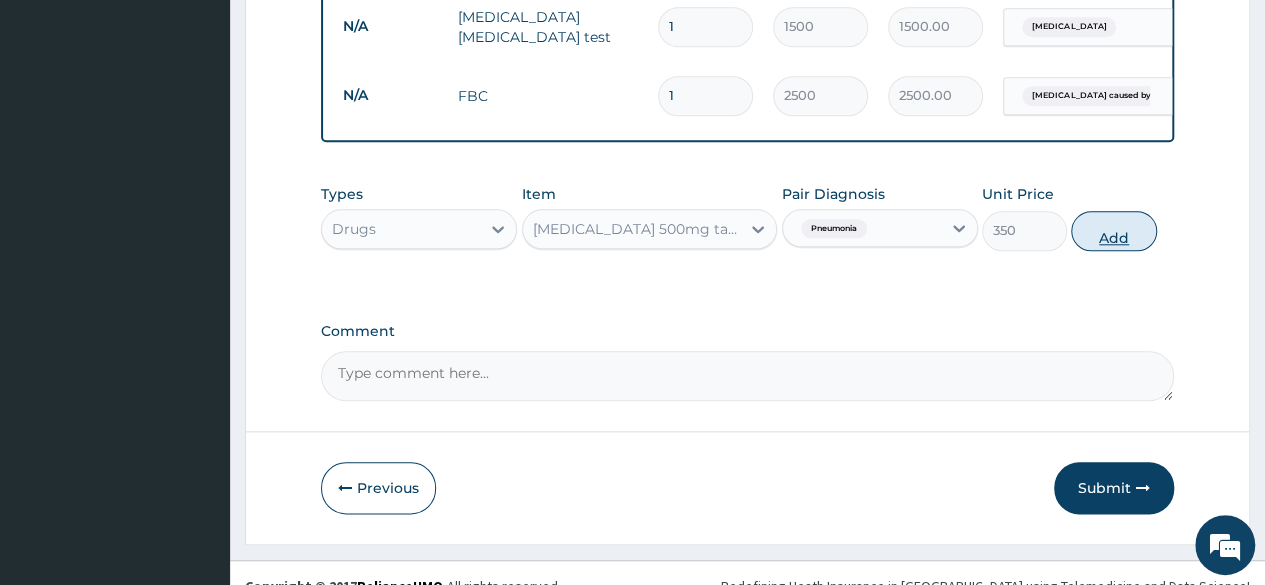 click on "Add" at bounding box center [1113, 231] 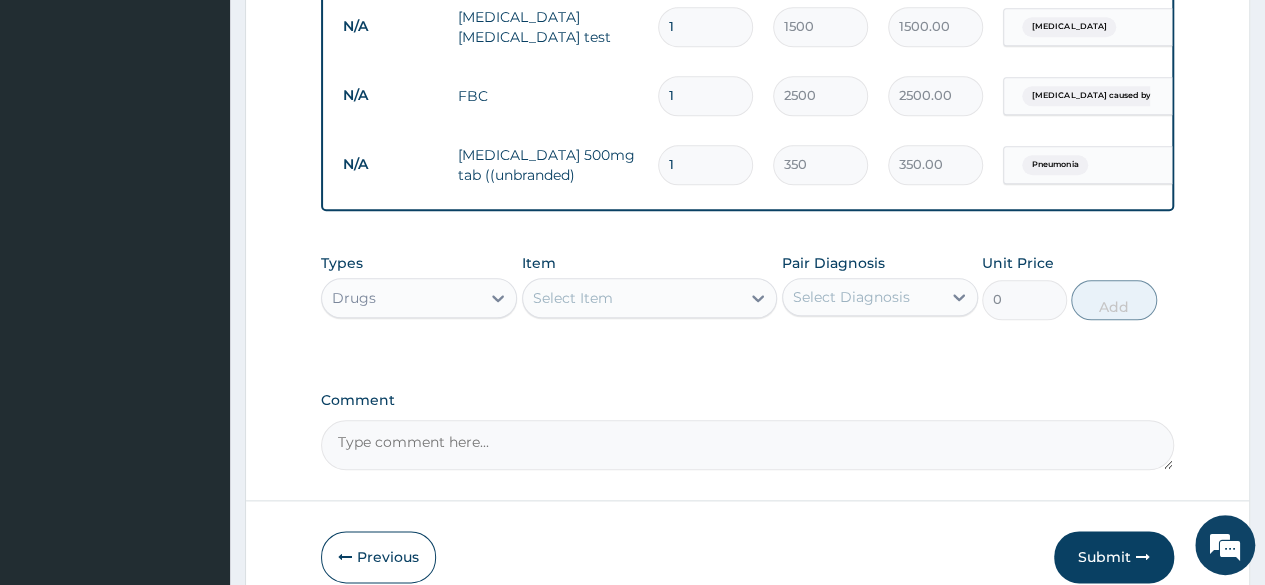 drag, startPoint x: 678, startPoint y: 164, endPoint x: 650, endPoint y: 164, distance: 28 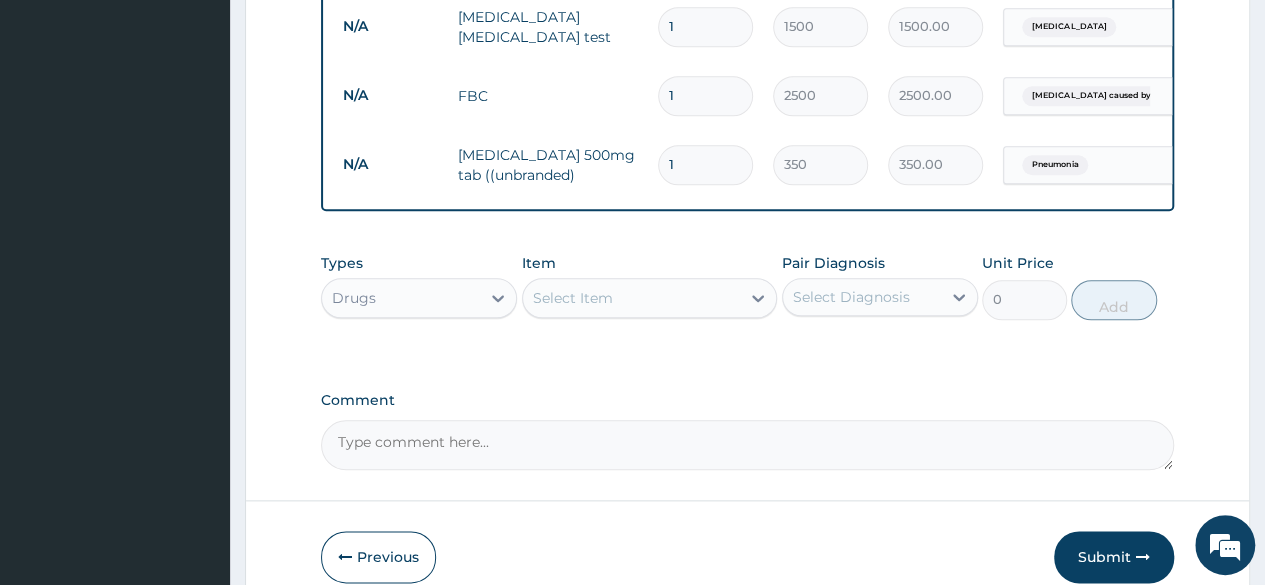 type on "10" 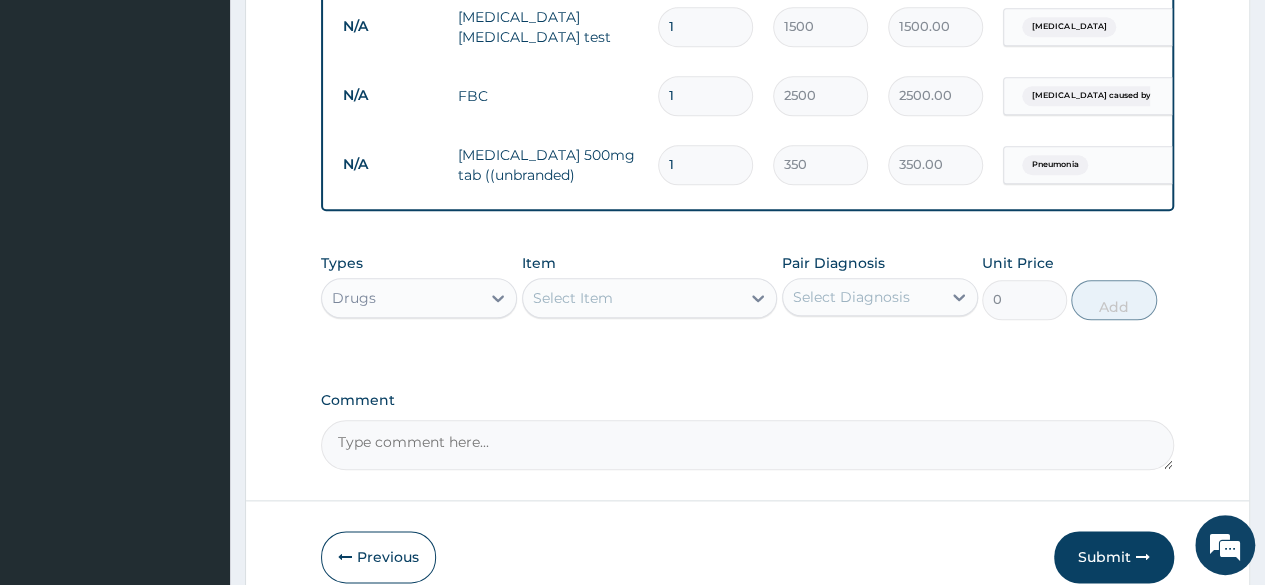 type on "3500.00" 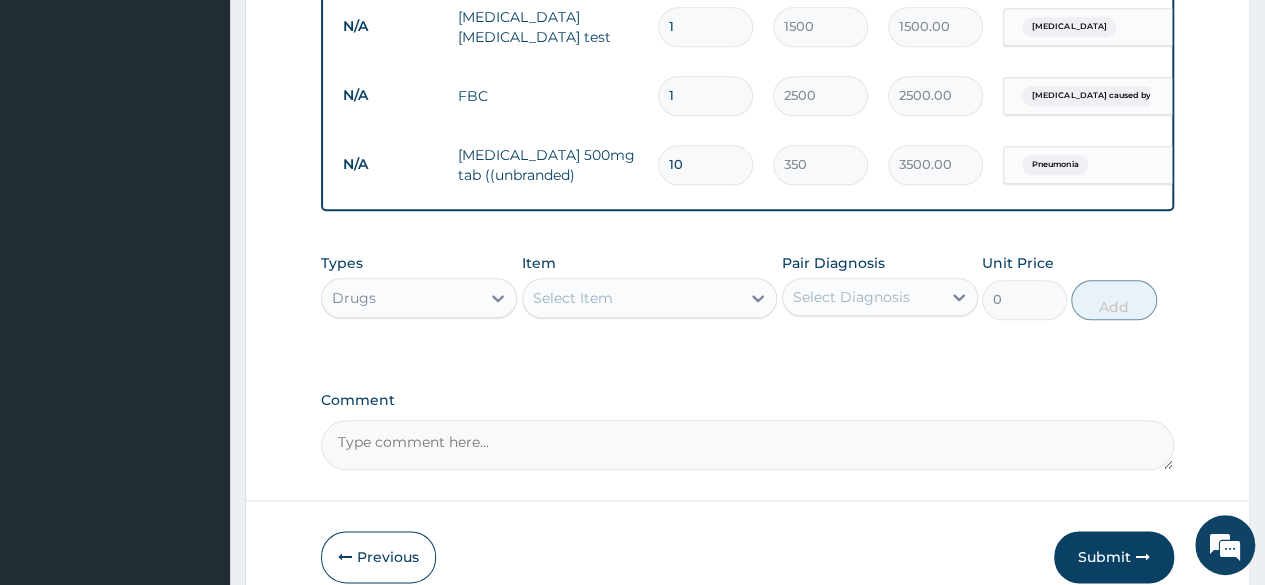 type on "10" 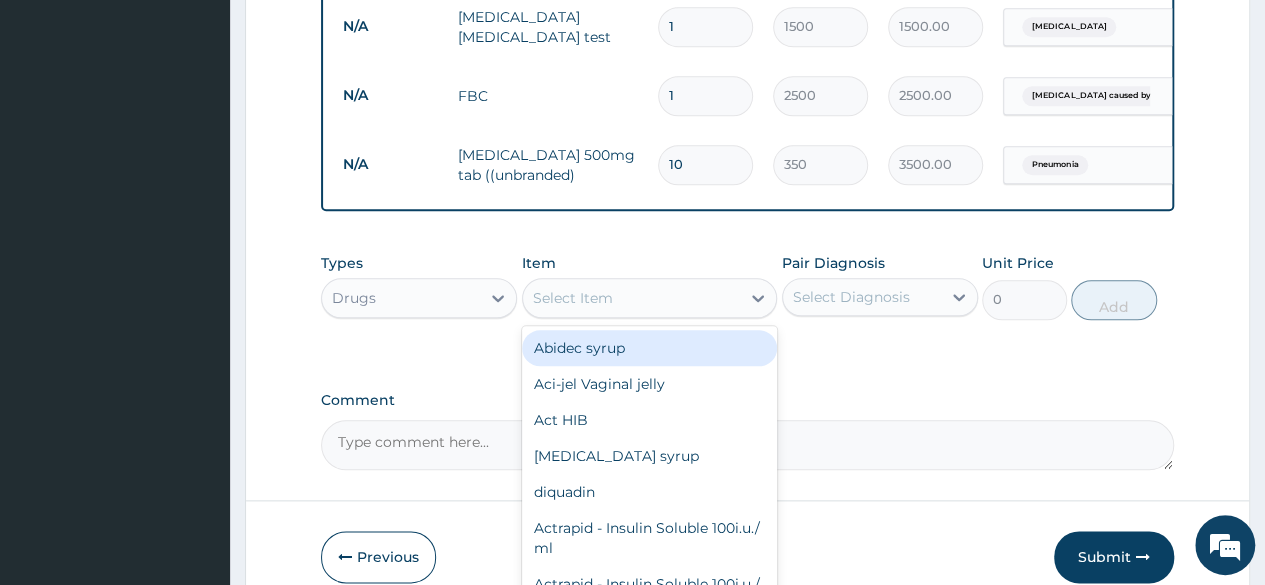 click on "Select Item" at bounding box center [573, 298] 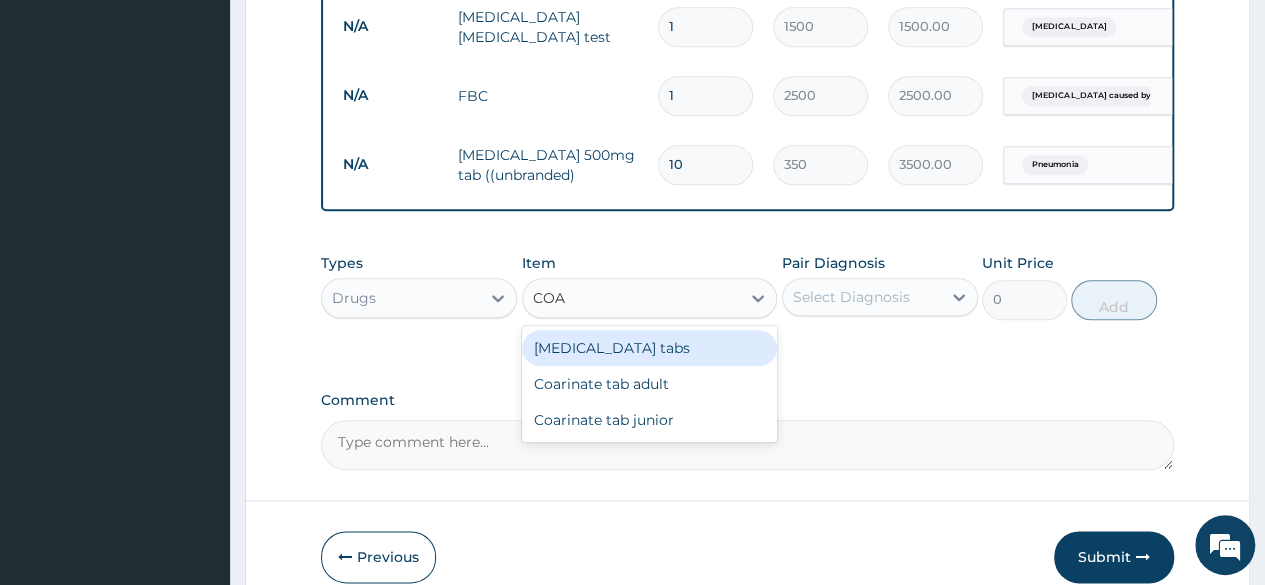 type on "COAR" 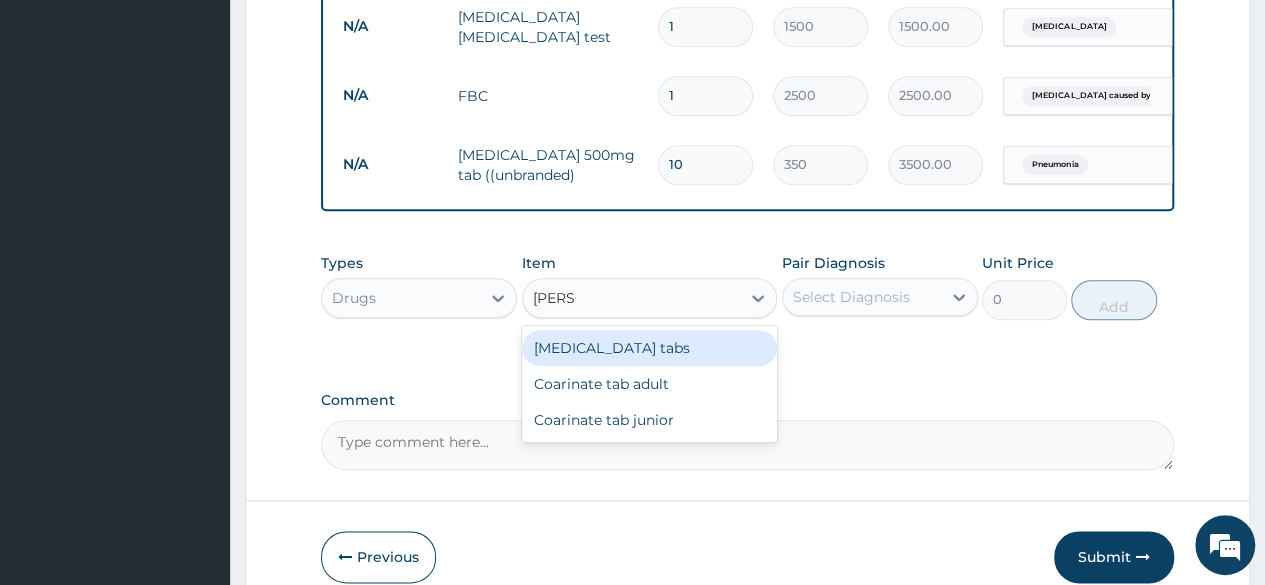 click on "Coartem tabs" at bounding box center (650, 348) 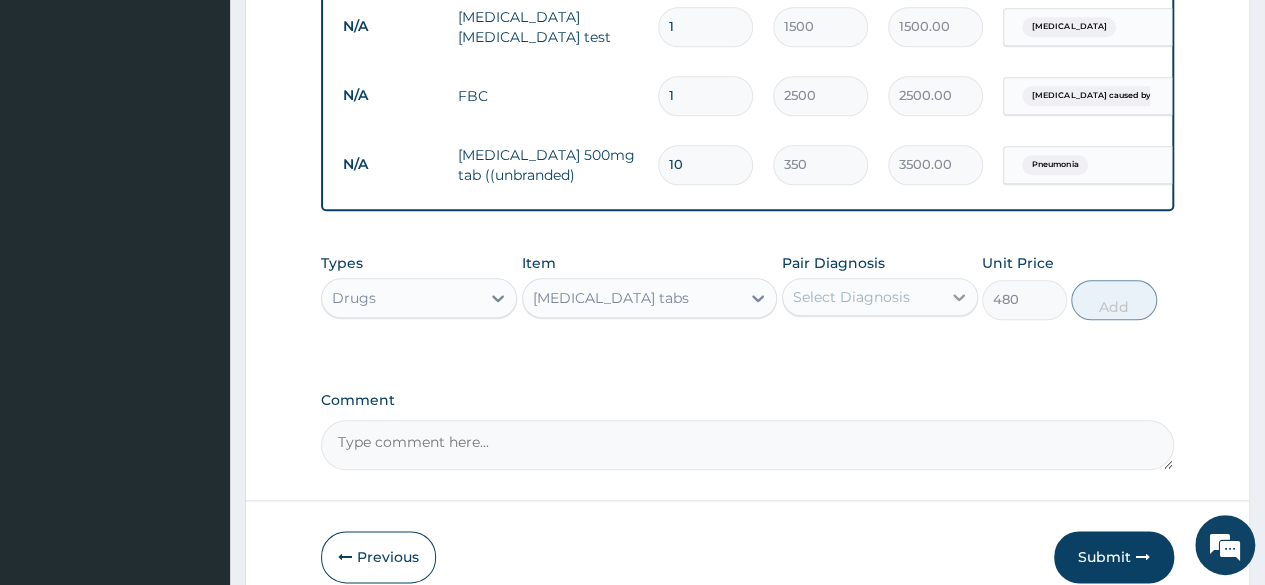 click 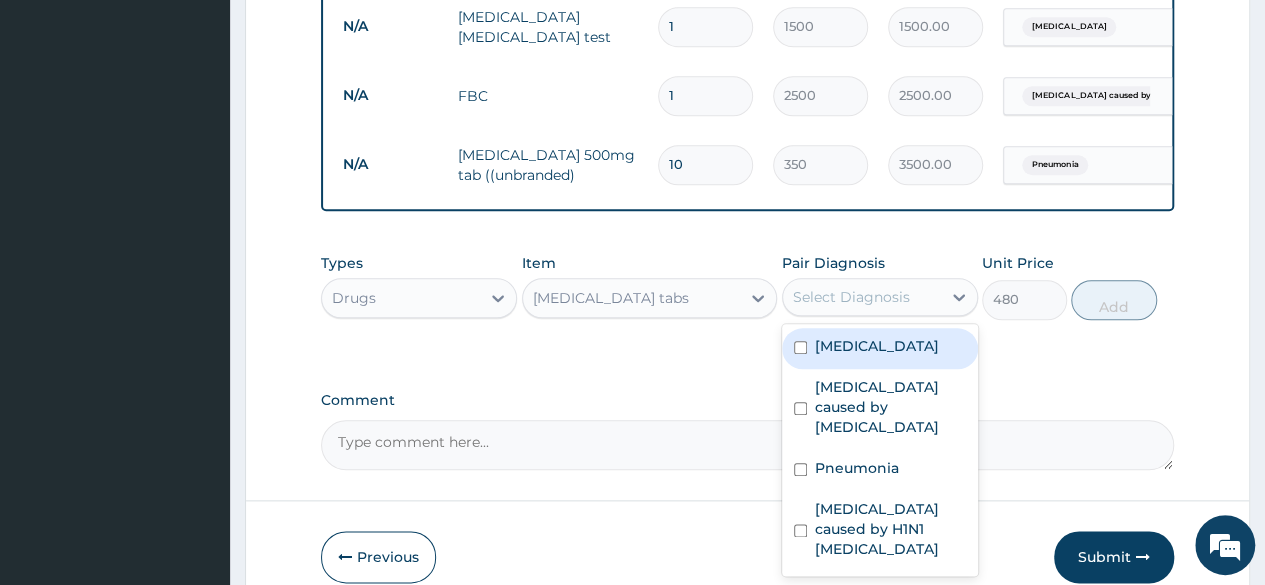click on "Malaria" at bounding box center [880, 348] 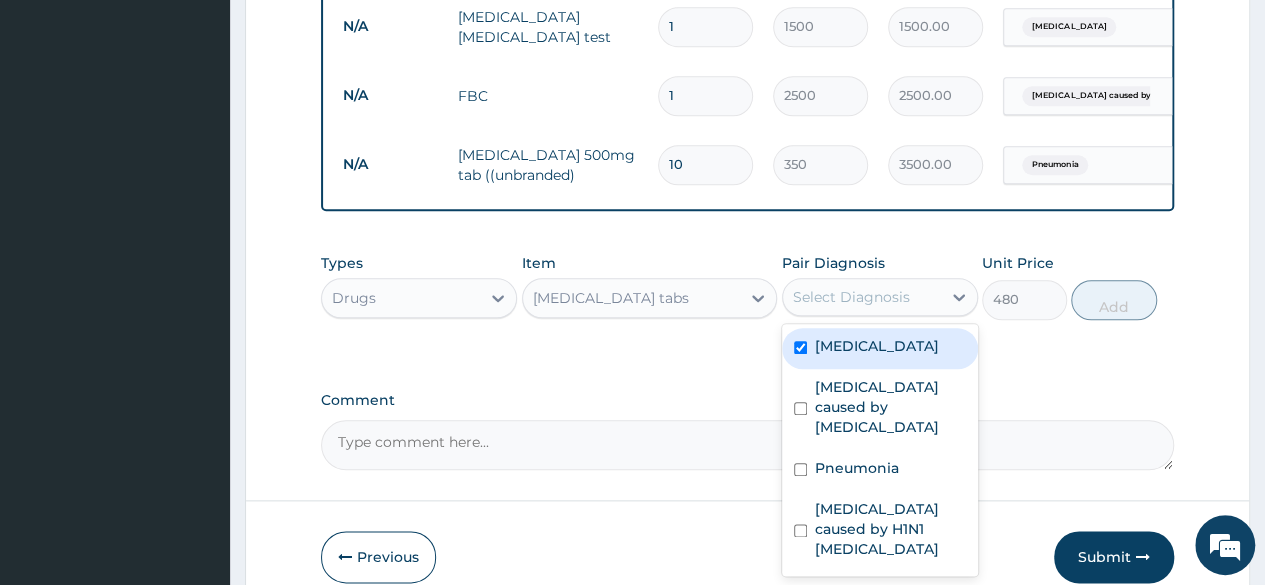 checkbox on "true" 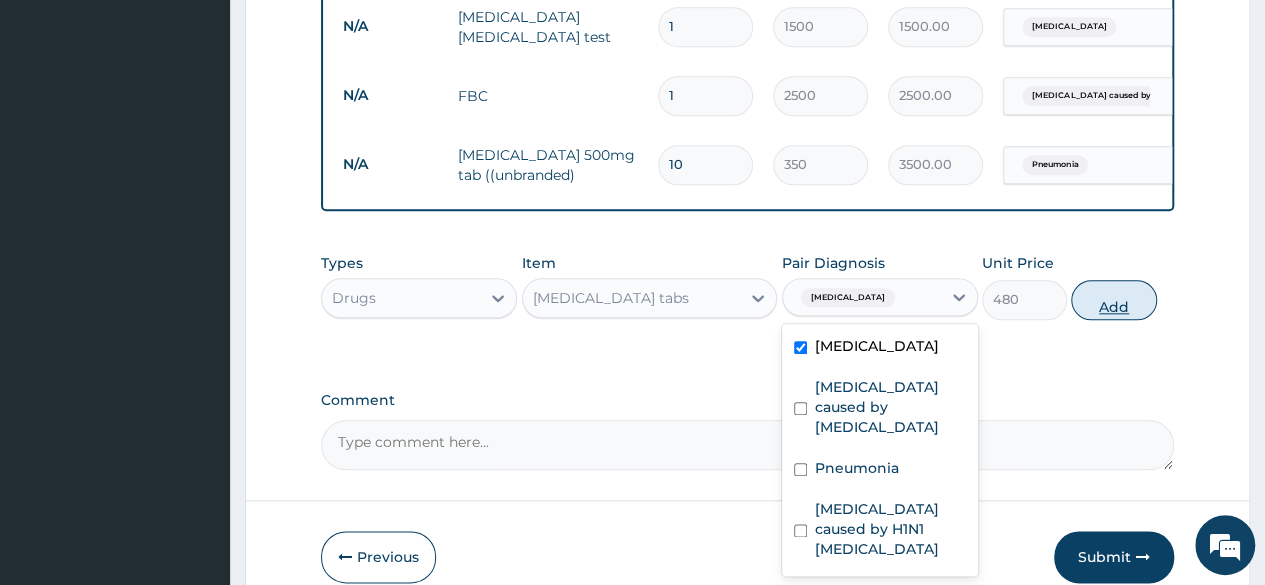 click on "Add" at bounding box center [1113, 300] 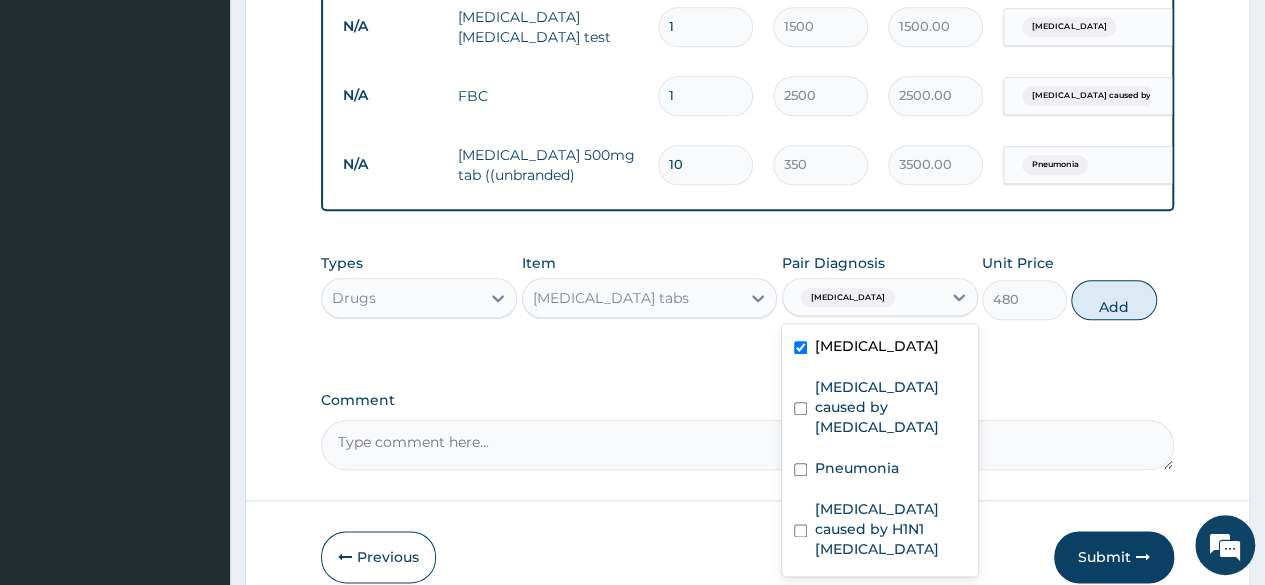 type on "0" 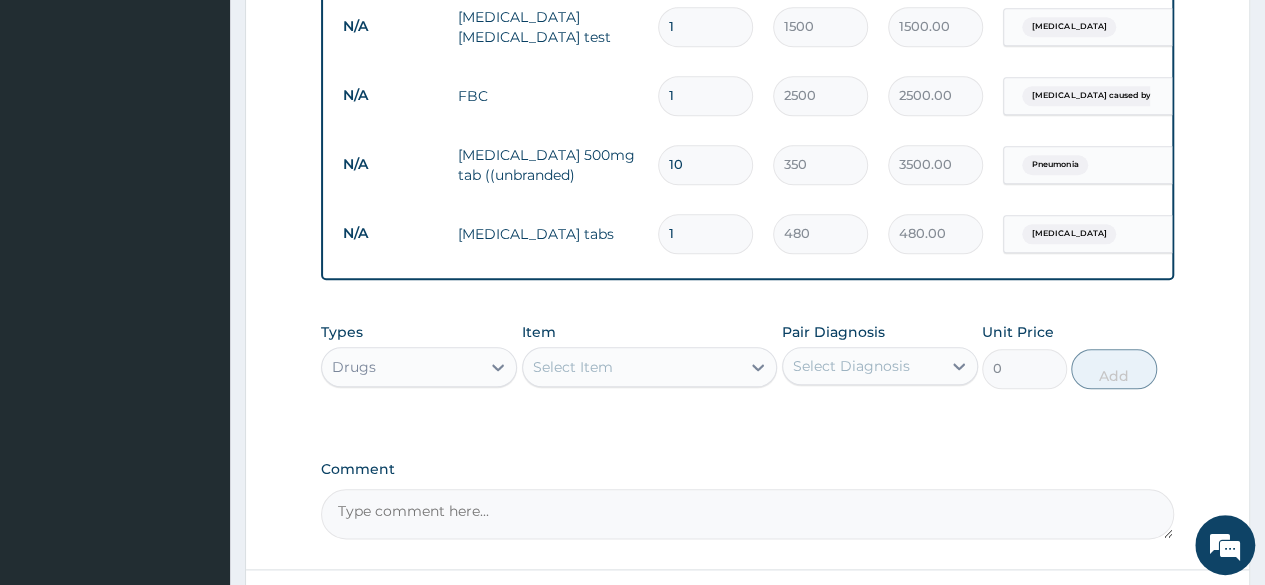 drag, startPoint x: 675, startPoint y: 230, endPoint x: 638, endPoint y: 264, distance: 50.24938 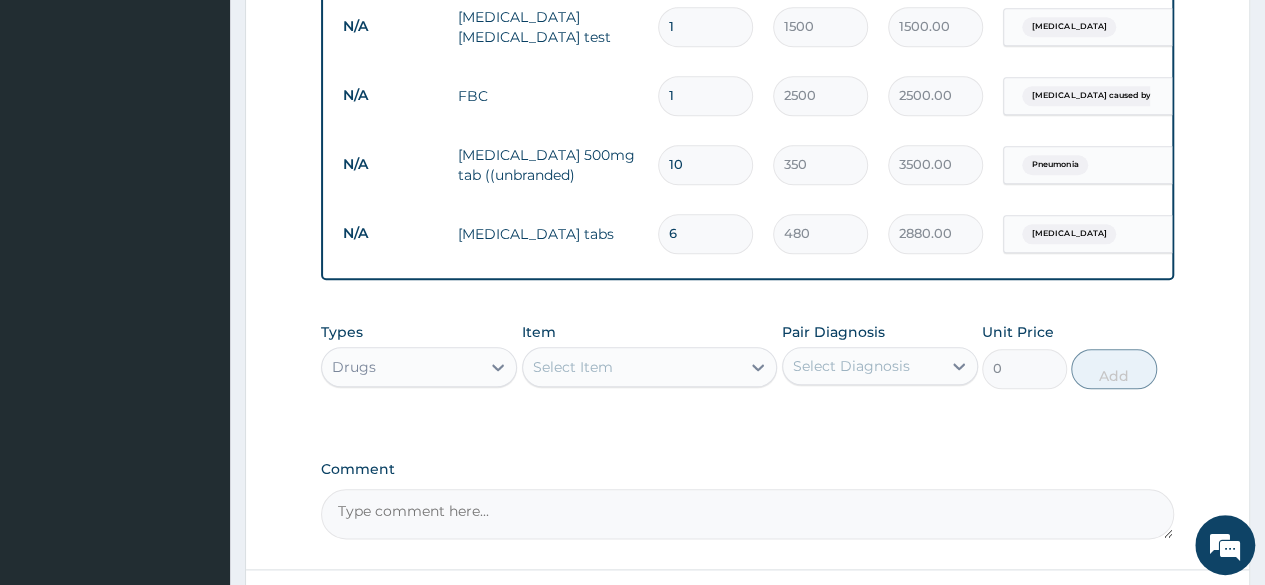 type on "6" 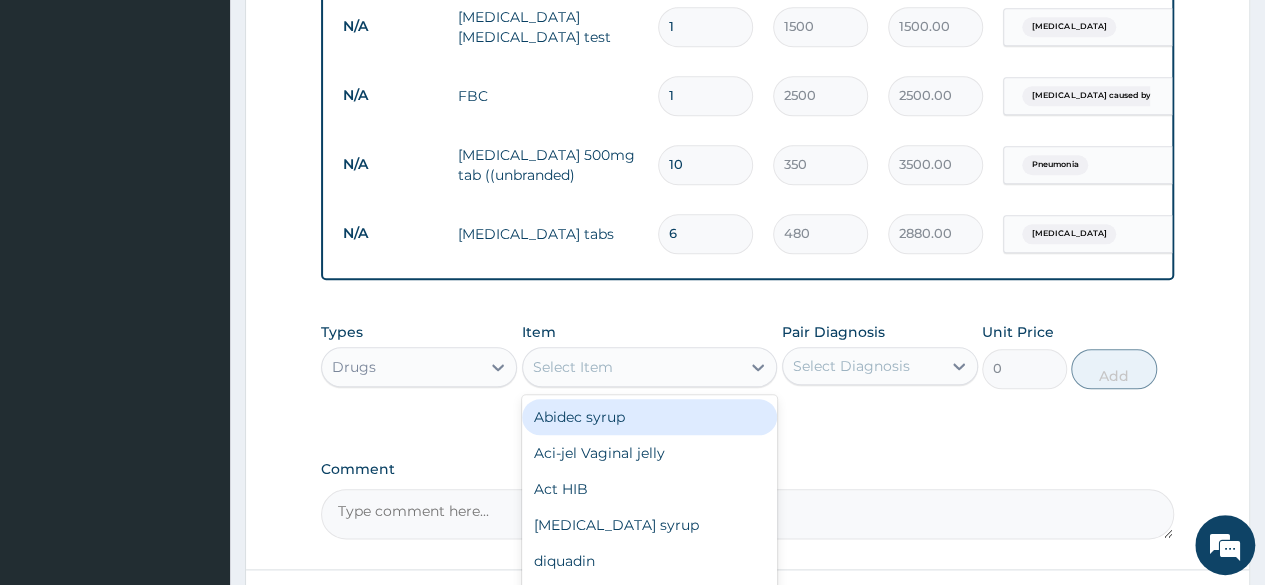 drag, startPoint x: 597, startPoint y: 381, endPoint x: 597, endPoint y: 403, distance: 22 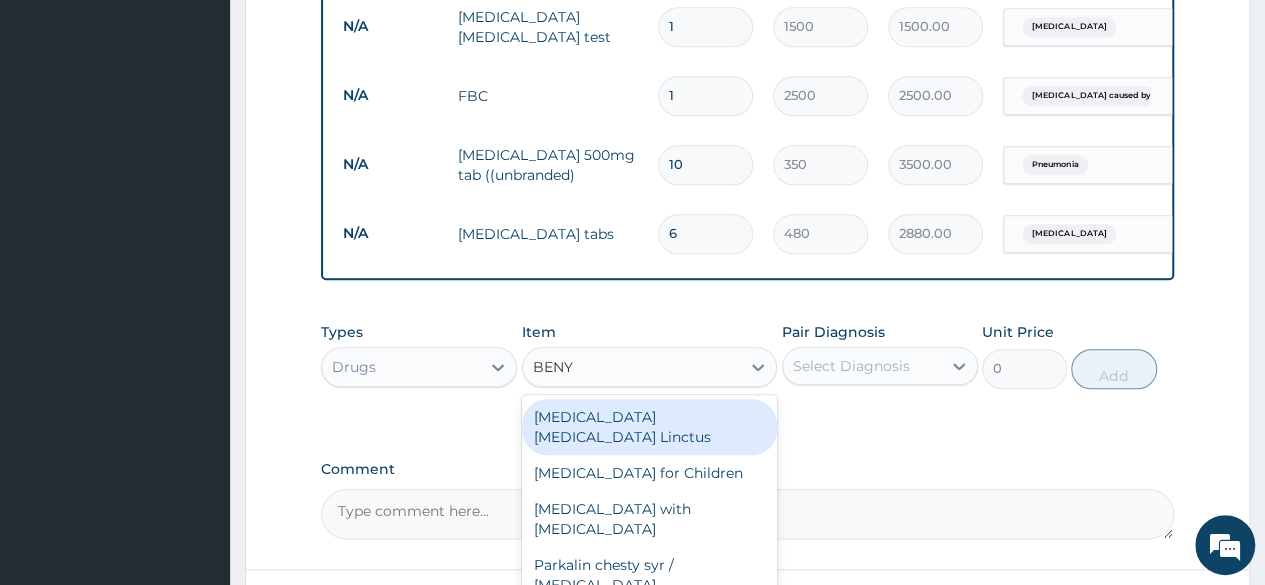 type on "BENYL" 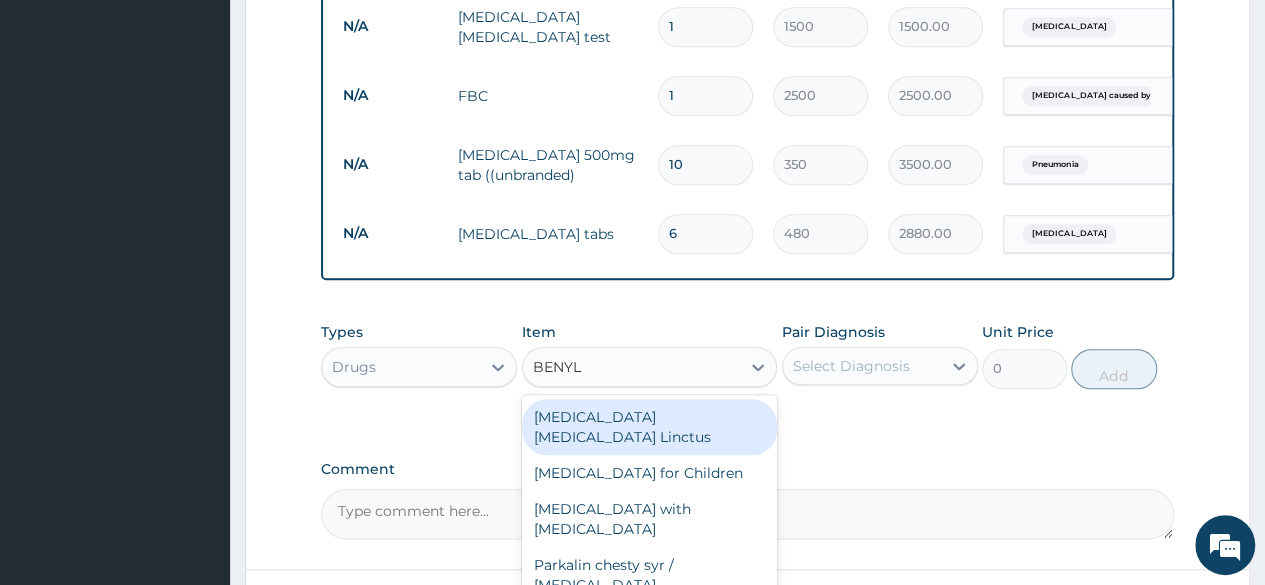 click on "Benylin Expectorant Linctus" at bounding box center [650, 427] 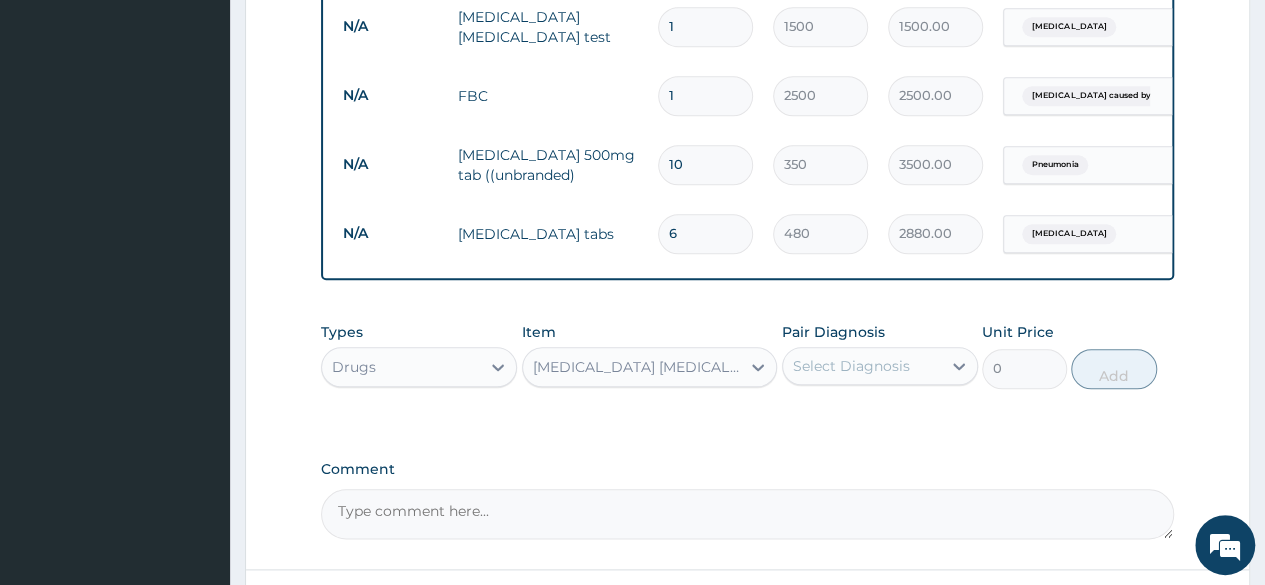 type 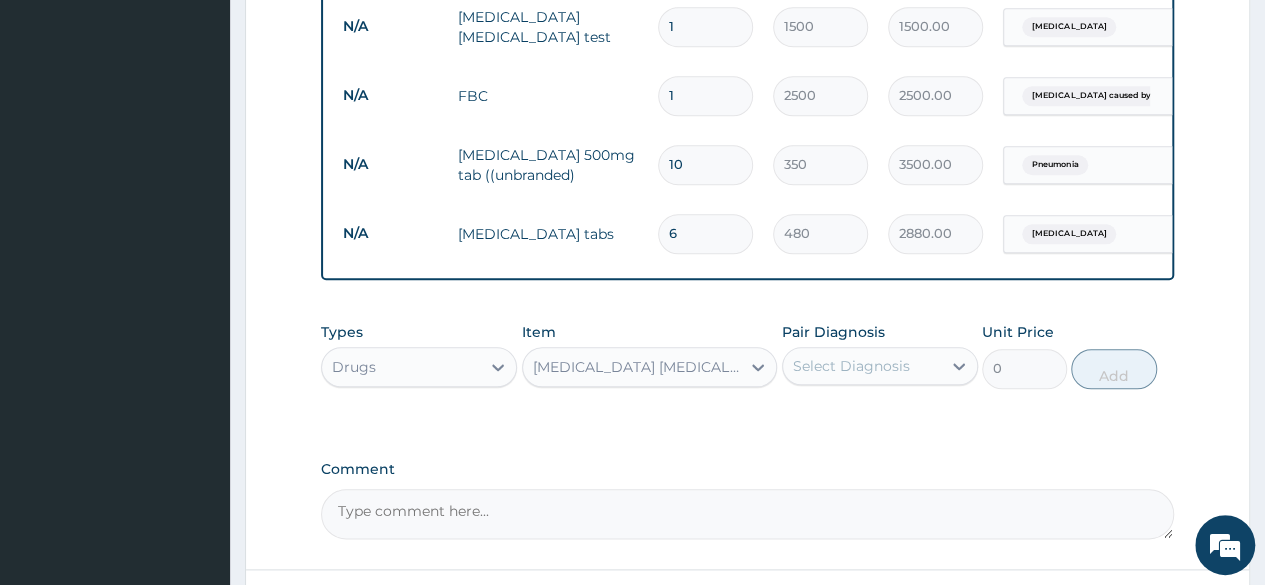 type on "1800" 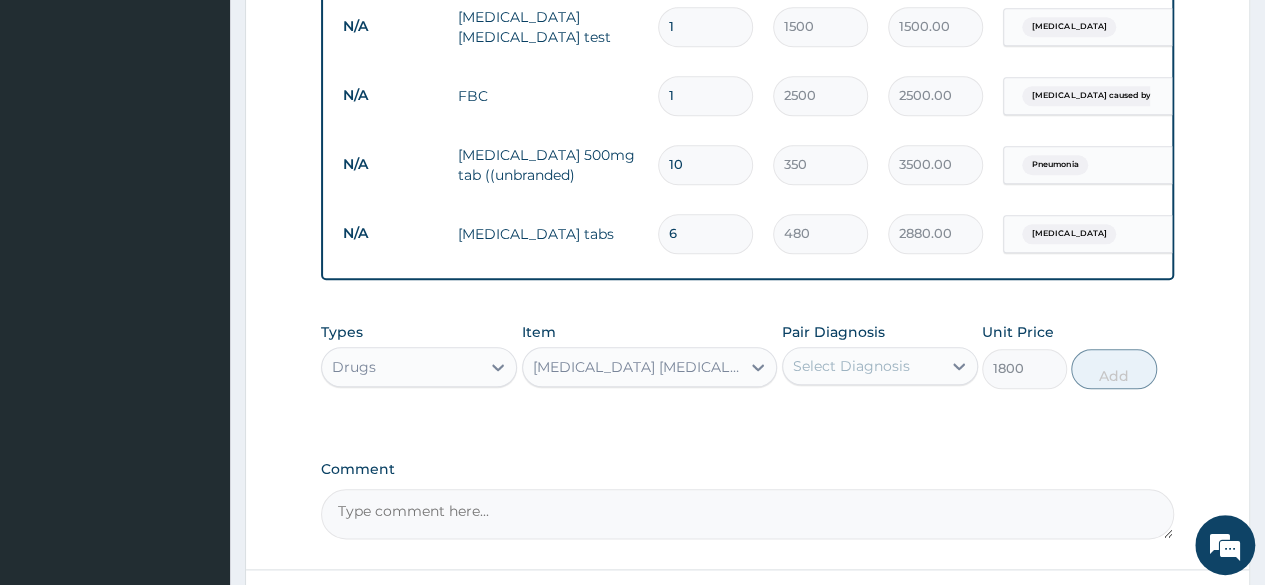 click on "Select Diagnosis" at bounding box center [862, 366] 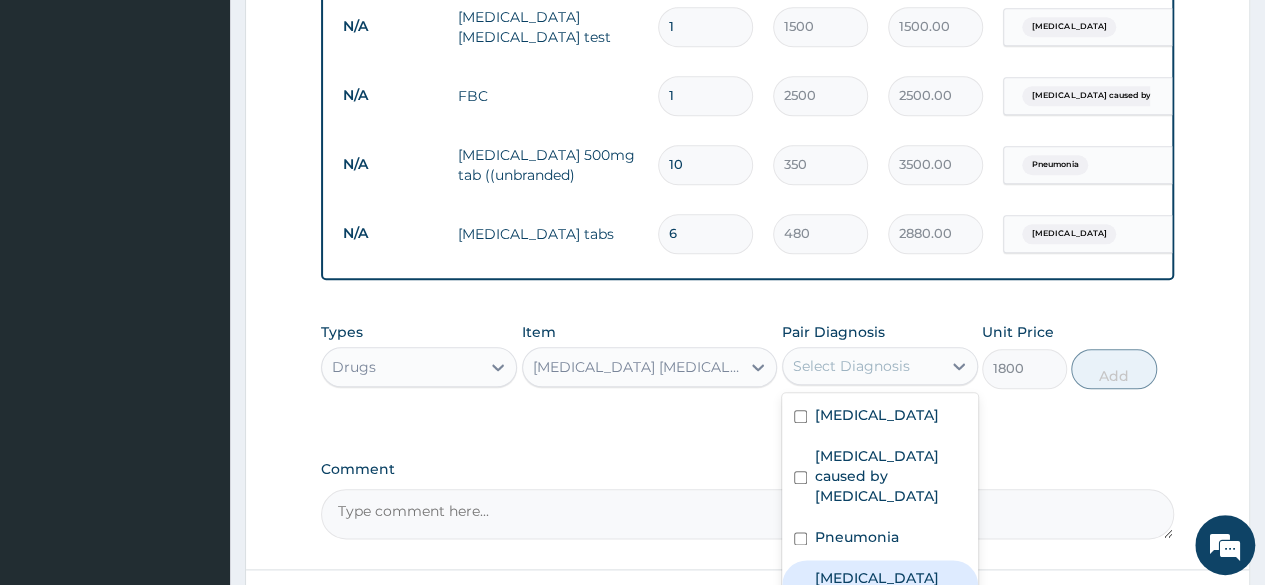 click on "Upper respiratory tract infection caused by H1N1 influenza" at bounding box center [890, 598] 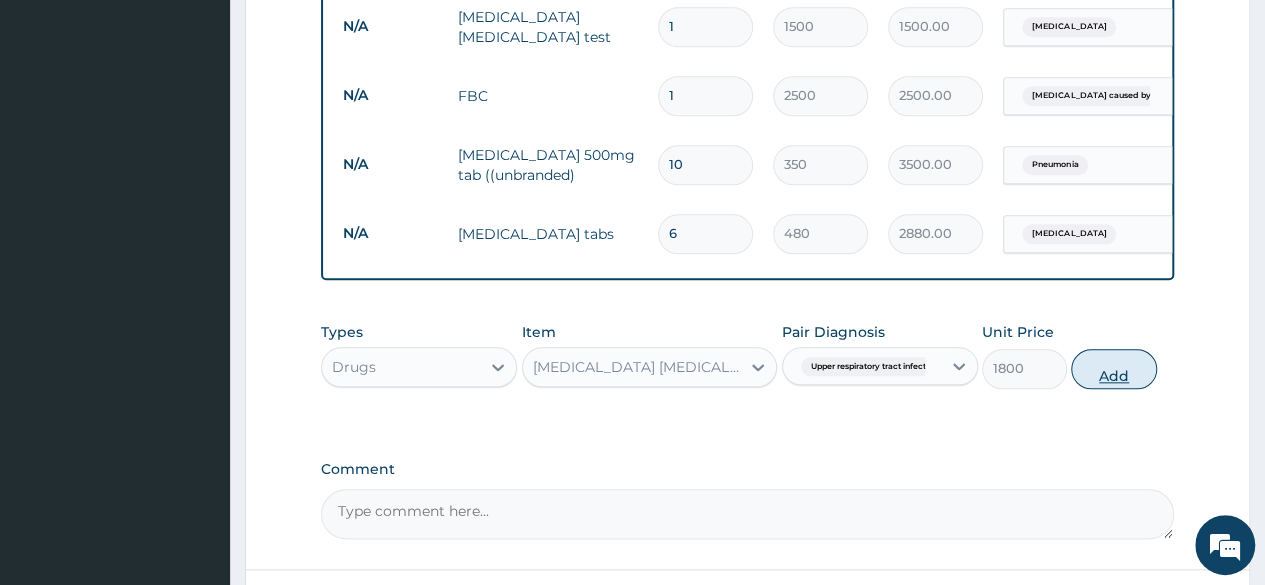 click on "Add" at bounding box center [1113, 369] 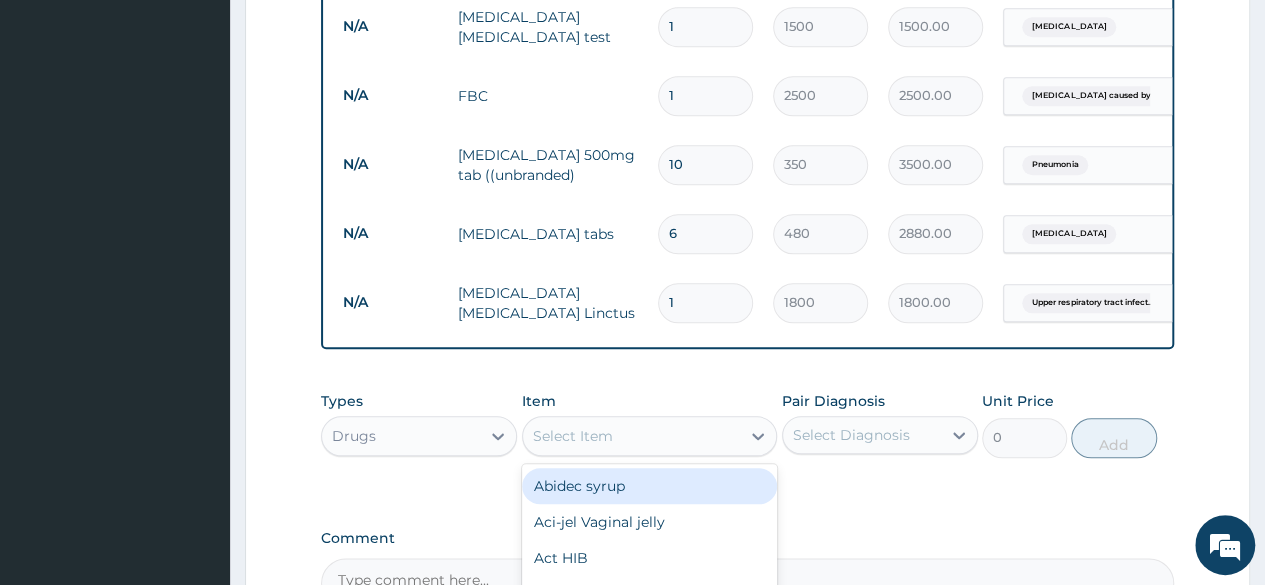 click on "Select Item" at bounding box center (573, 436) 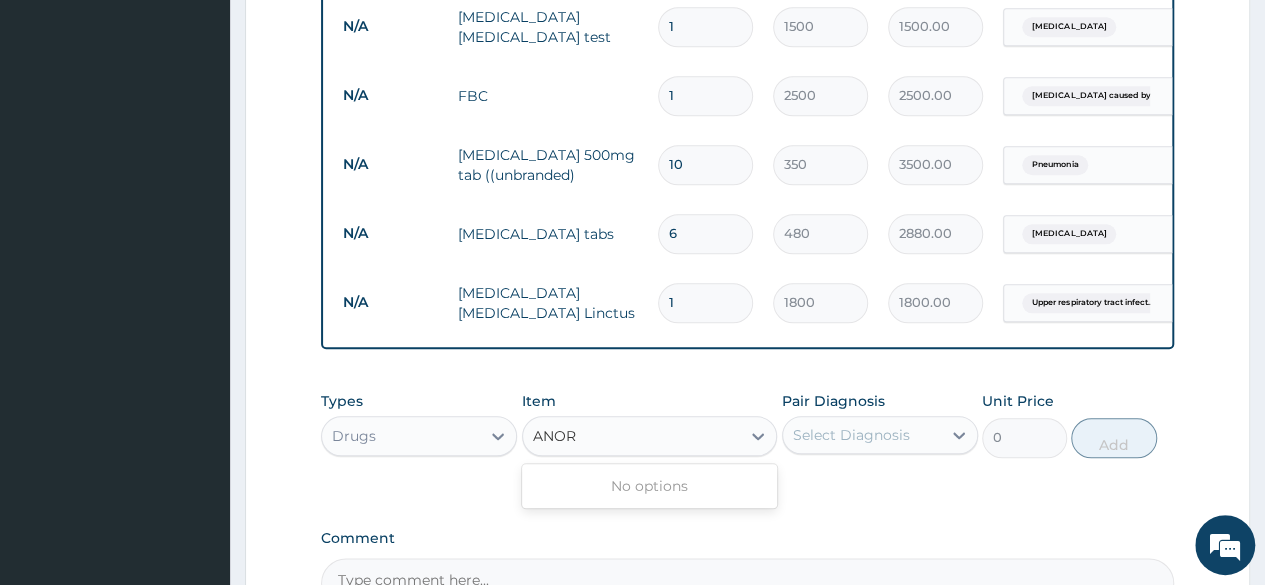 type on "ANO" 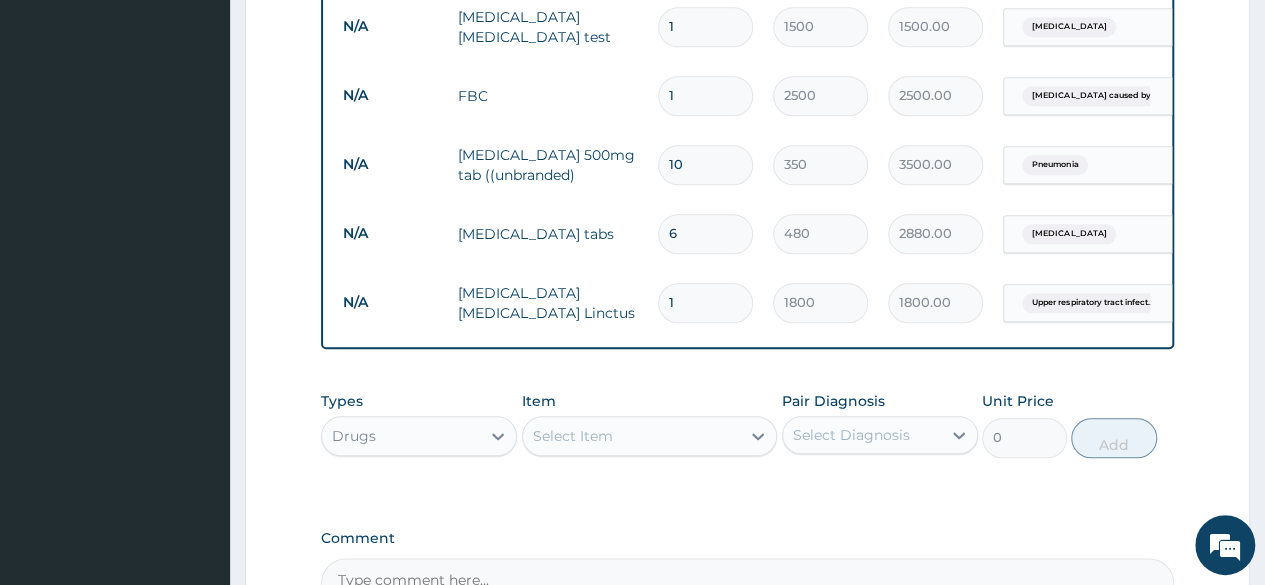 click on "Select Item" at bounding box center [632, 436] 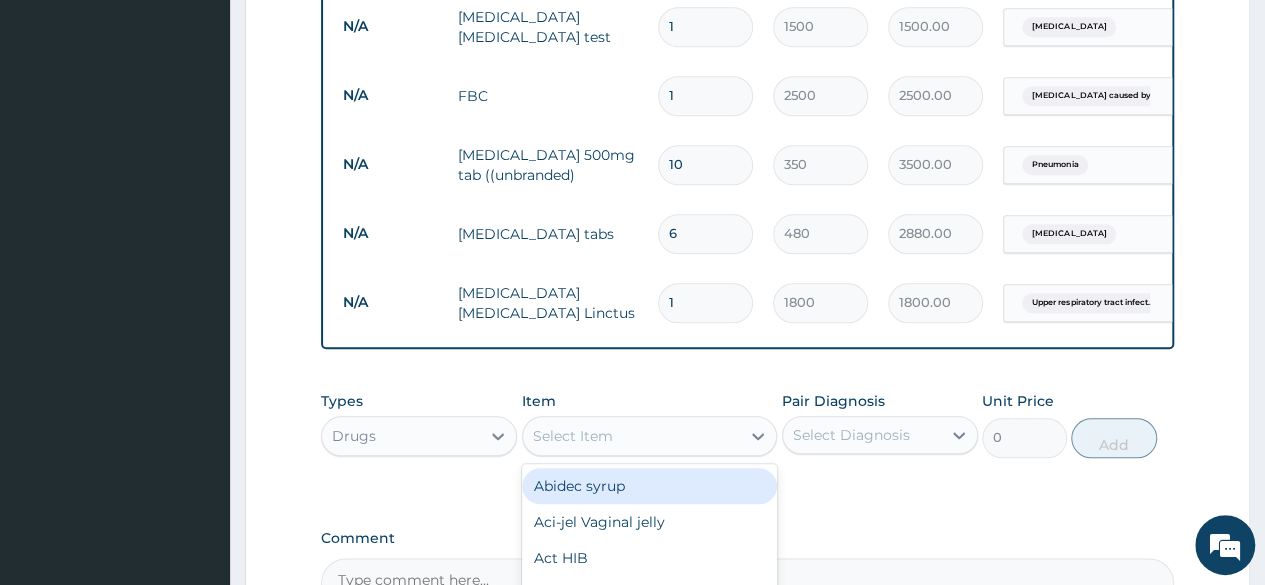 click on "Select Item" at bounding box center [573, 436] 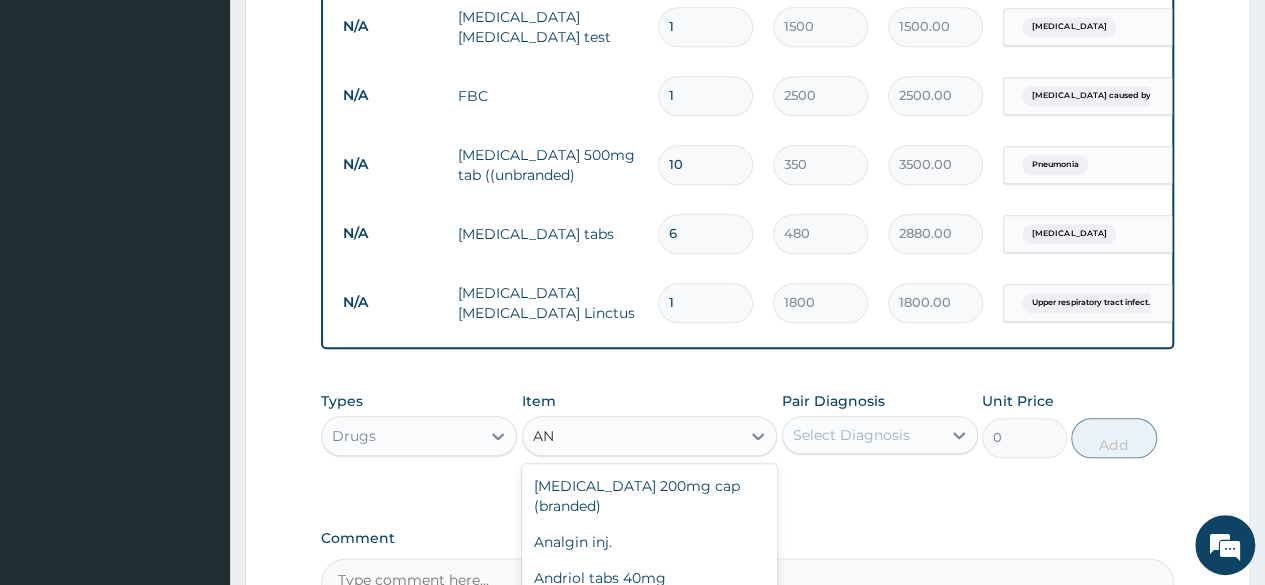 type on "A" 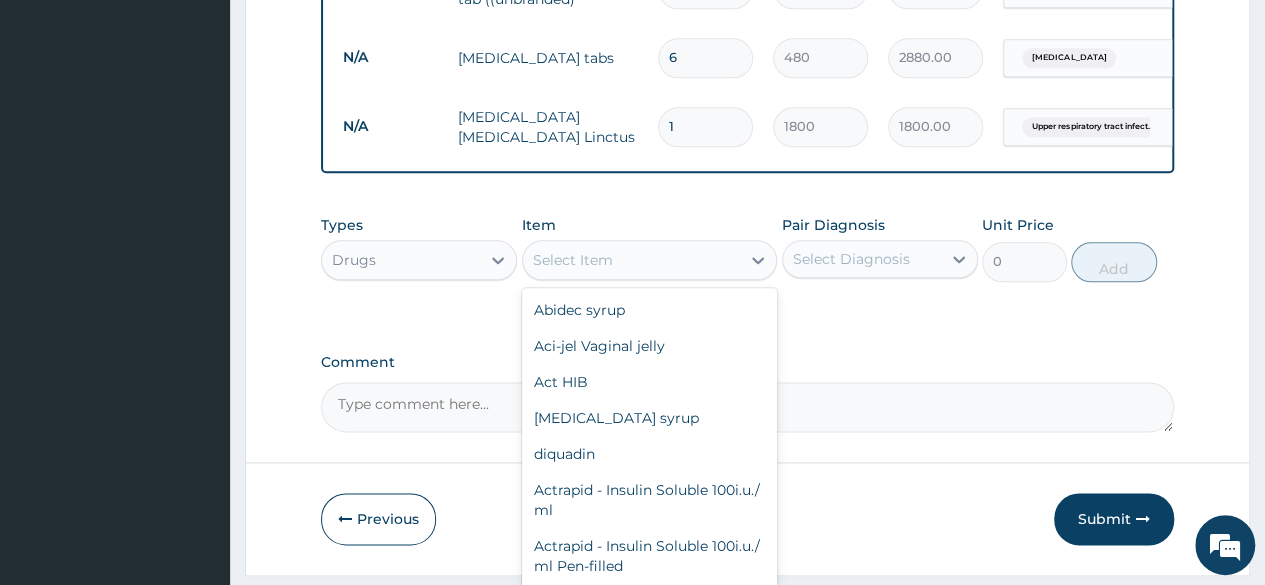scroll, scrollTop: 1112, scrollLeft: 0, axis: vertical 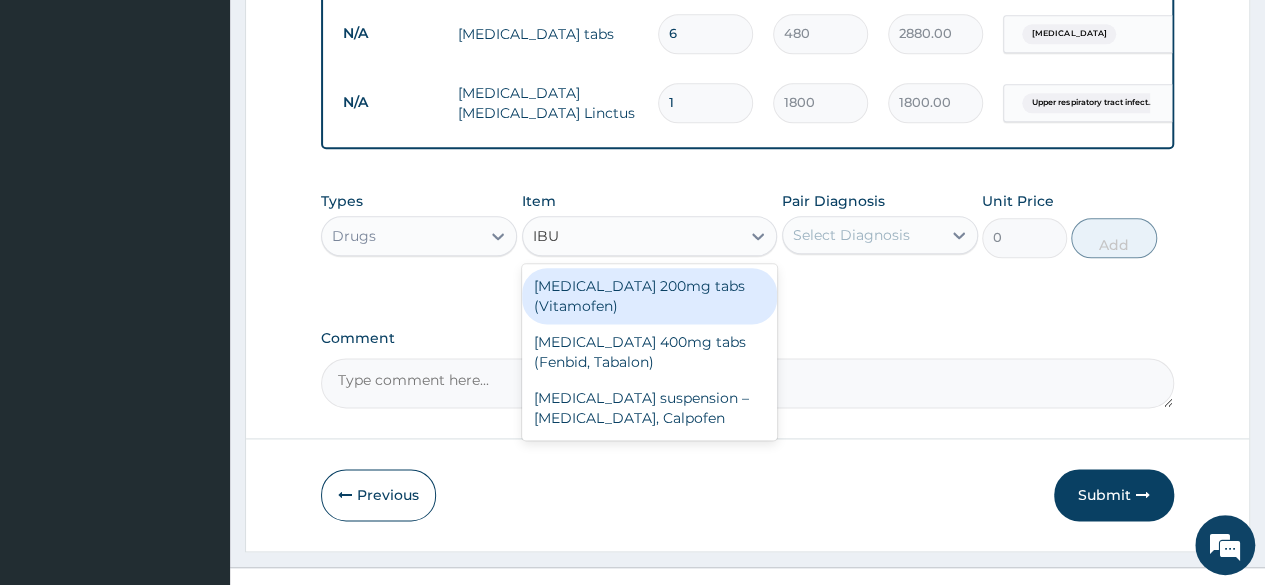 type on "IBUP" 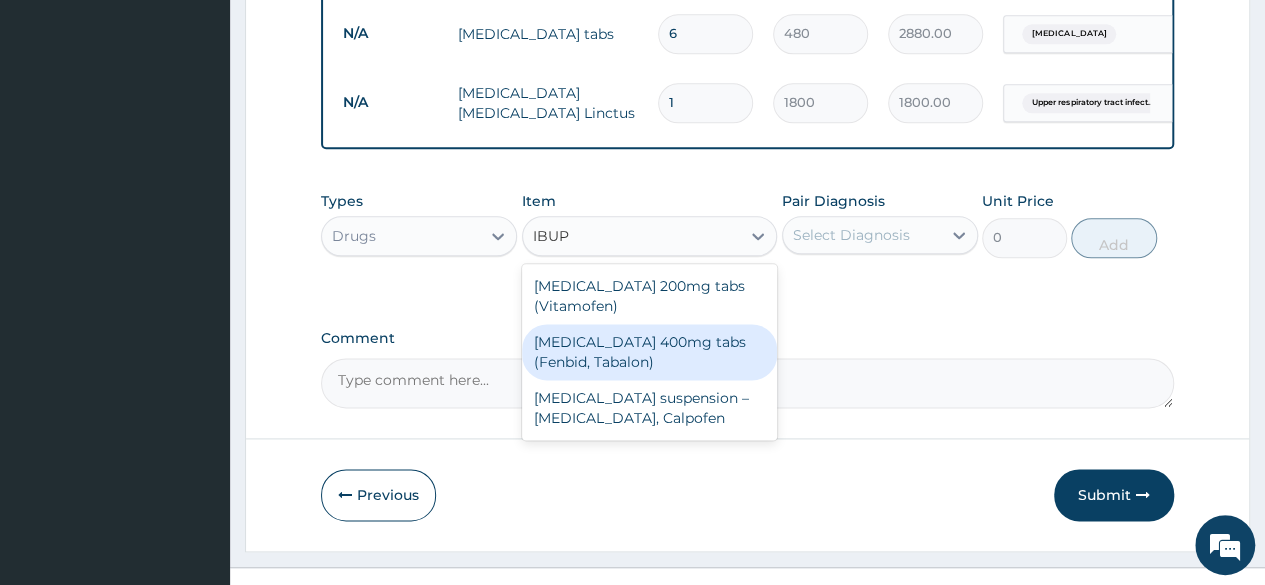 click on "Ibuprofen 400mg tabs (Fenbid, Tabalon)" at bounding box center [650, 352] 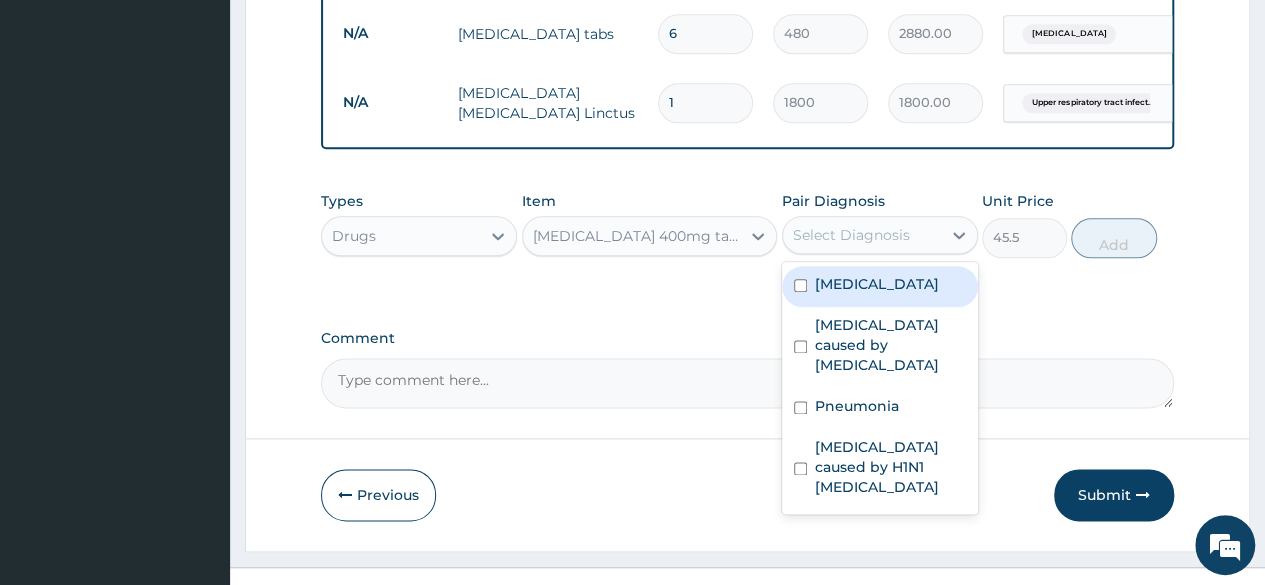 click on "Select Diagnosis" at bounding box center [851, 235] 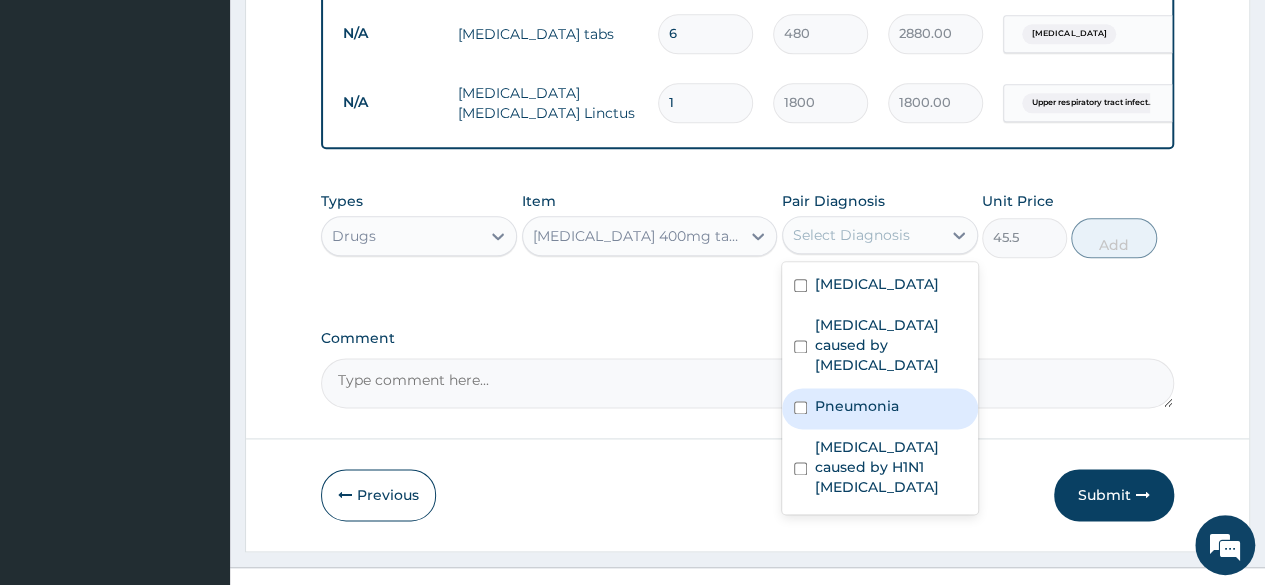 click on "Pneumonia" at bounding box center (880, 408) 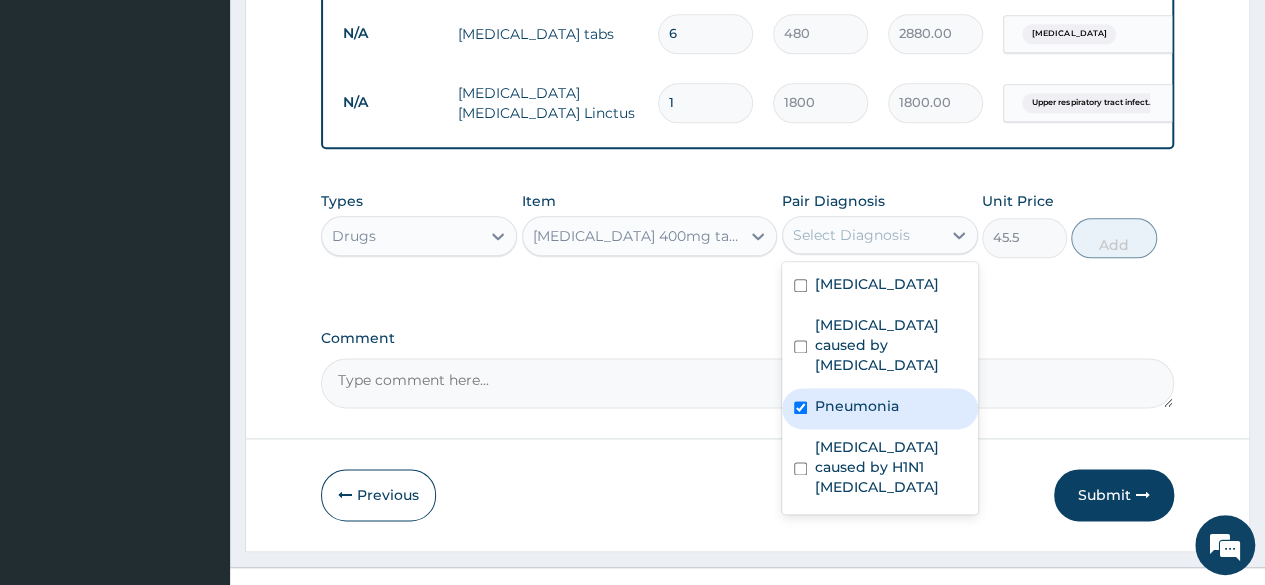 checkbox on "true" 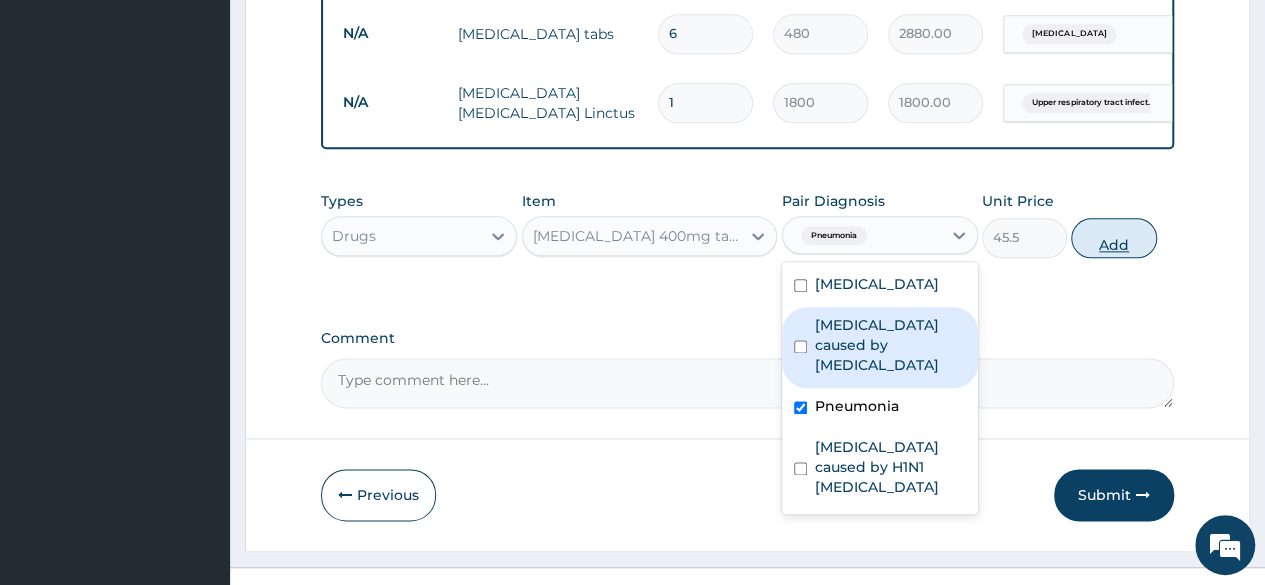 click on "Add" at bounding box center [1113, 238] 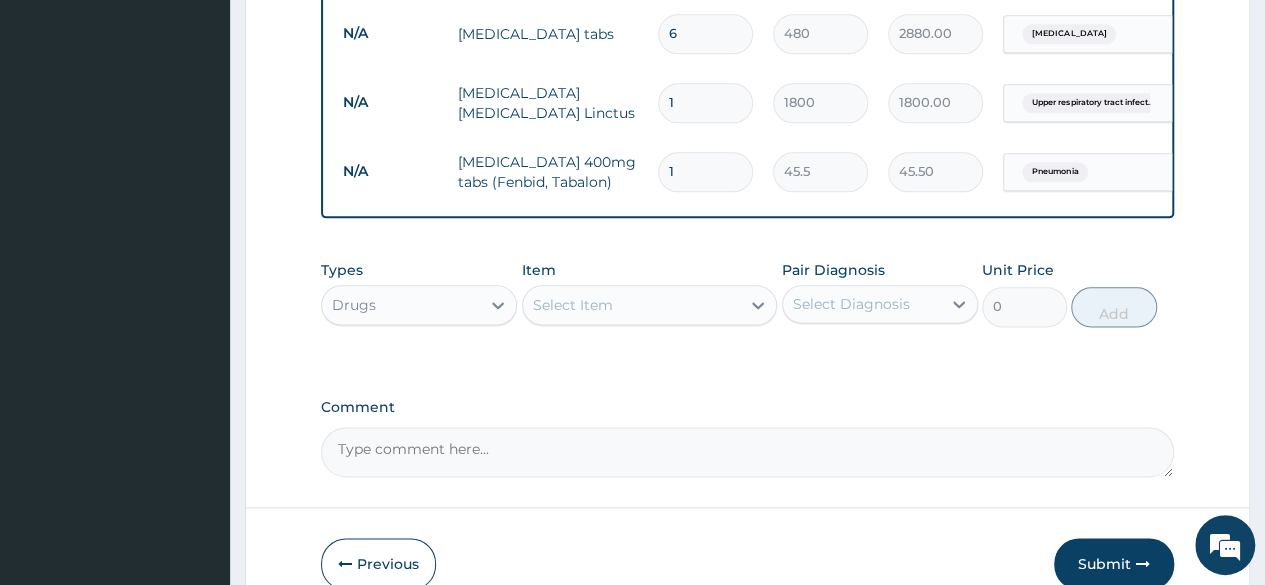 type on "10" 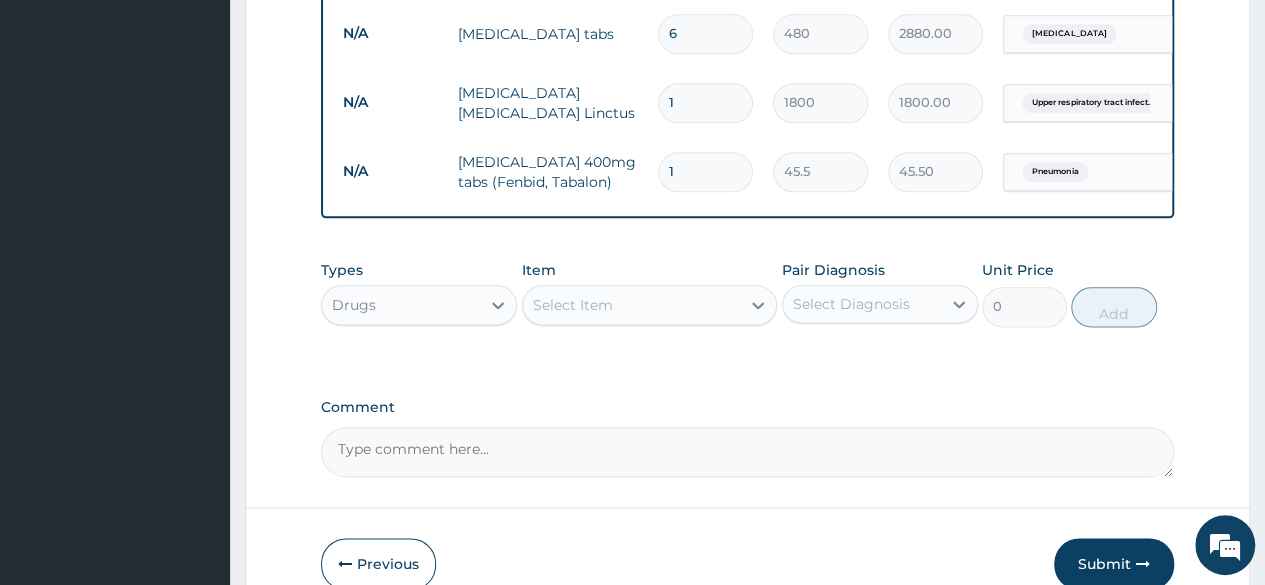type on "455.00" 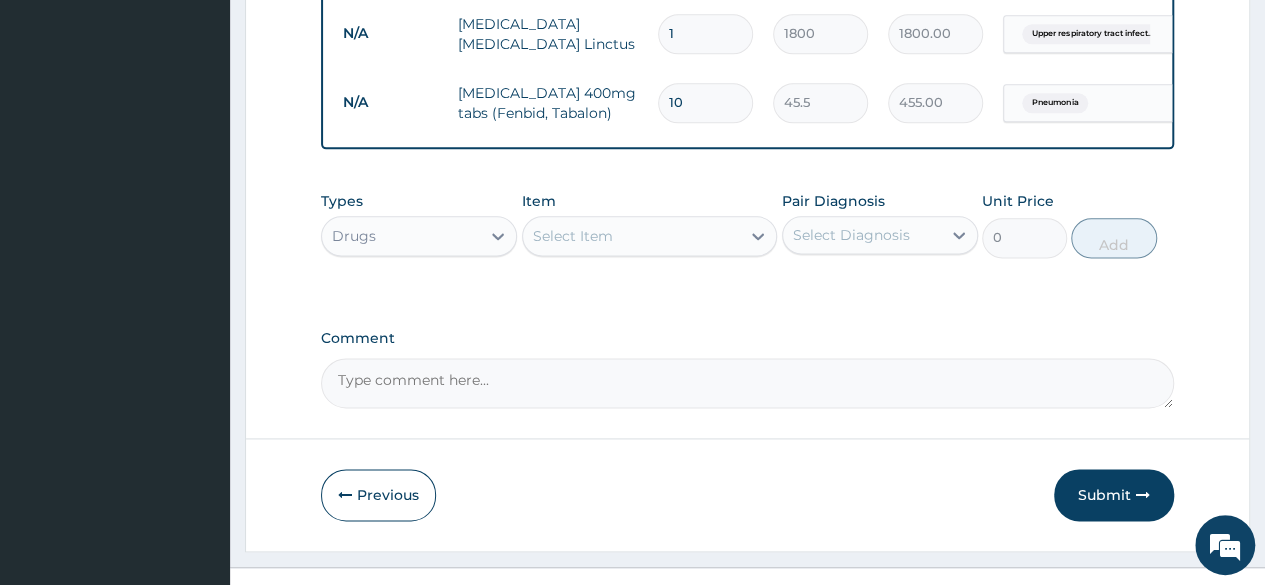 scroll, scrollTop: 1212, scrollLeft: 0, axis: vertical 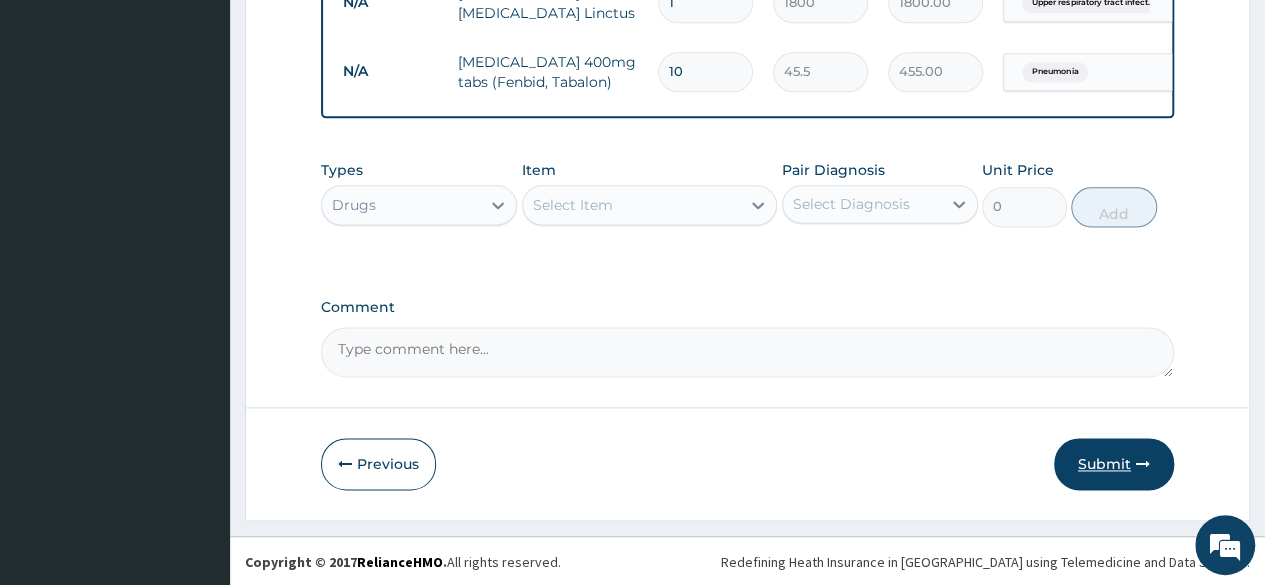 type on "10" 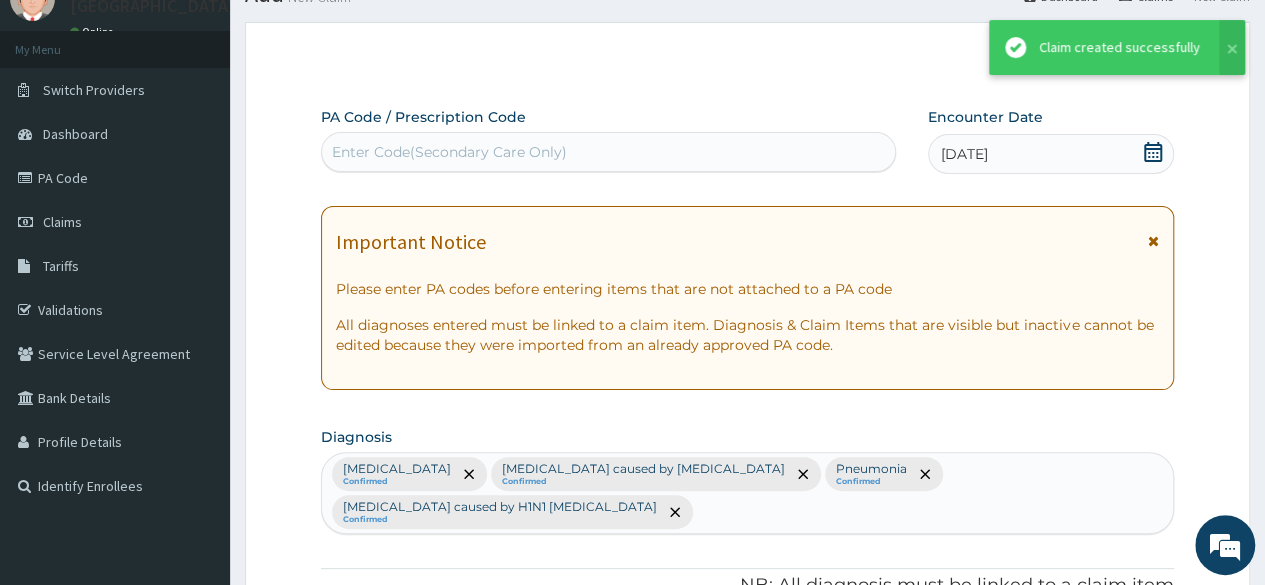 scroll, scrollTop: 1212, scrollLeft: 0, axis: vertical 